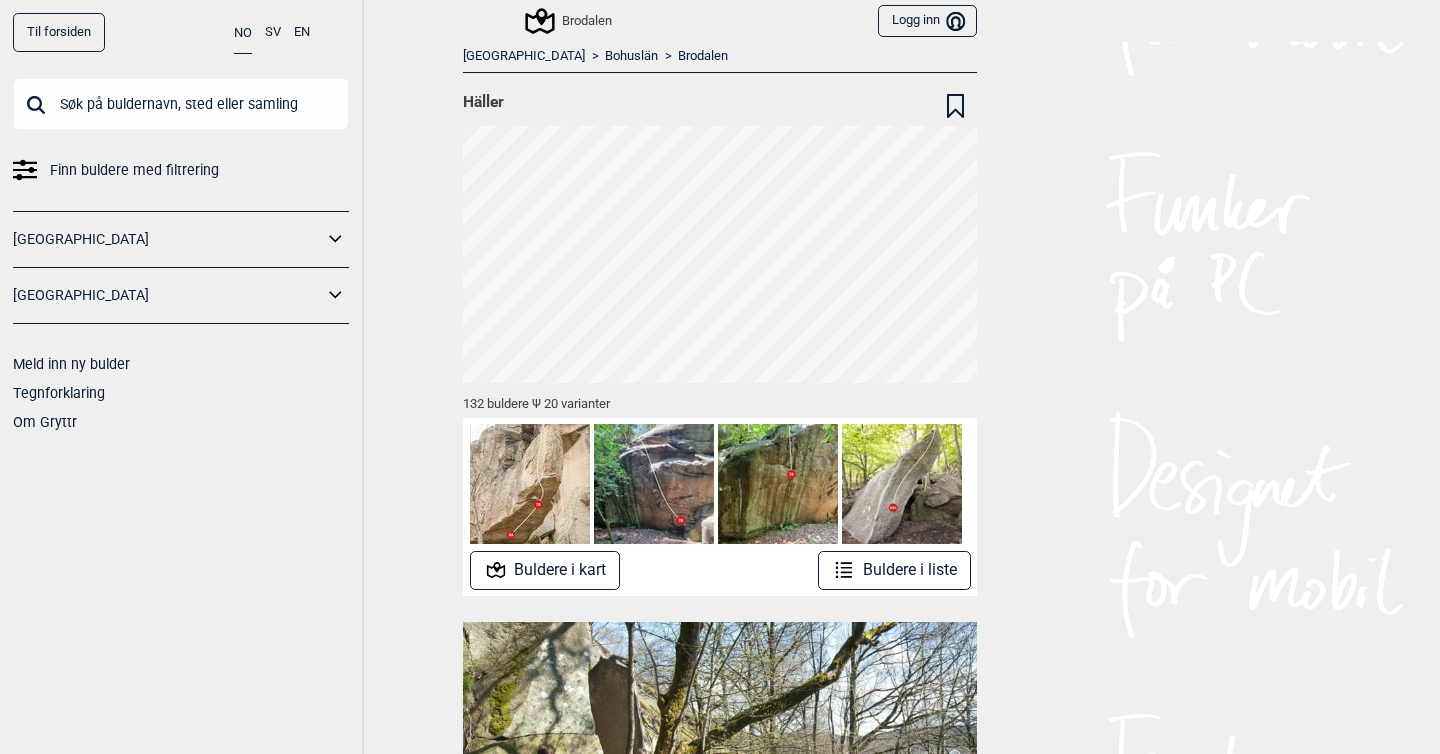 scroll, scrollTop: 0, scrollLeft: 0, axis: both 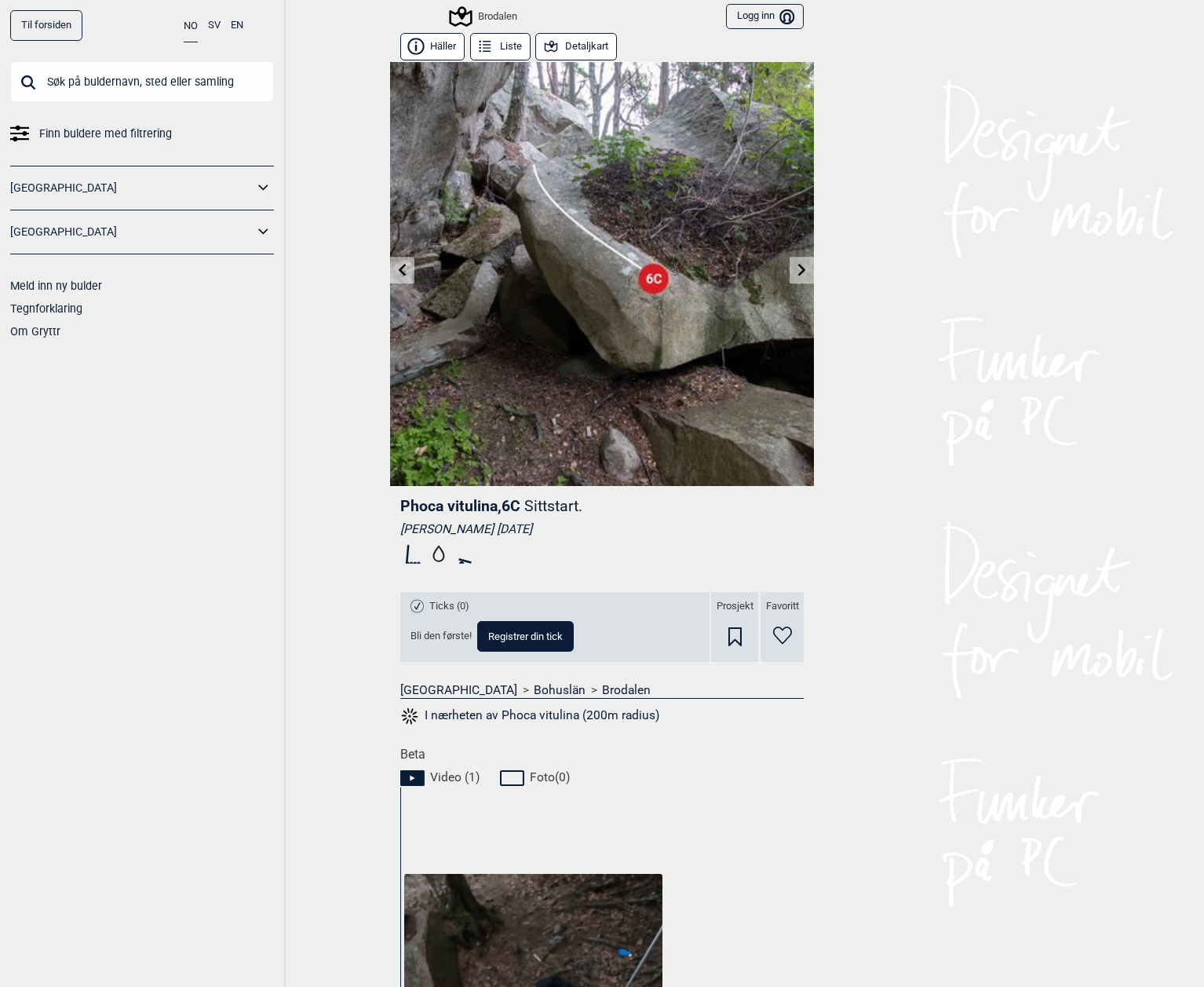 click 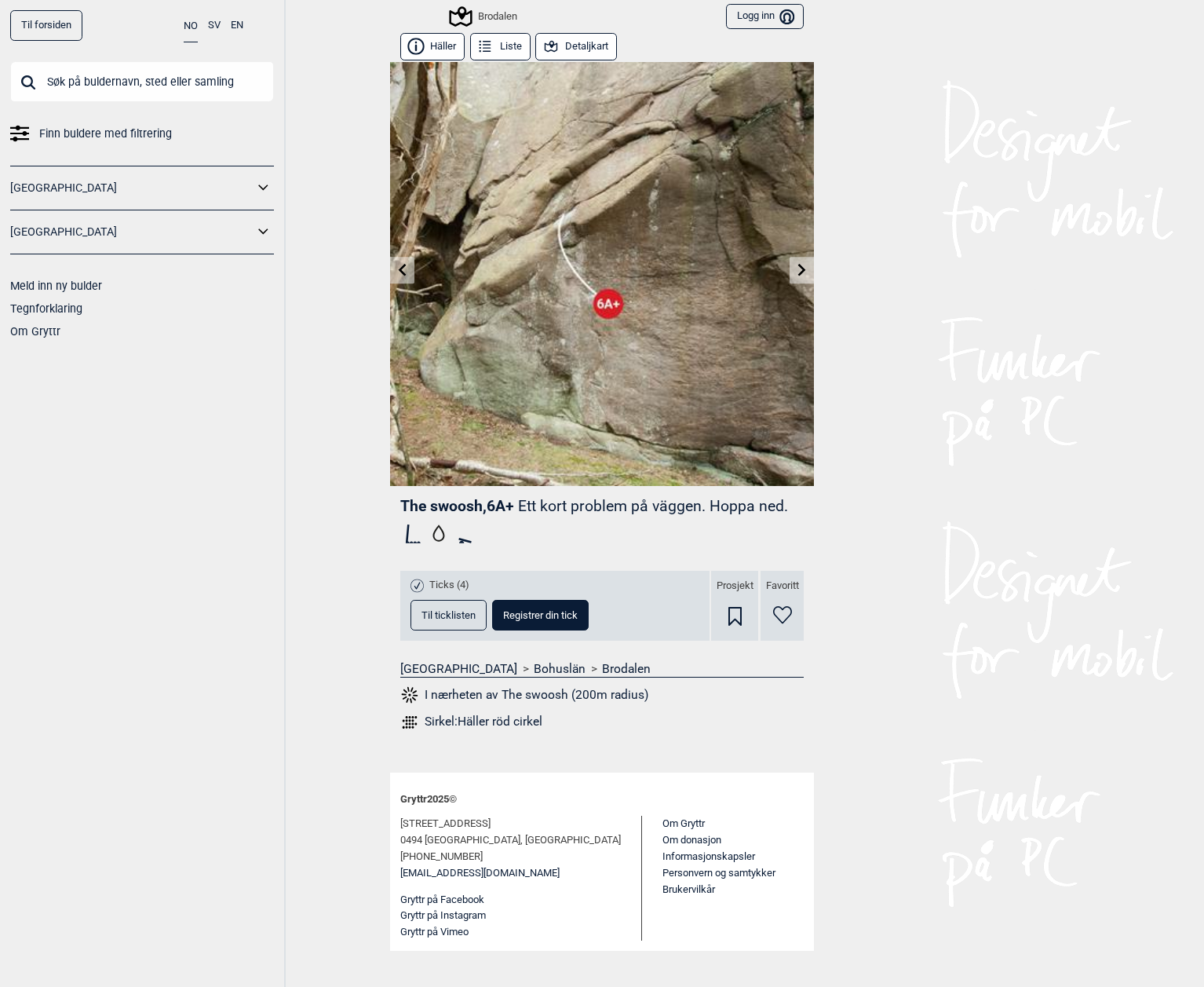 click at bounding box center (402, 270) 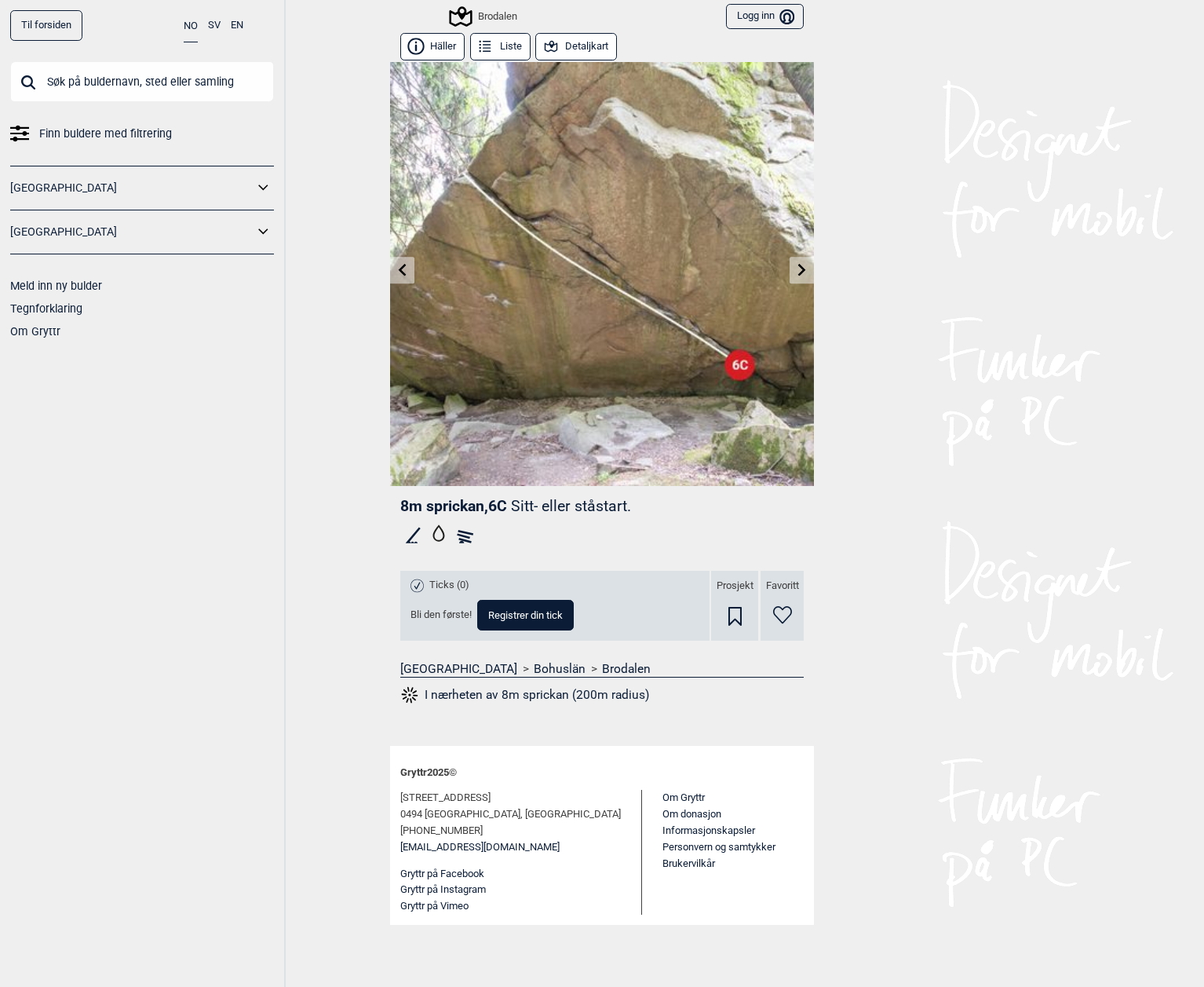 click 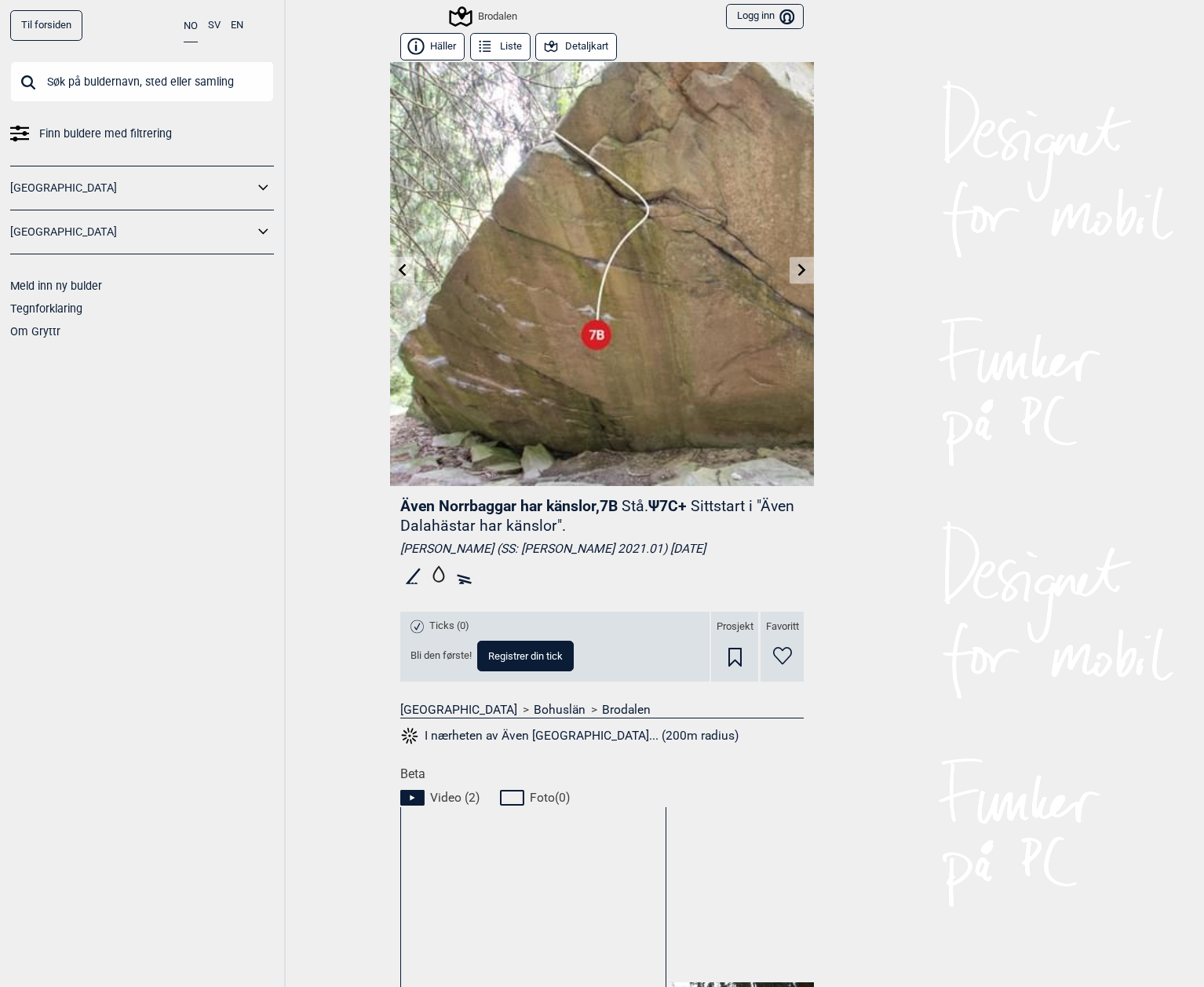 click 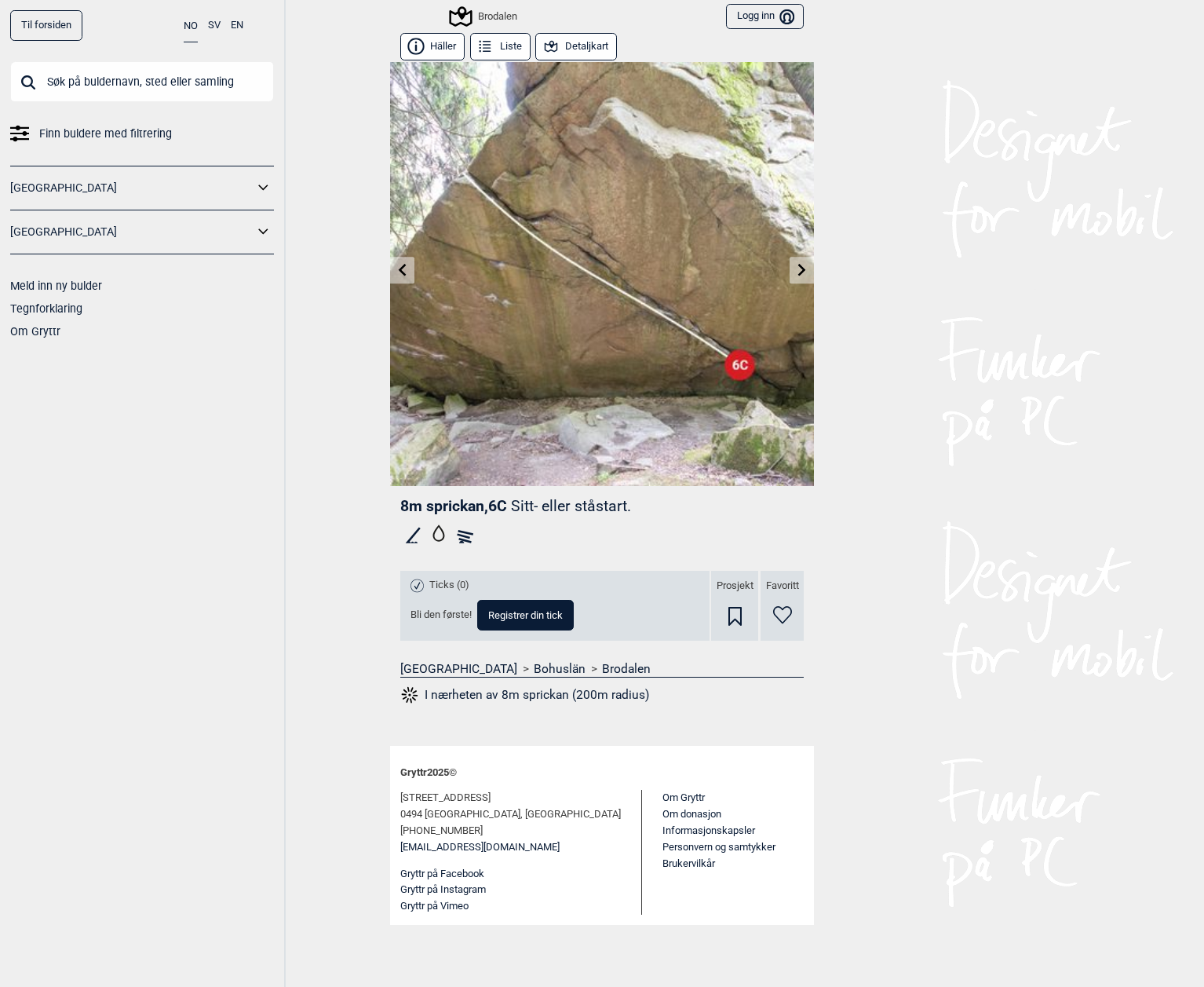 click 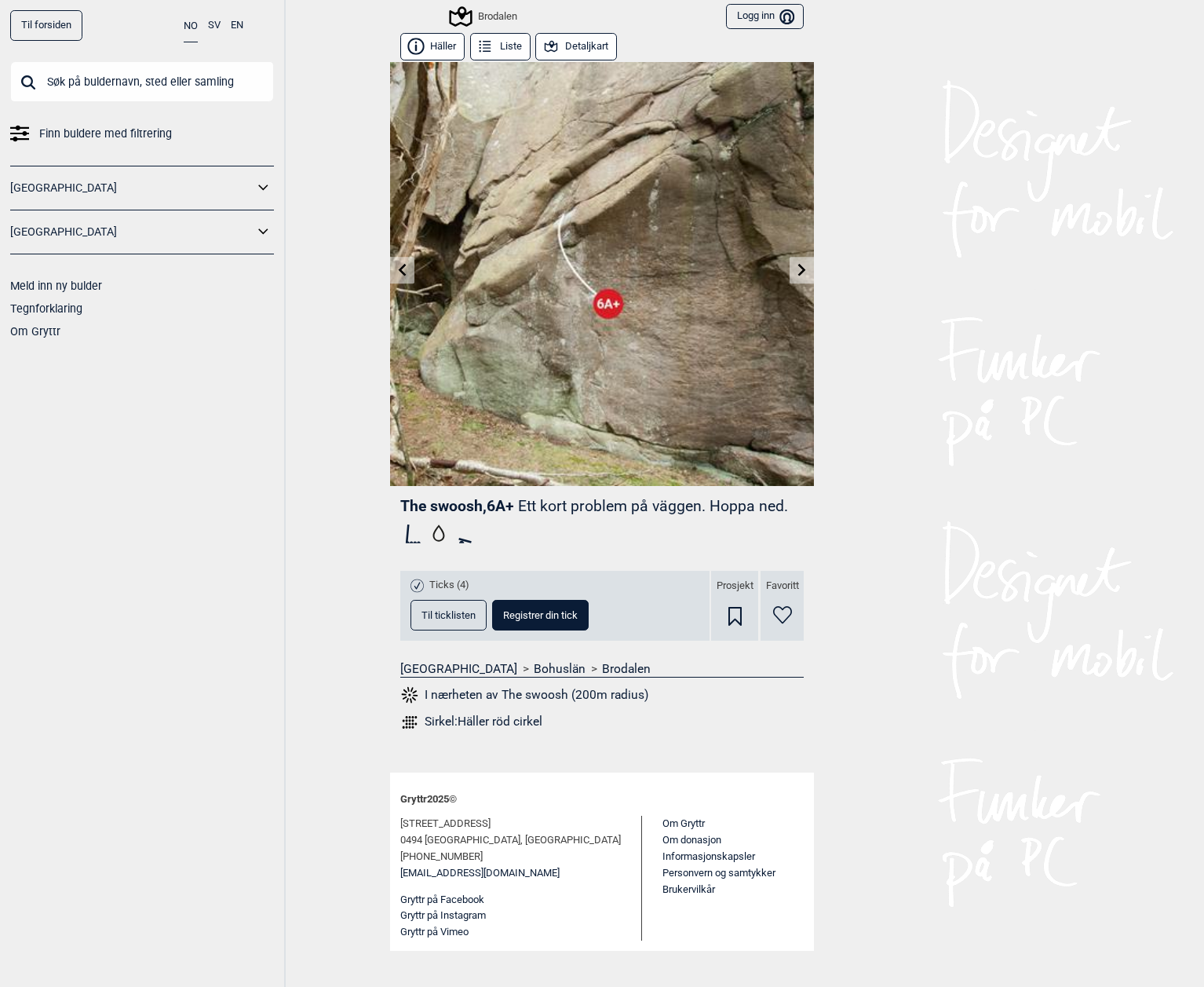 click at bounding box center [801, 270] 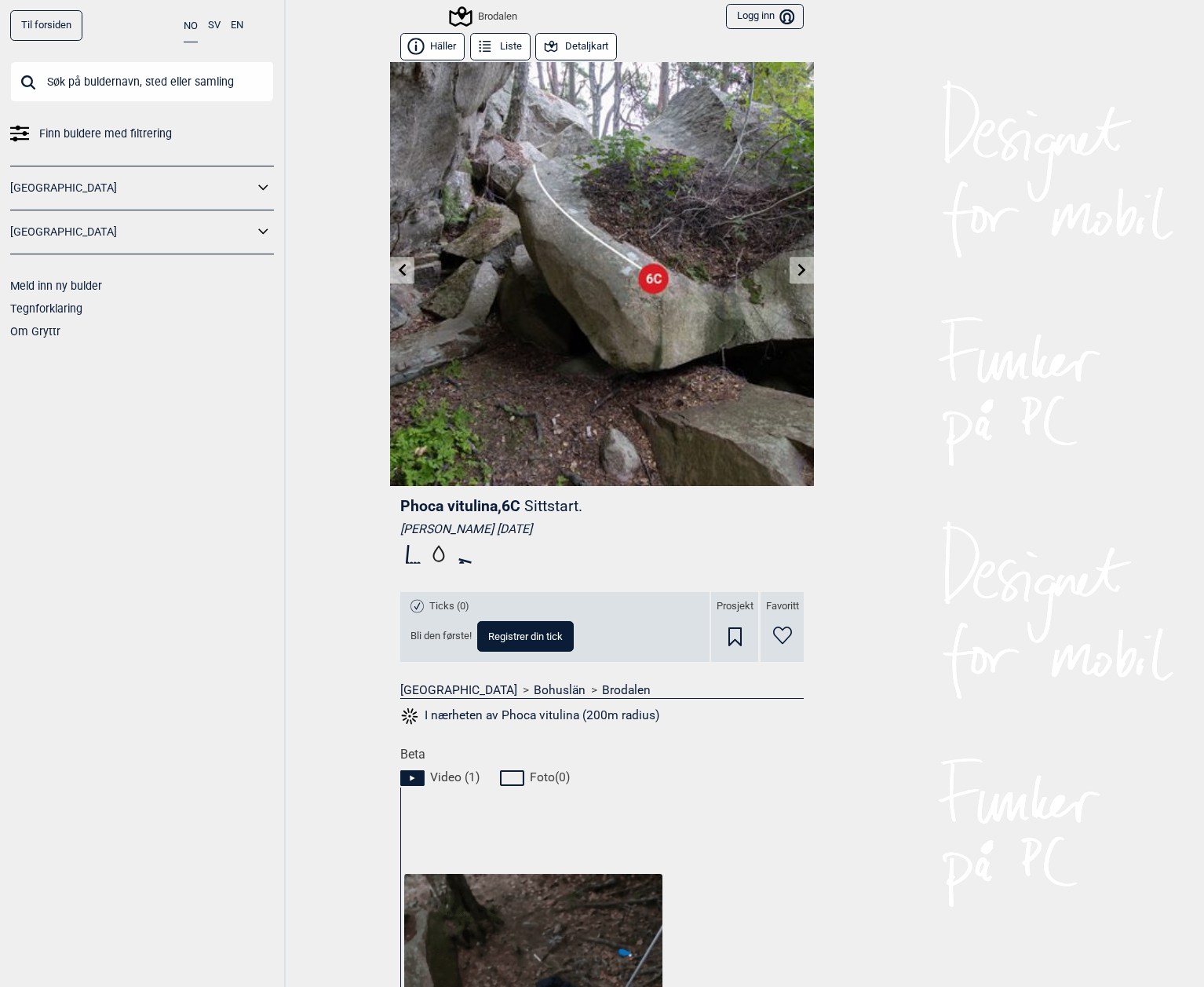 click at bounding box center (801, 270) 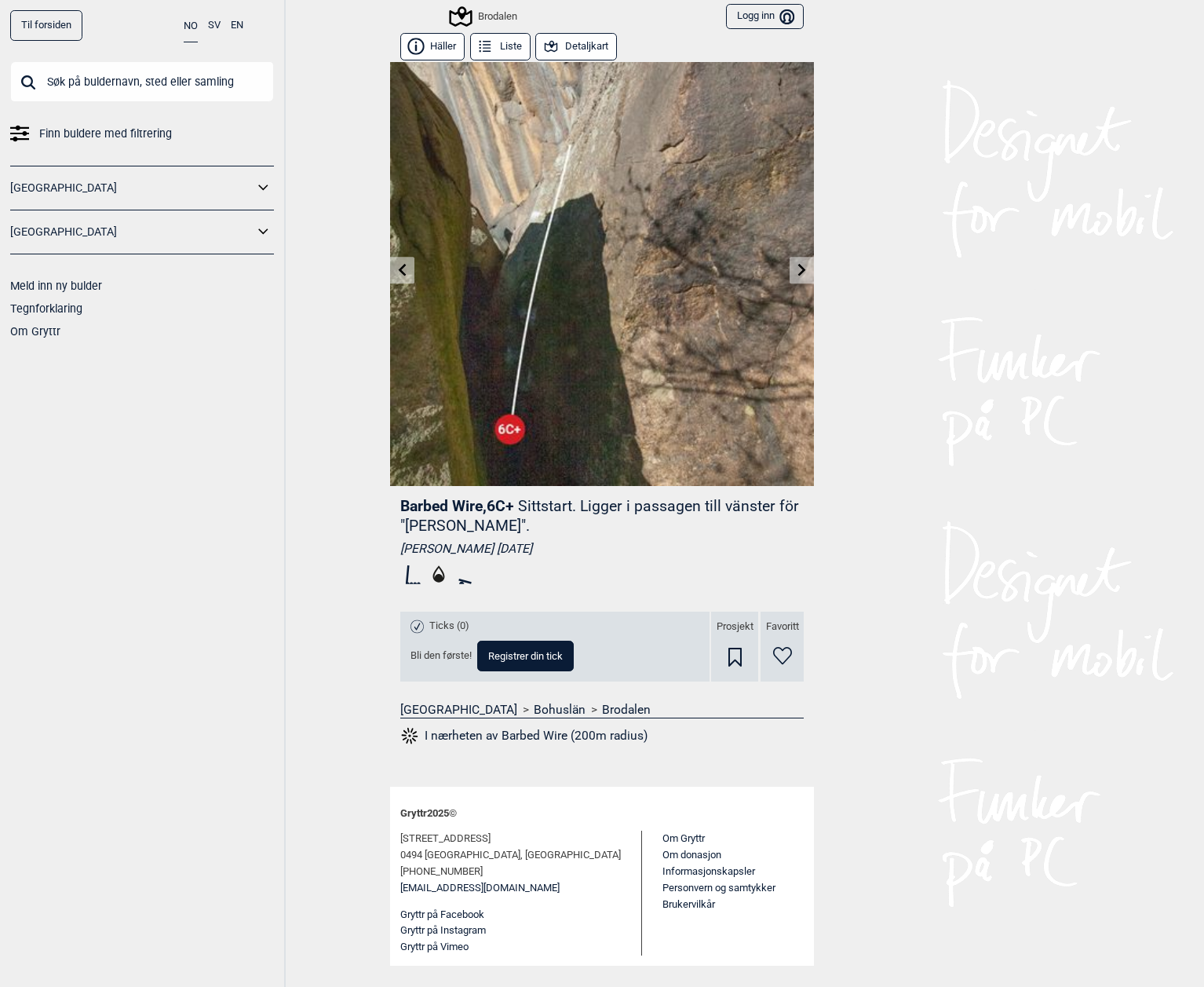 click 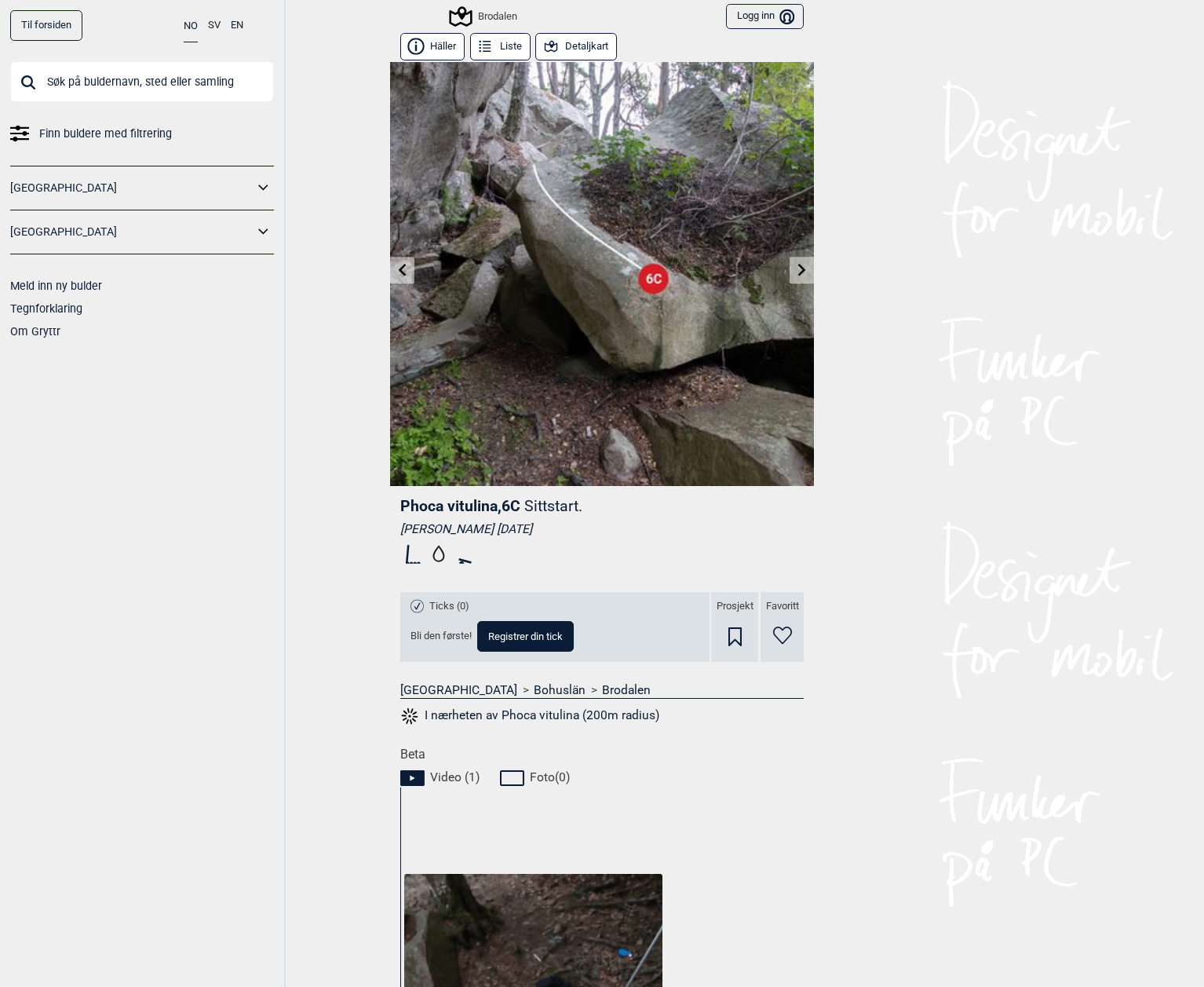 click 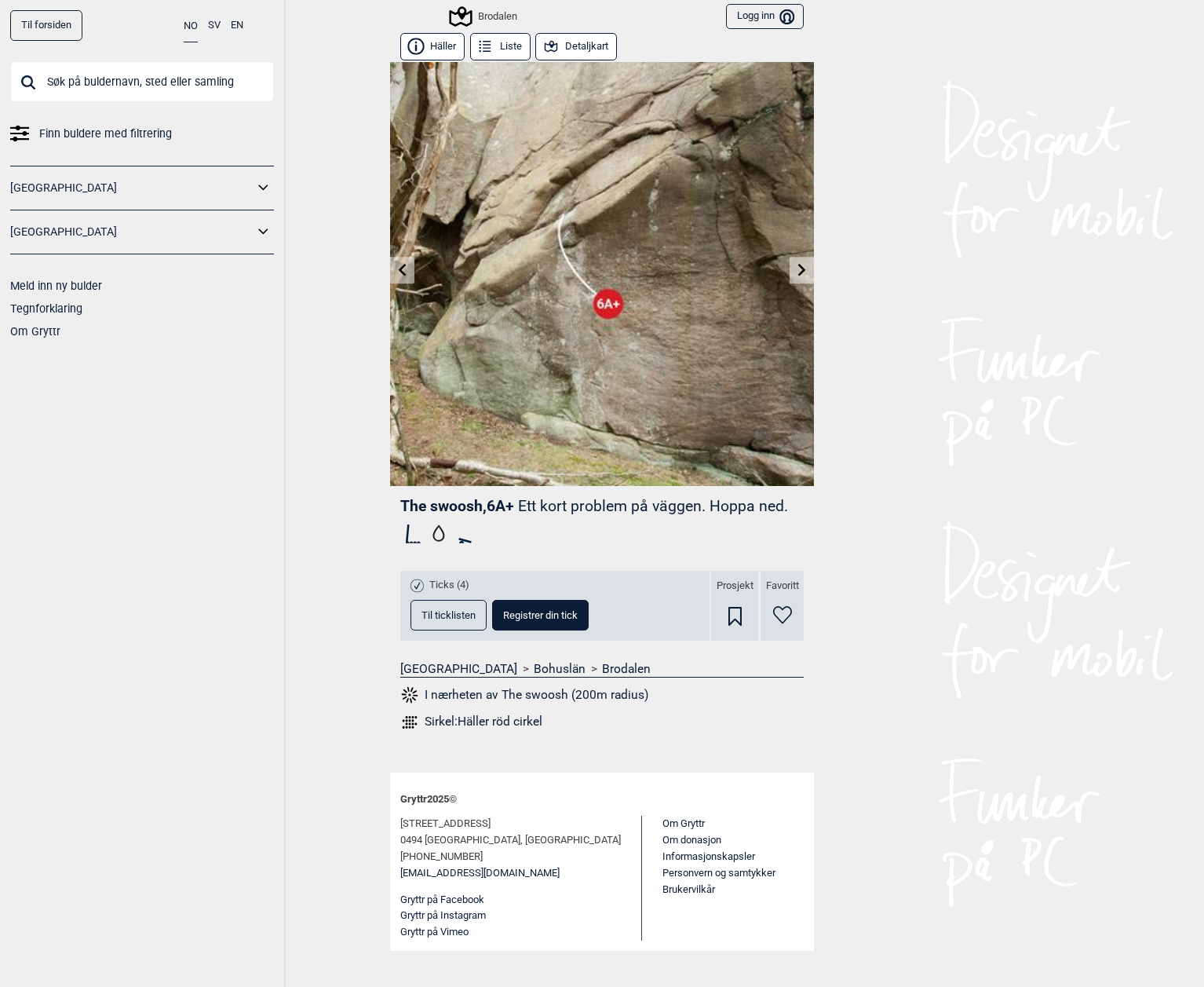 click on "Detaljkart" at bounding box center [576, 46] 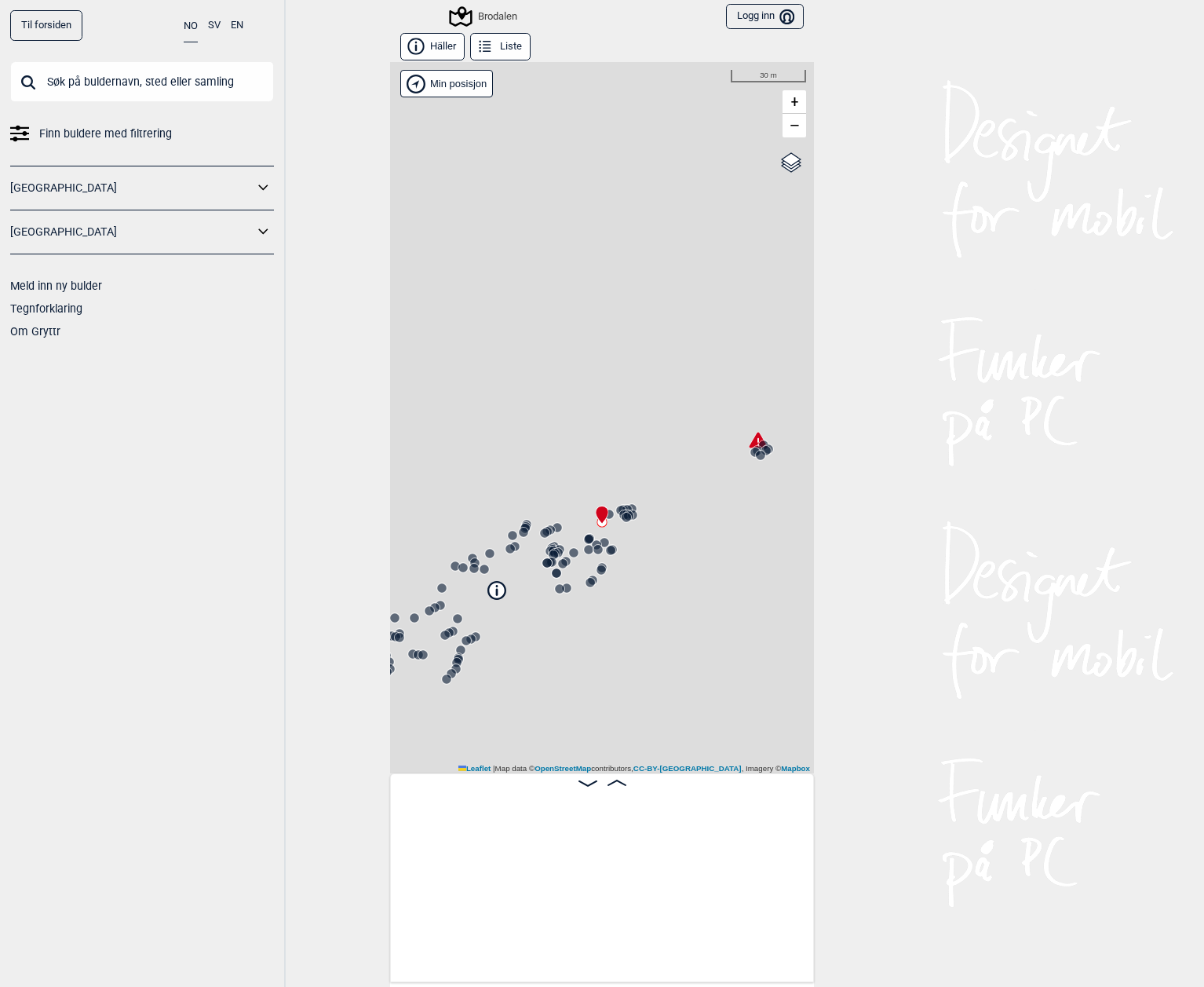 scroll, scrollTop: 0, scrollLeft: 14060, axis: horizontal 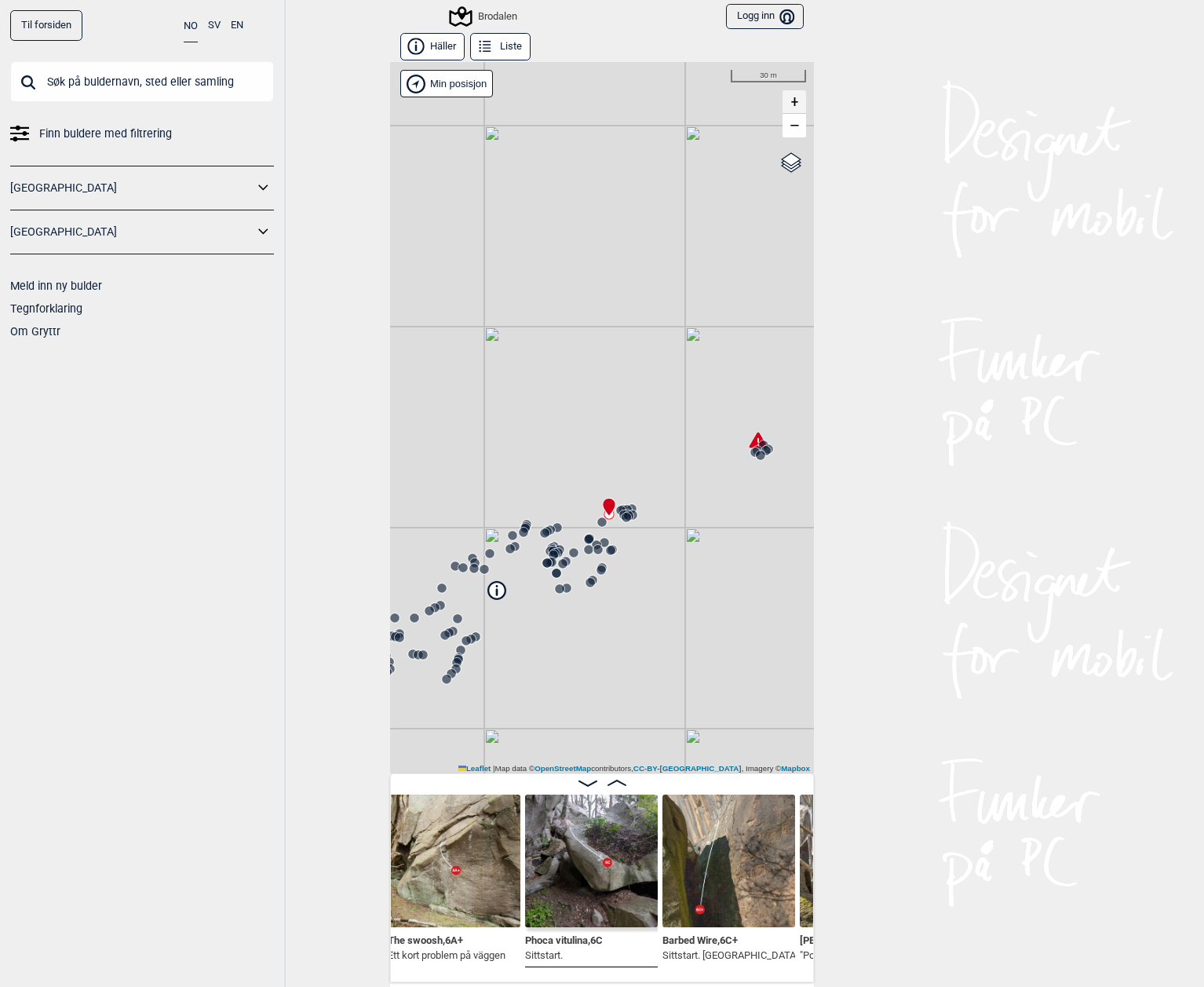 click on "+" at bounding box center [794, 102] 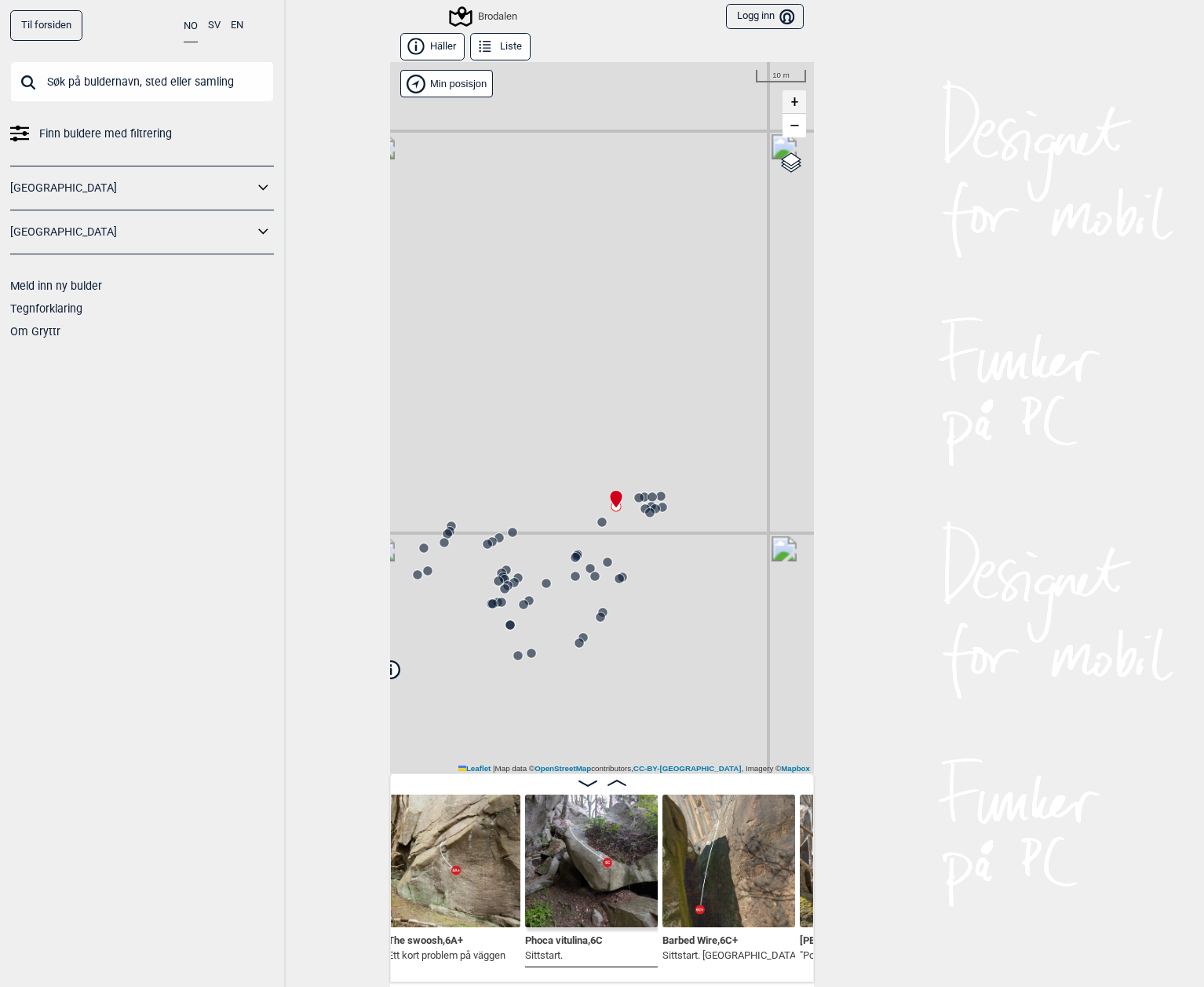 click on "+" at bounding box center [794, 102] 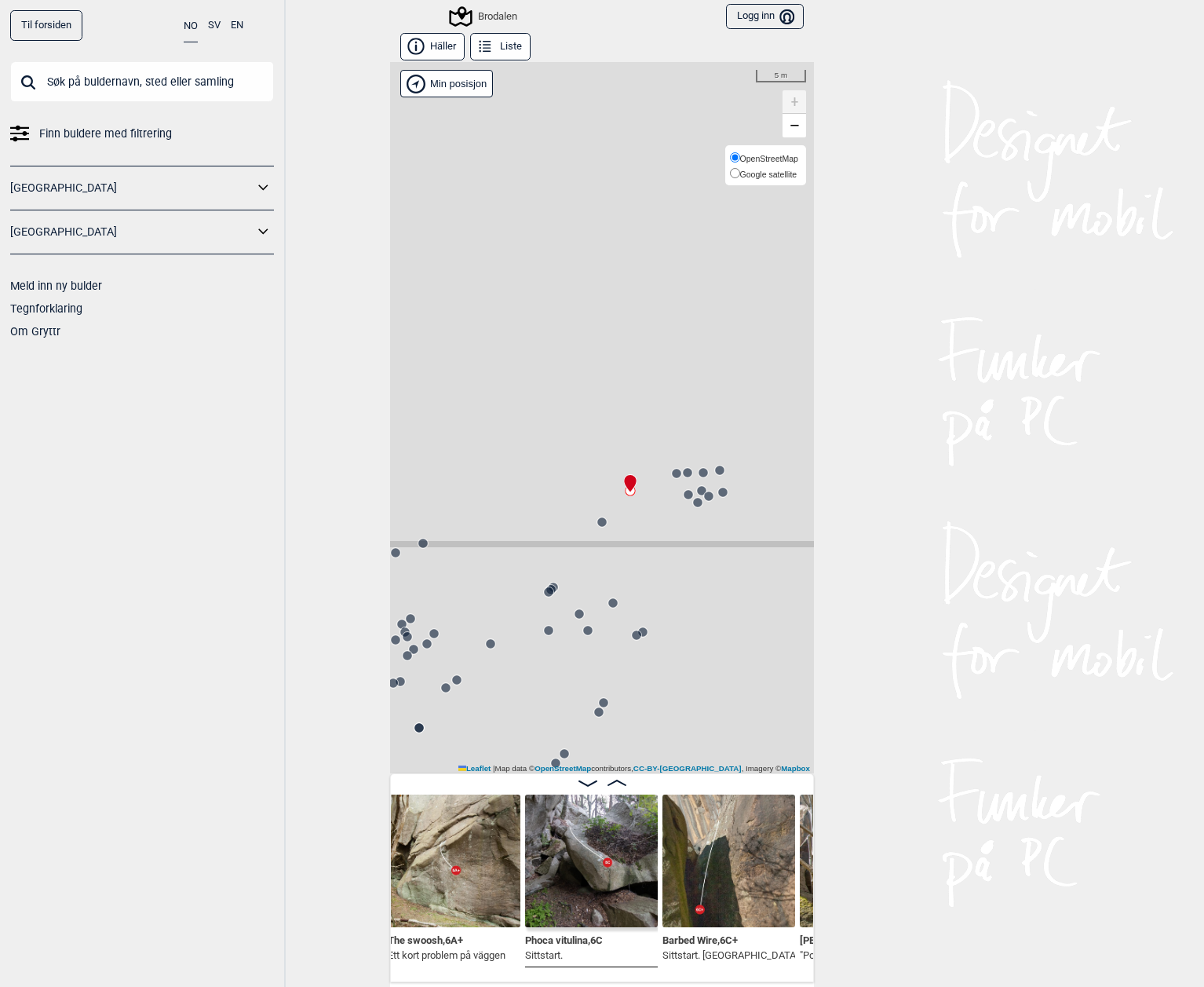click on "Google satellite" at bounding box center (768, 174) 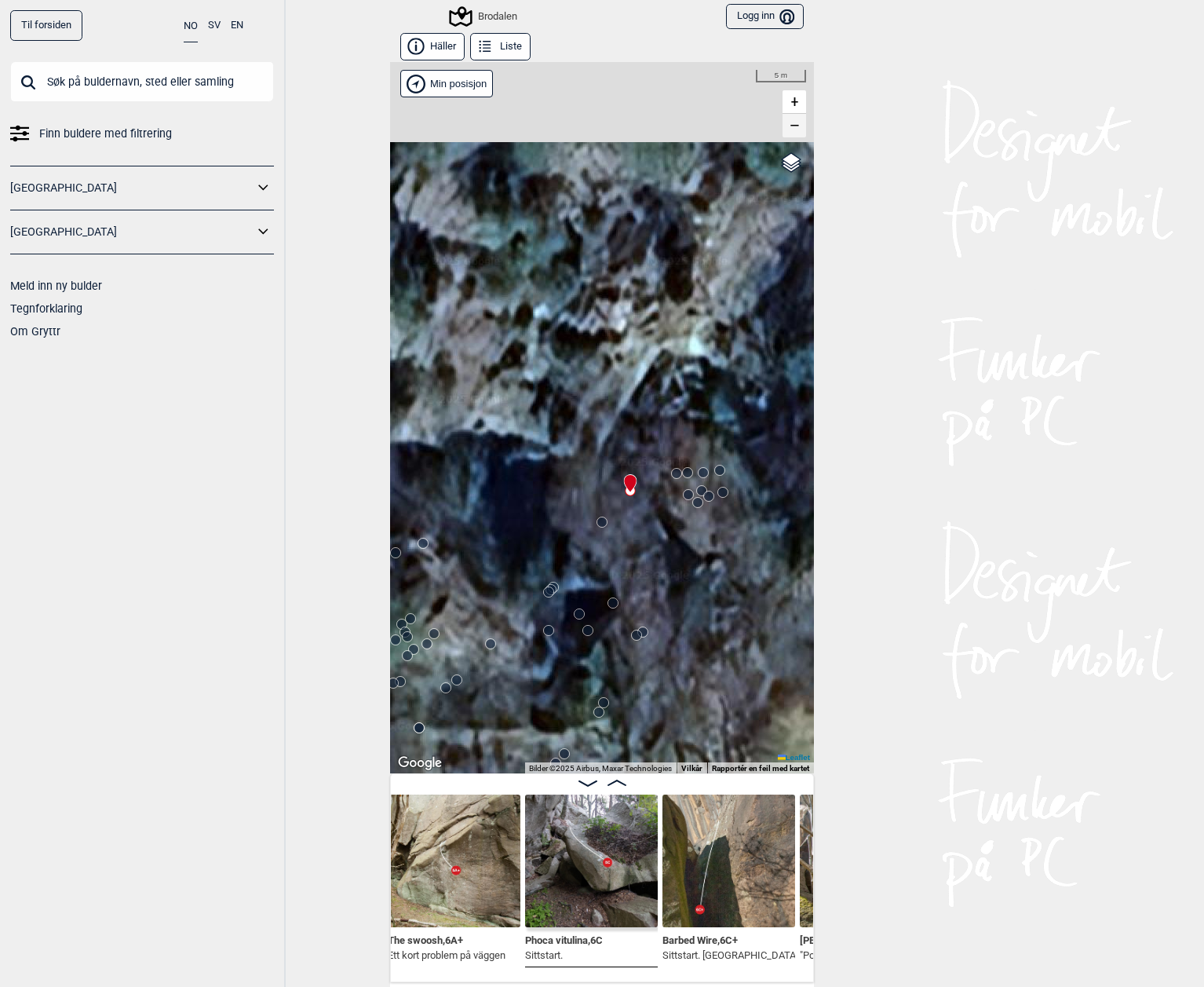 click on "−" at bounding box center (794, 126) 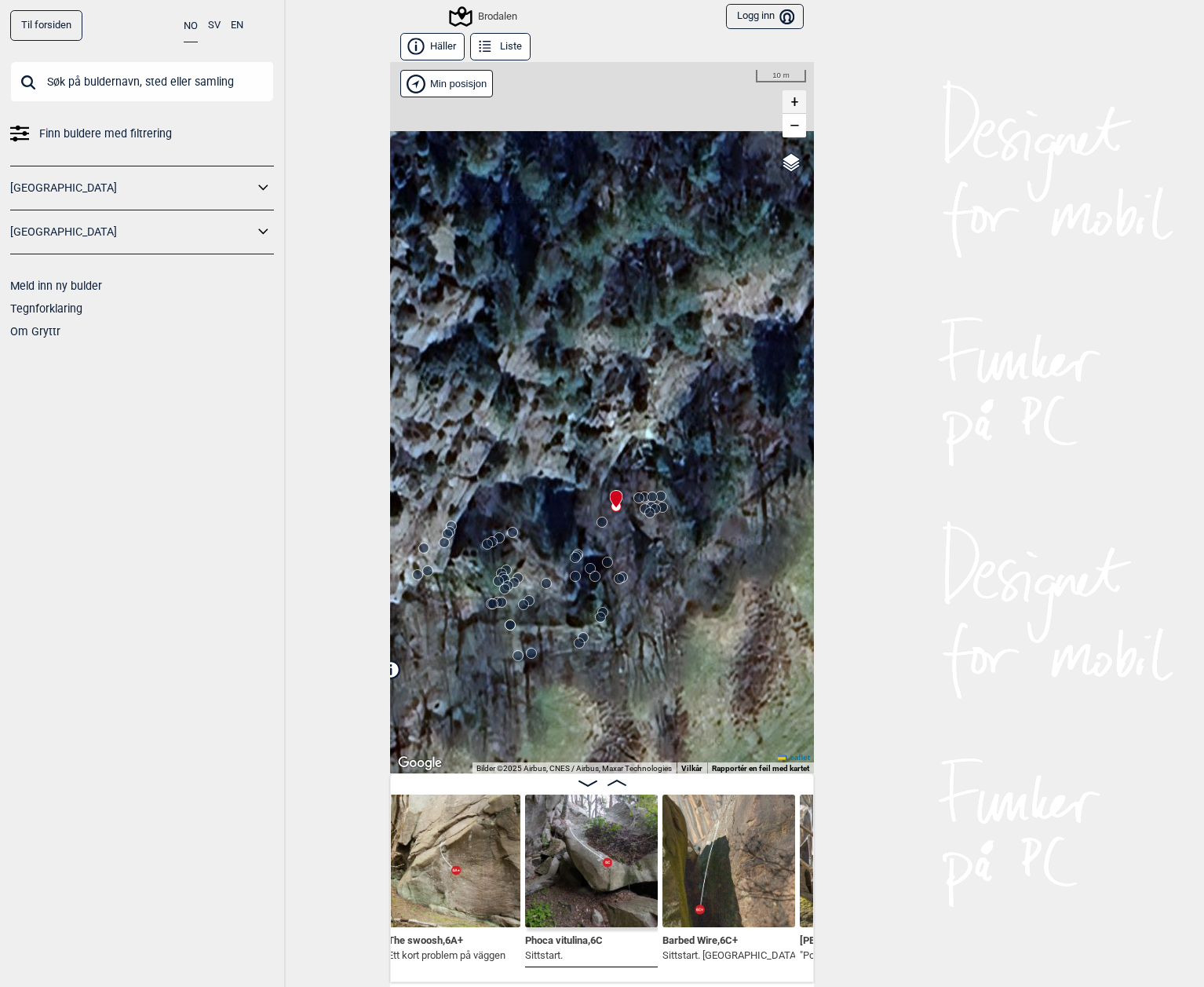 click on "+" at bounding box center [794, 102] 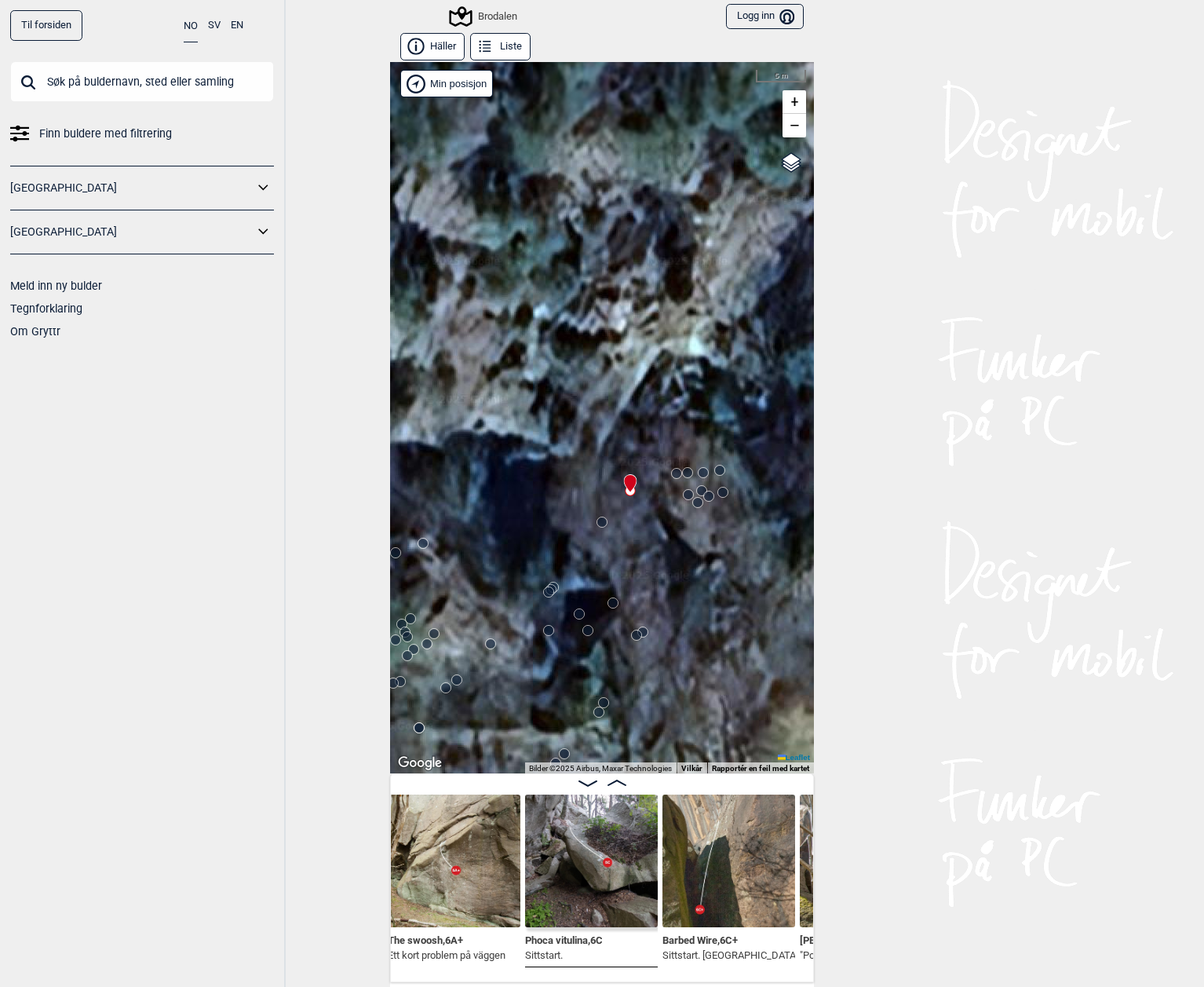 click at bounding box center [454, 861] 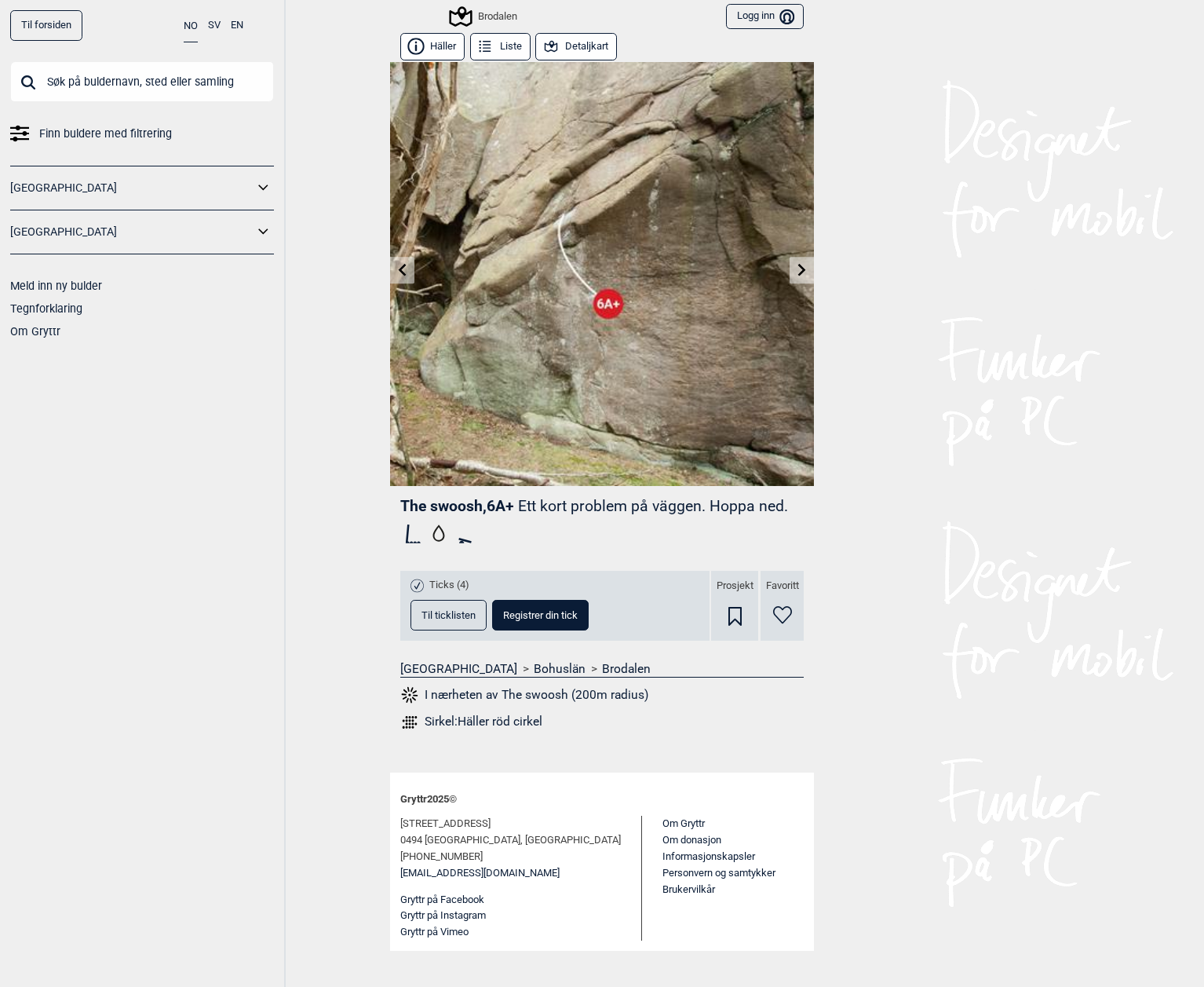 click 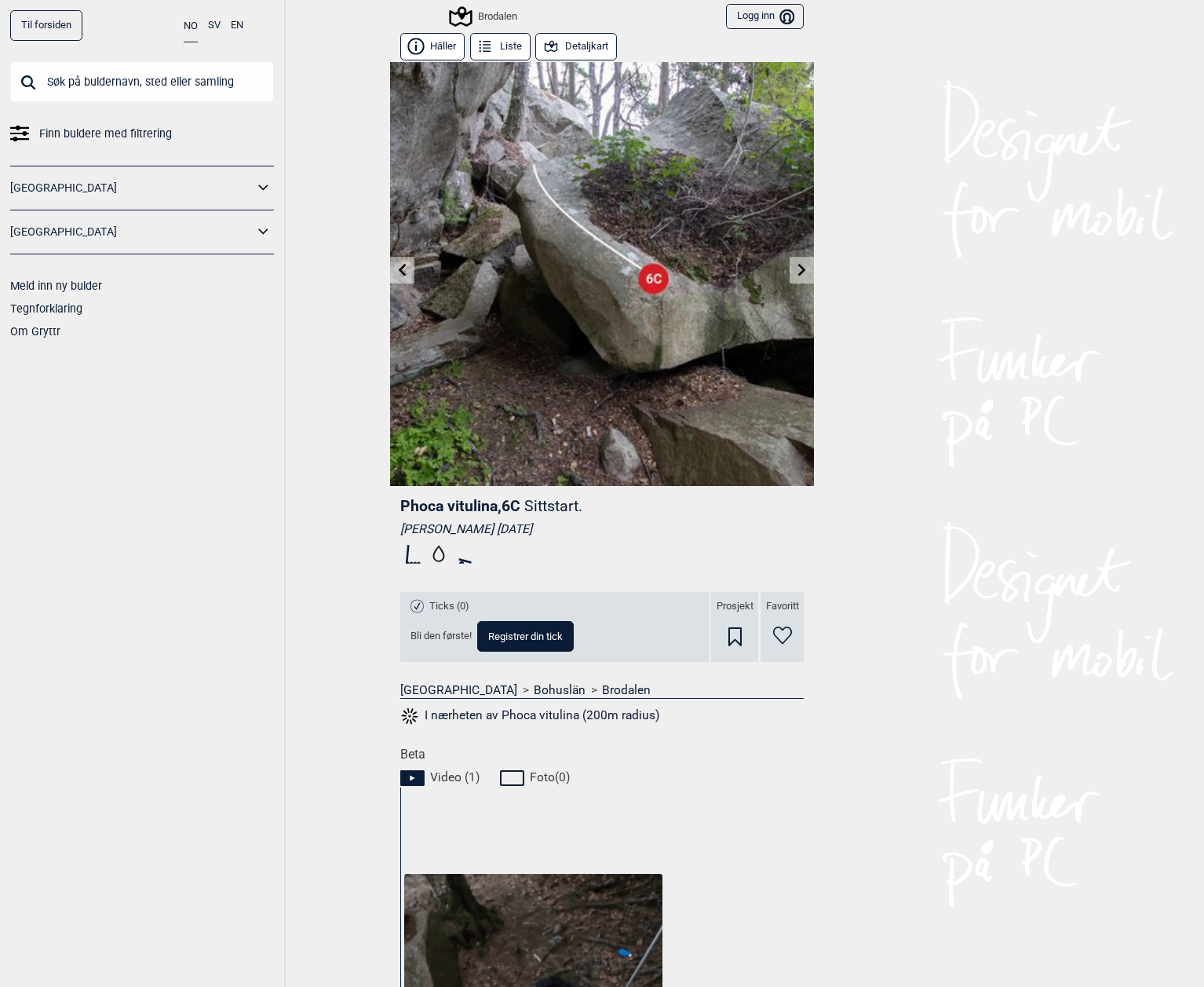 click at bounding box center [402, 270] 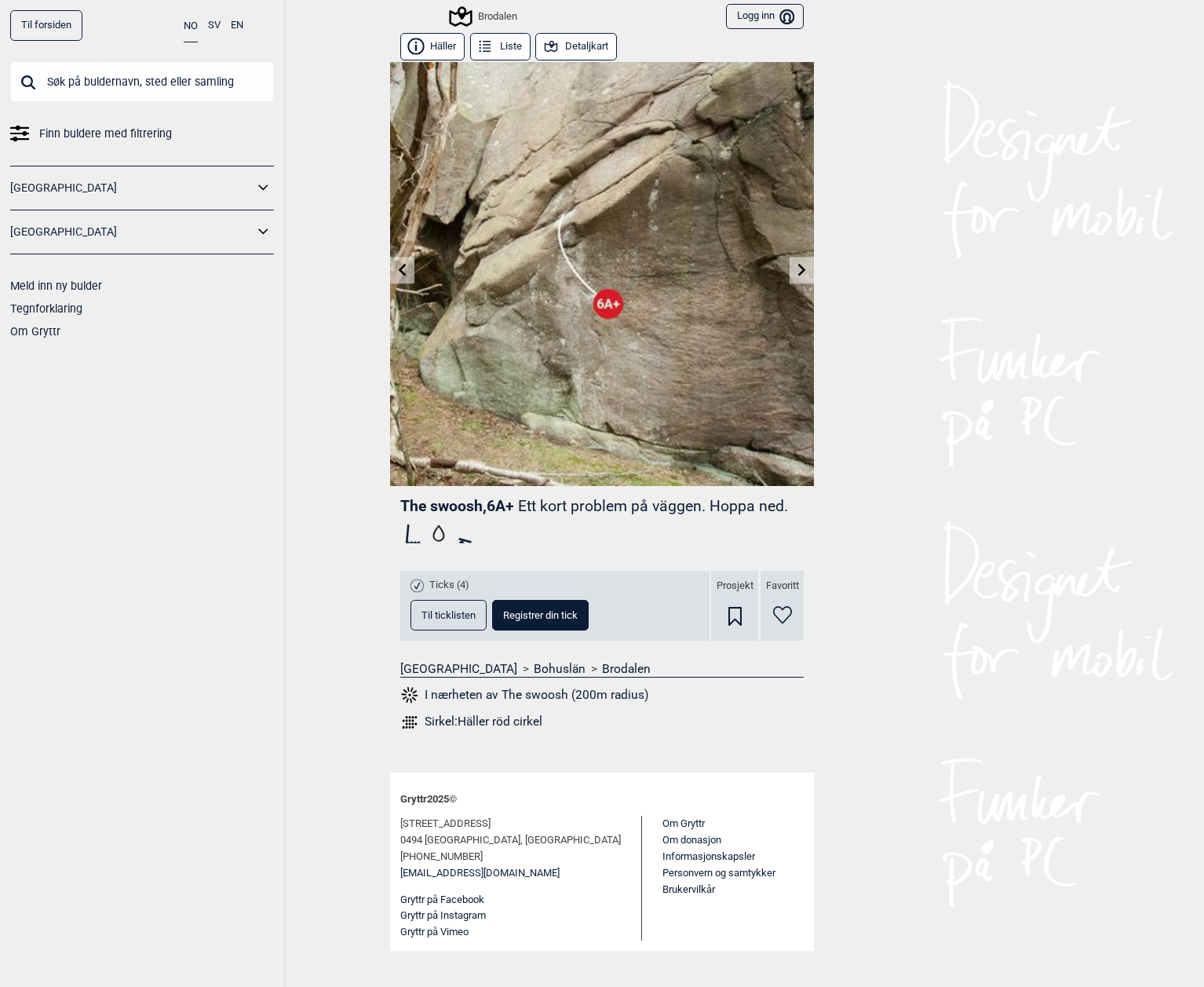 click on "Detaljkart" at bounding box center (576, 46) 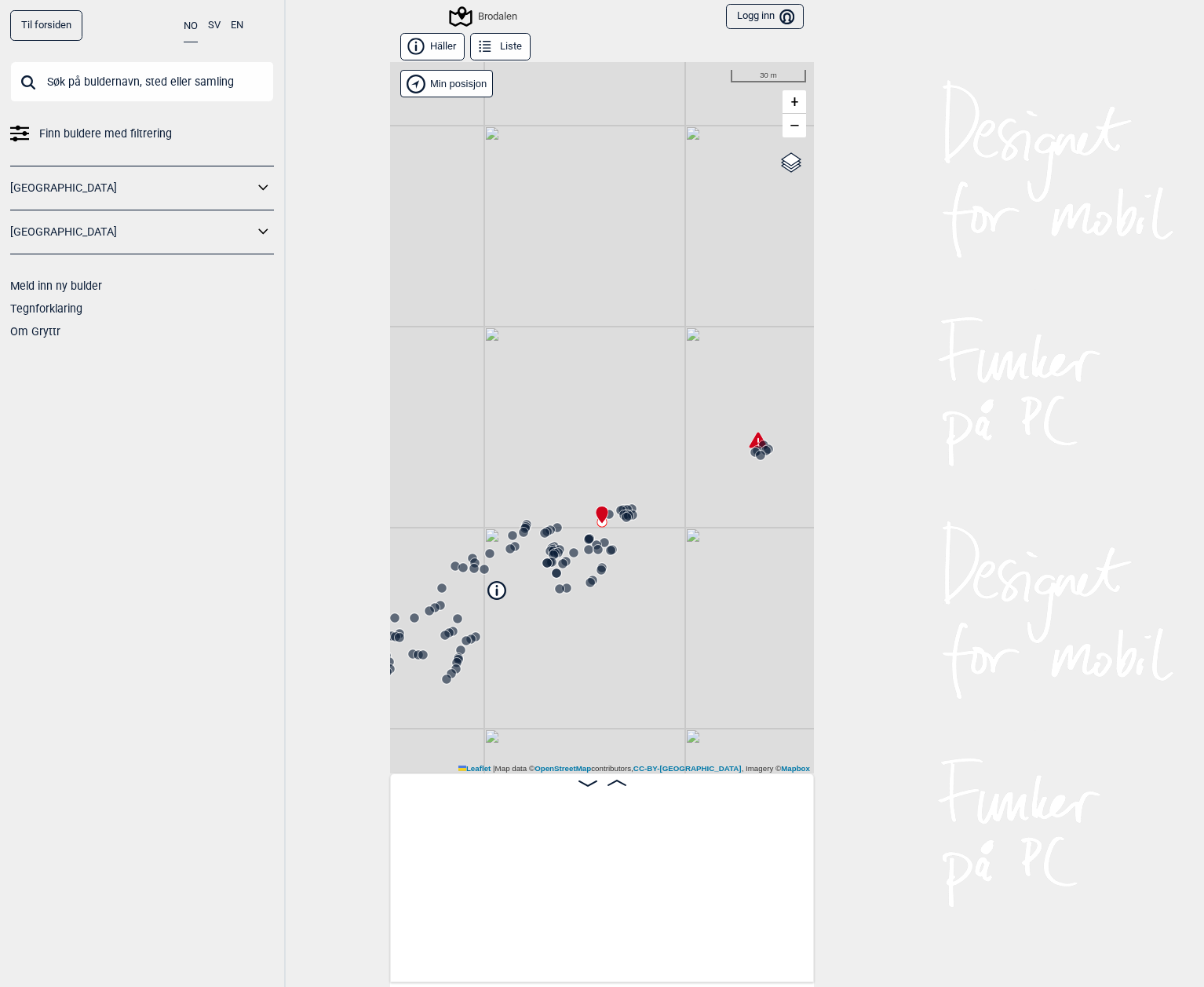scroll, scrollTop: 0, scrollLeft: 14060, axis: horizontal 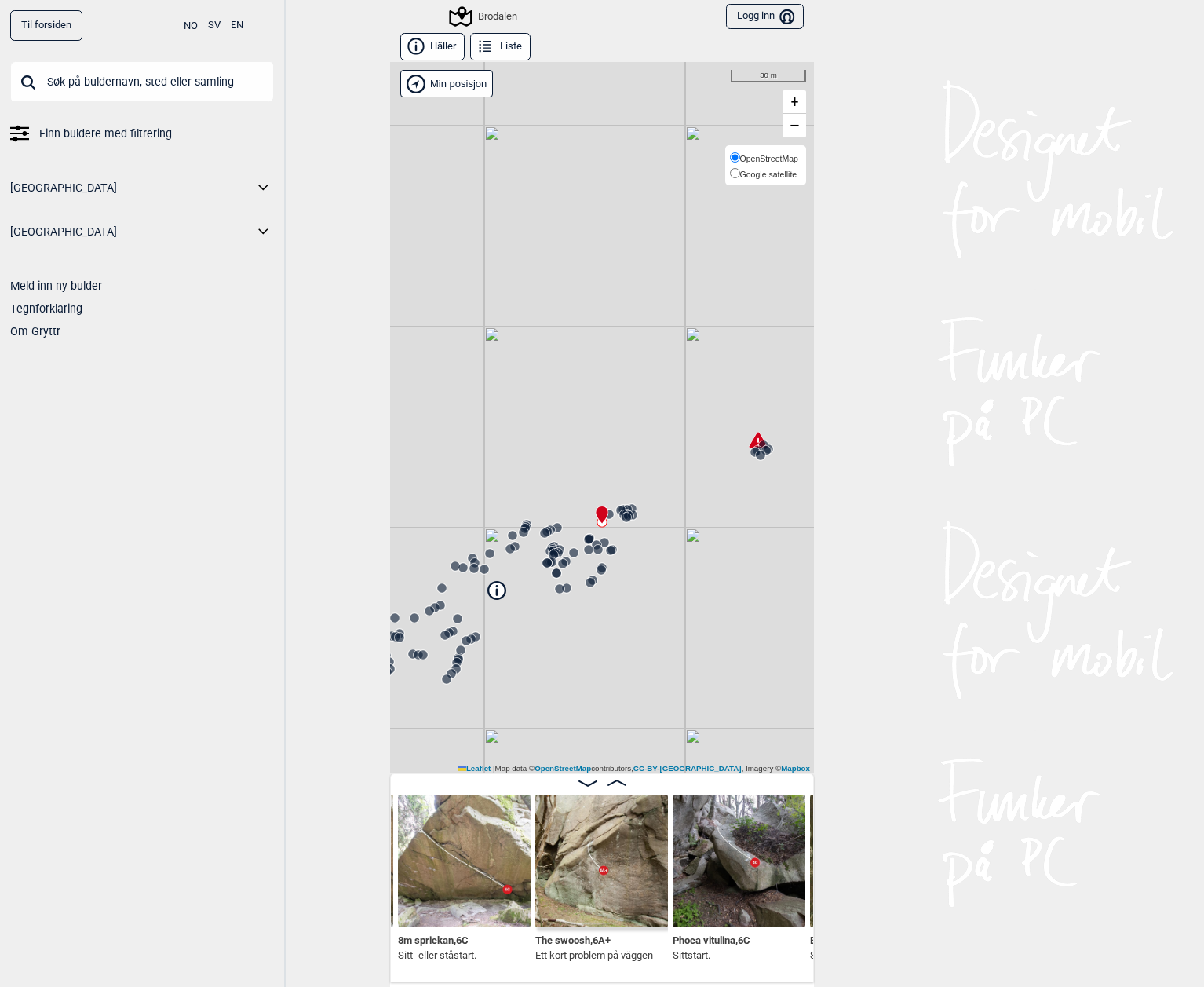 click on "Google satellite" at bounding box center (768, 174) 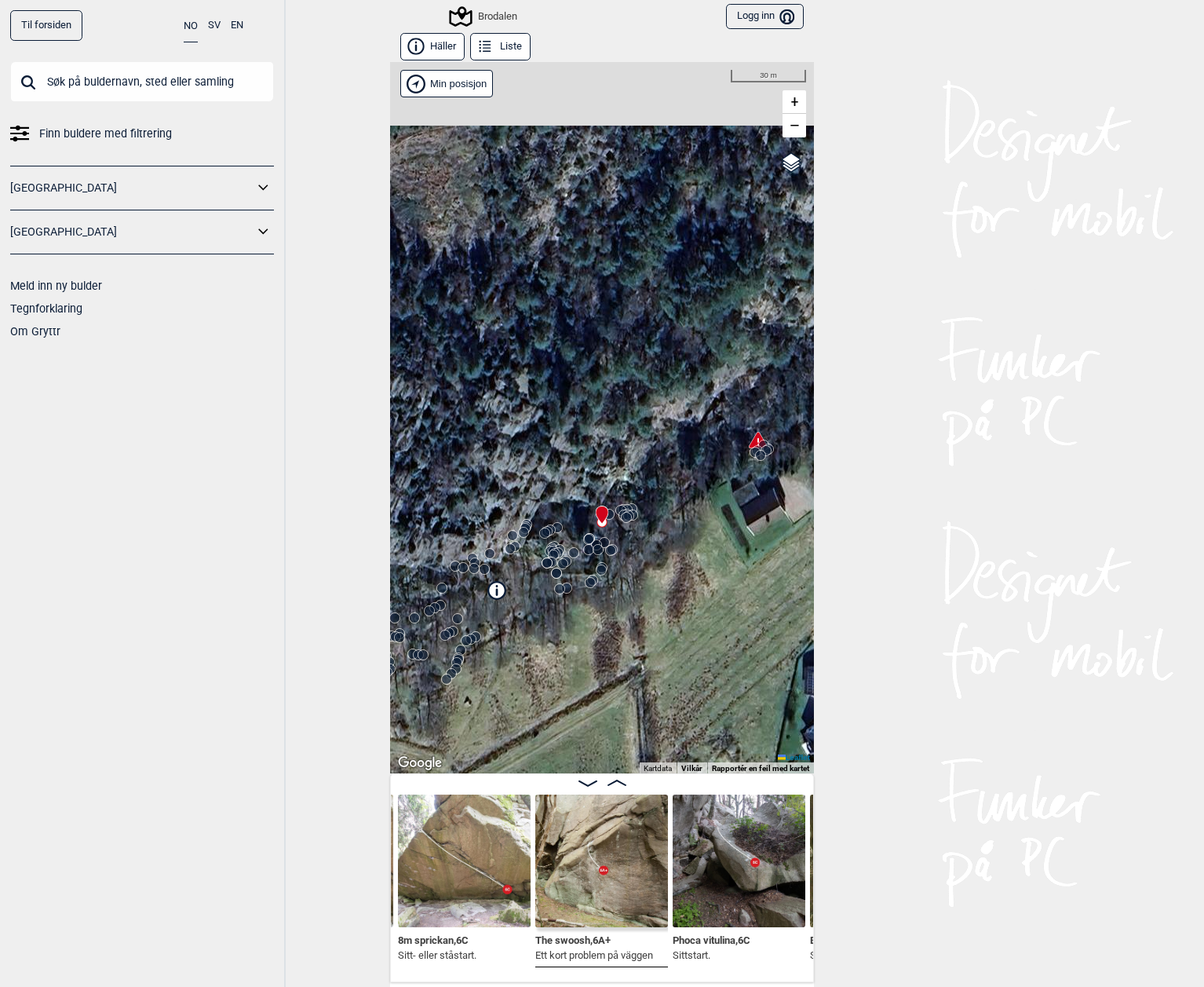 click 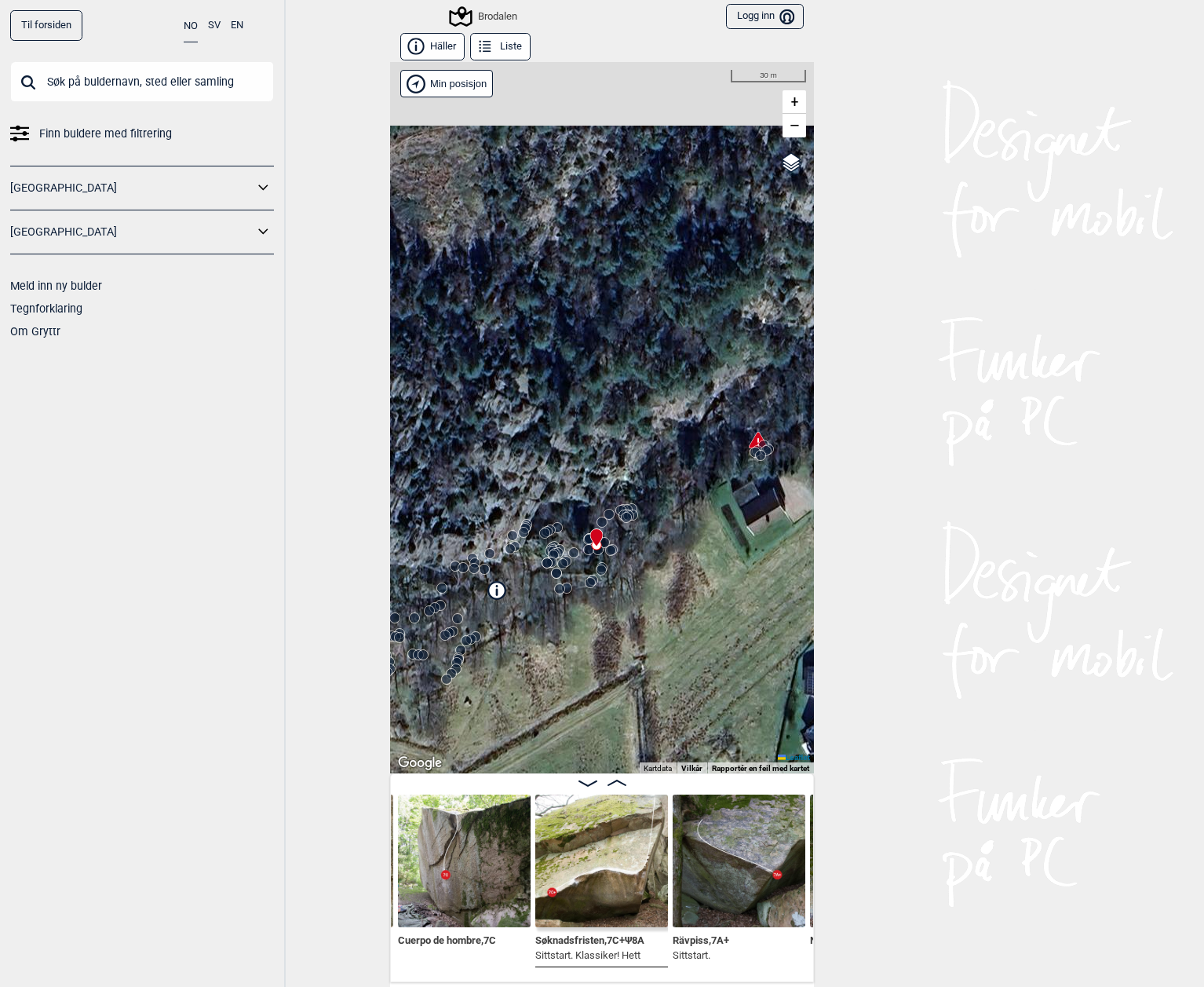 click 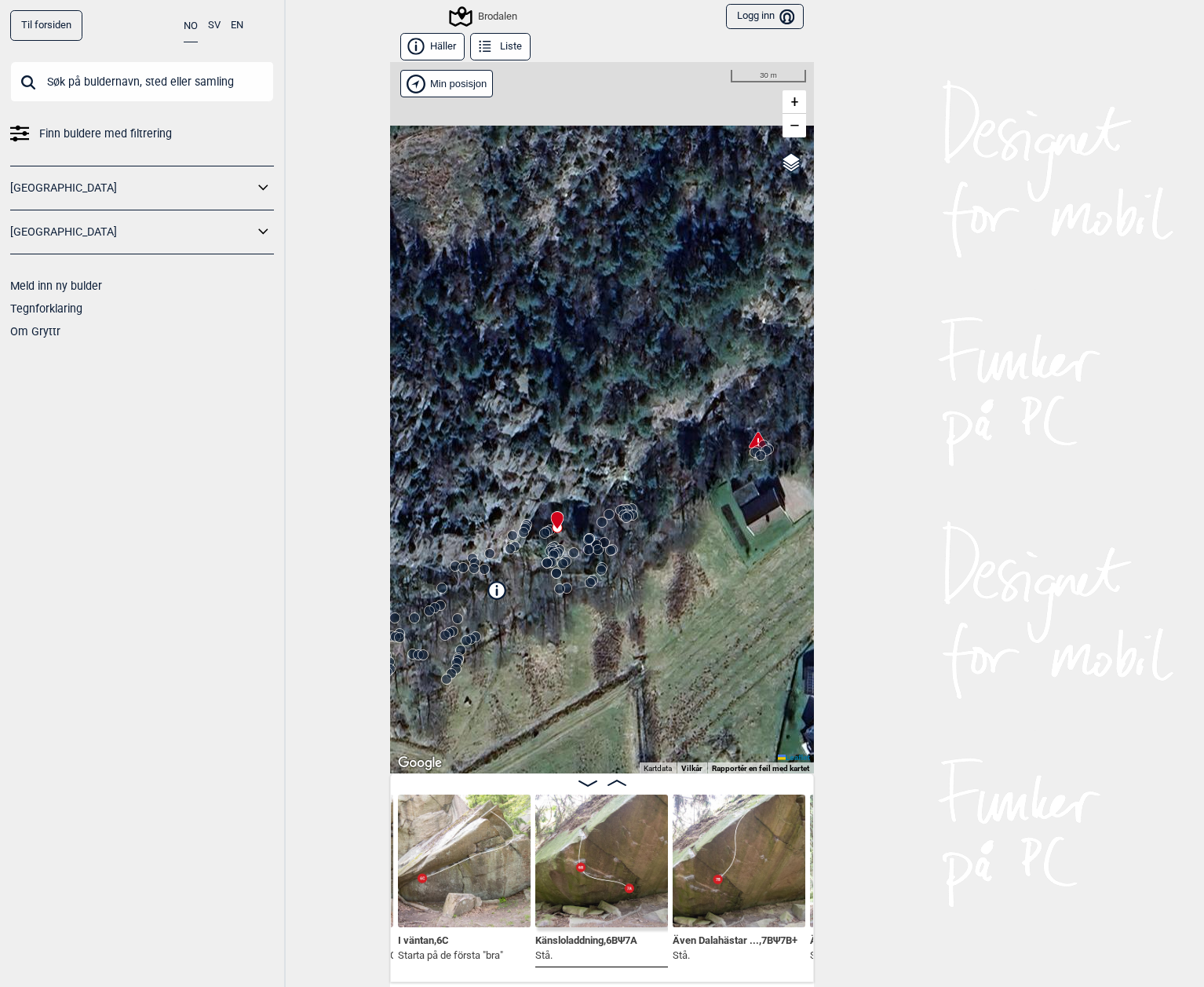 click 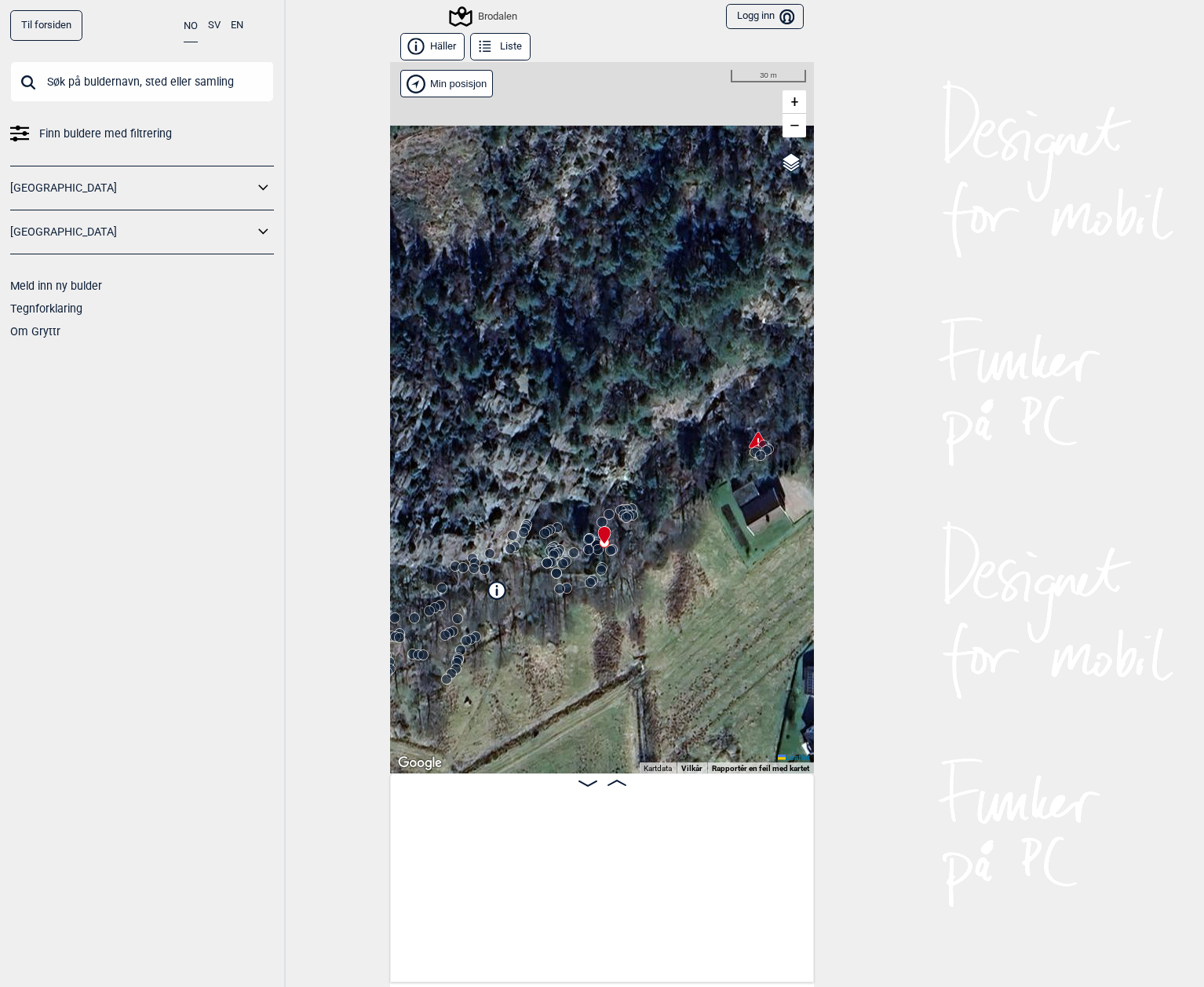 scroll, scrollTop: 0, scrollLeft: 12757, axis: horizontal 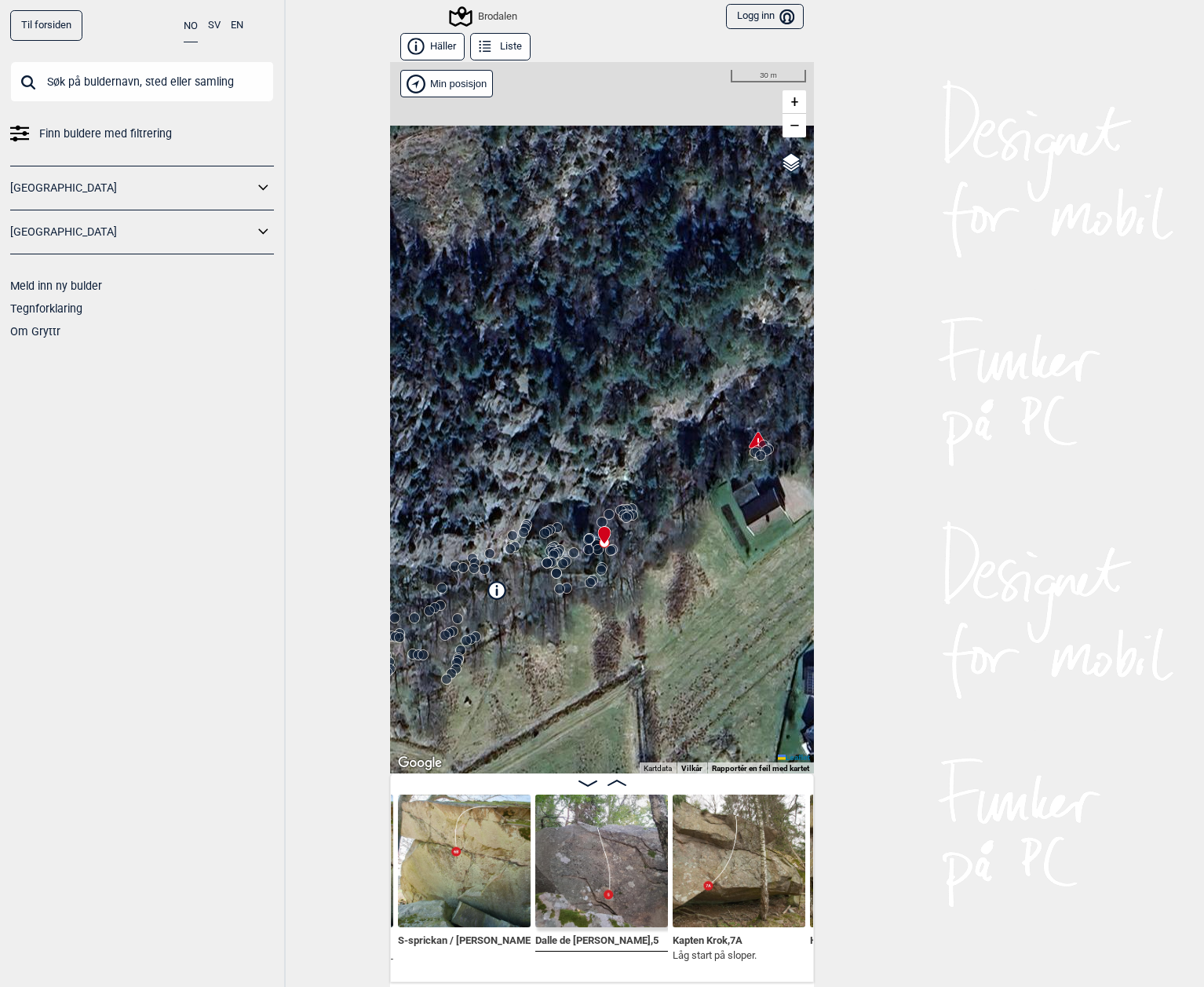 click 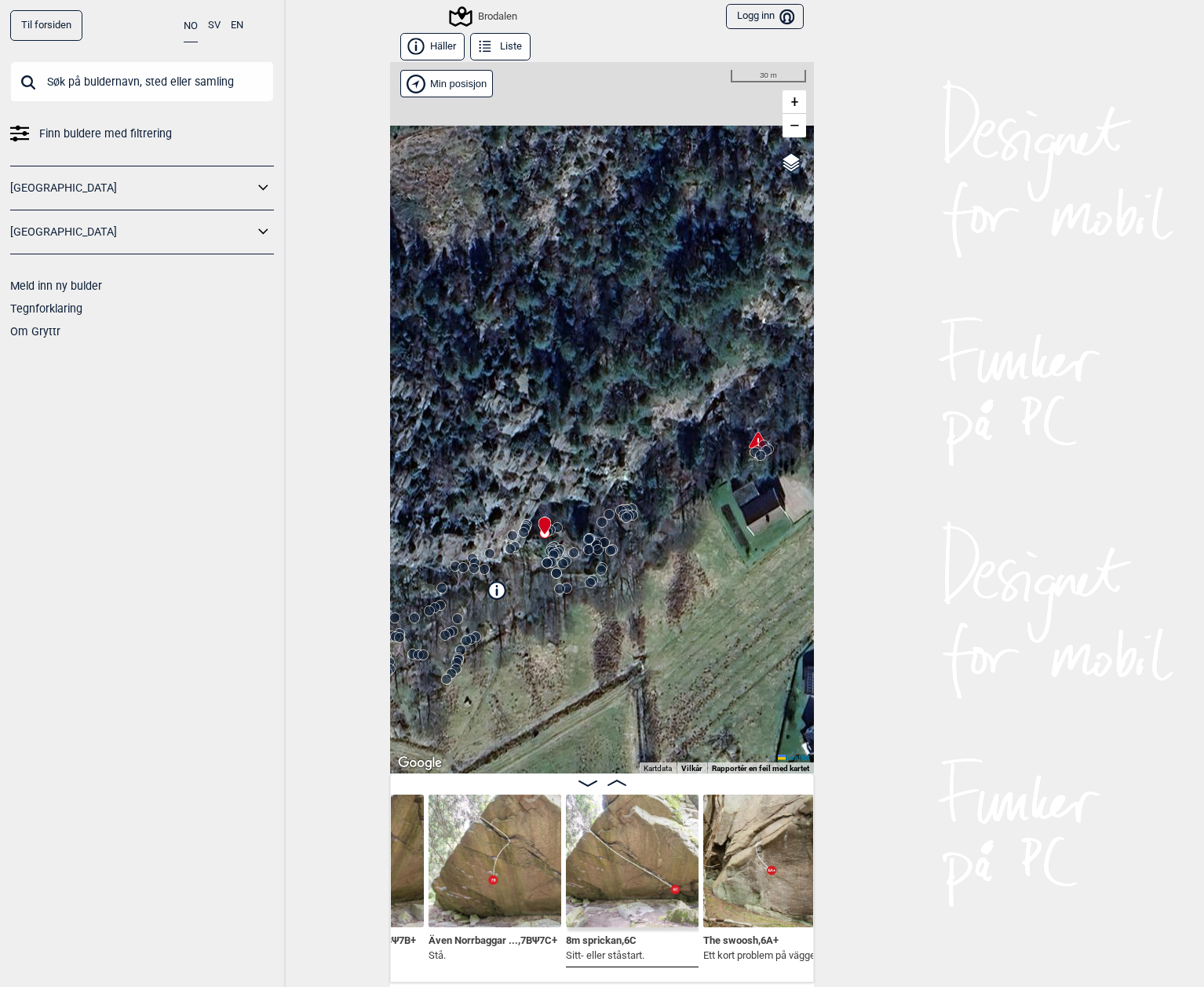 scroll, scrollTop: 0, scrollLeft: 13955, axis: horizontal 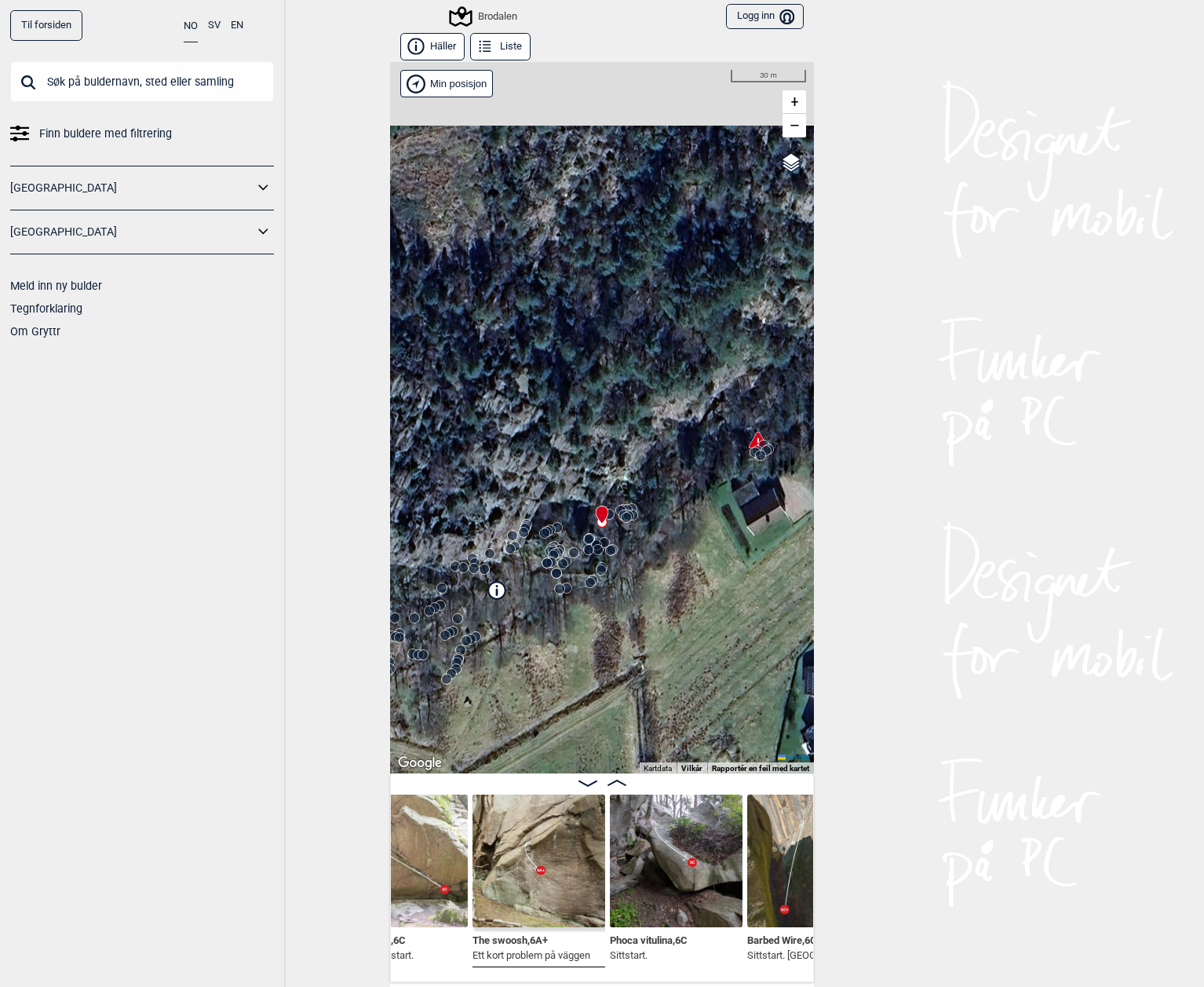 click at bounding box center [538, 861] 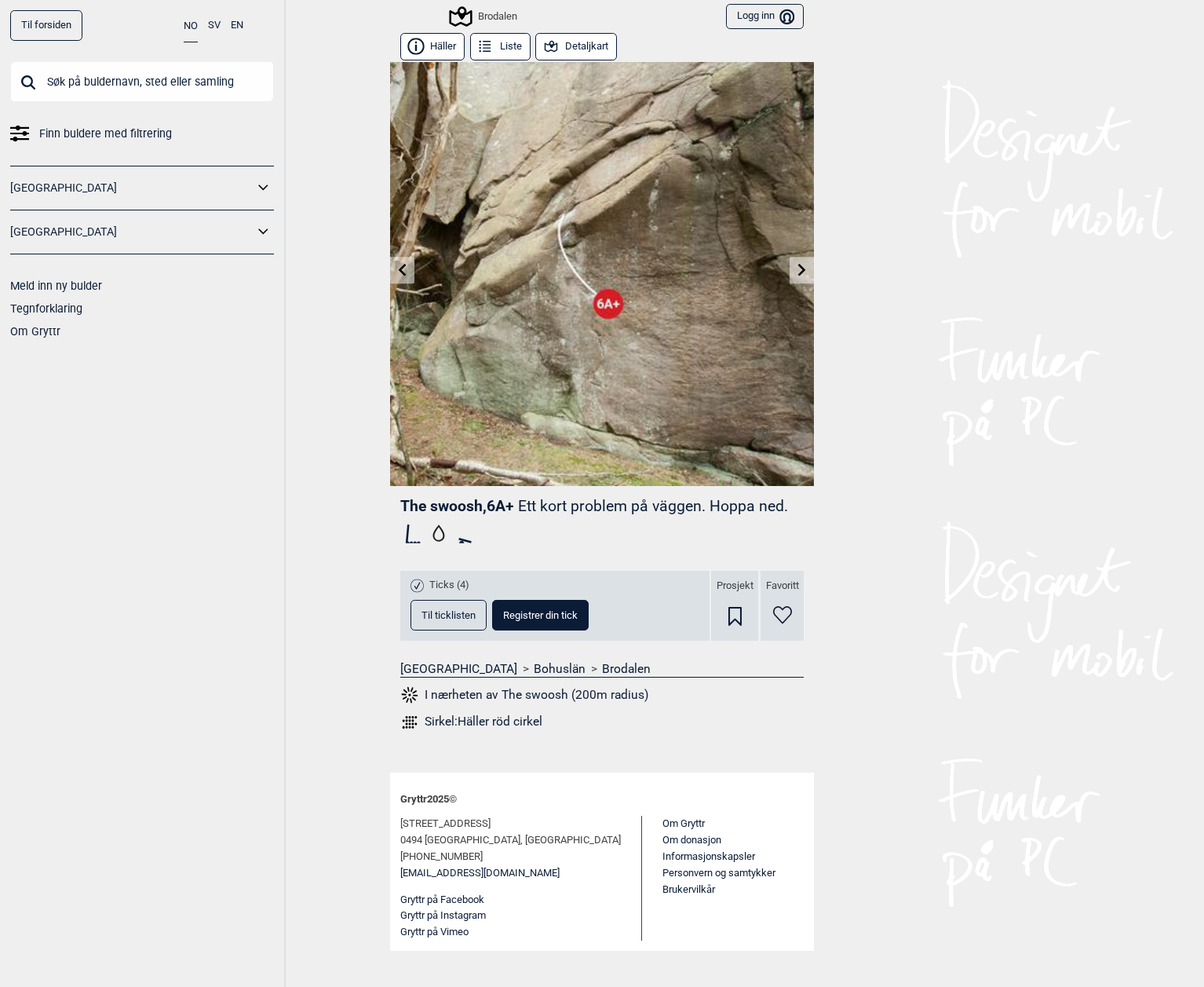 click on "Til ticklisten" at bounding box center [448, 615] 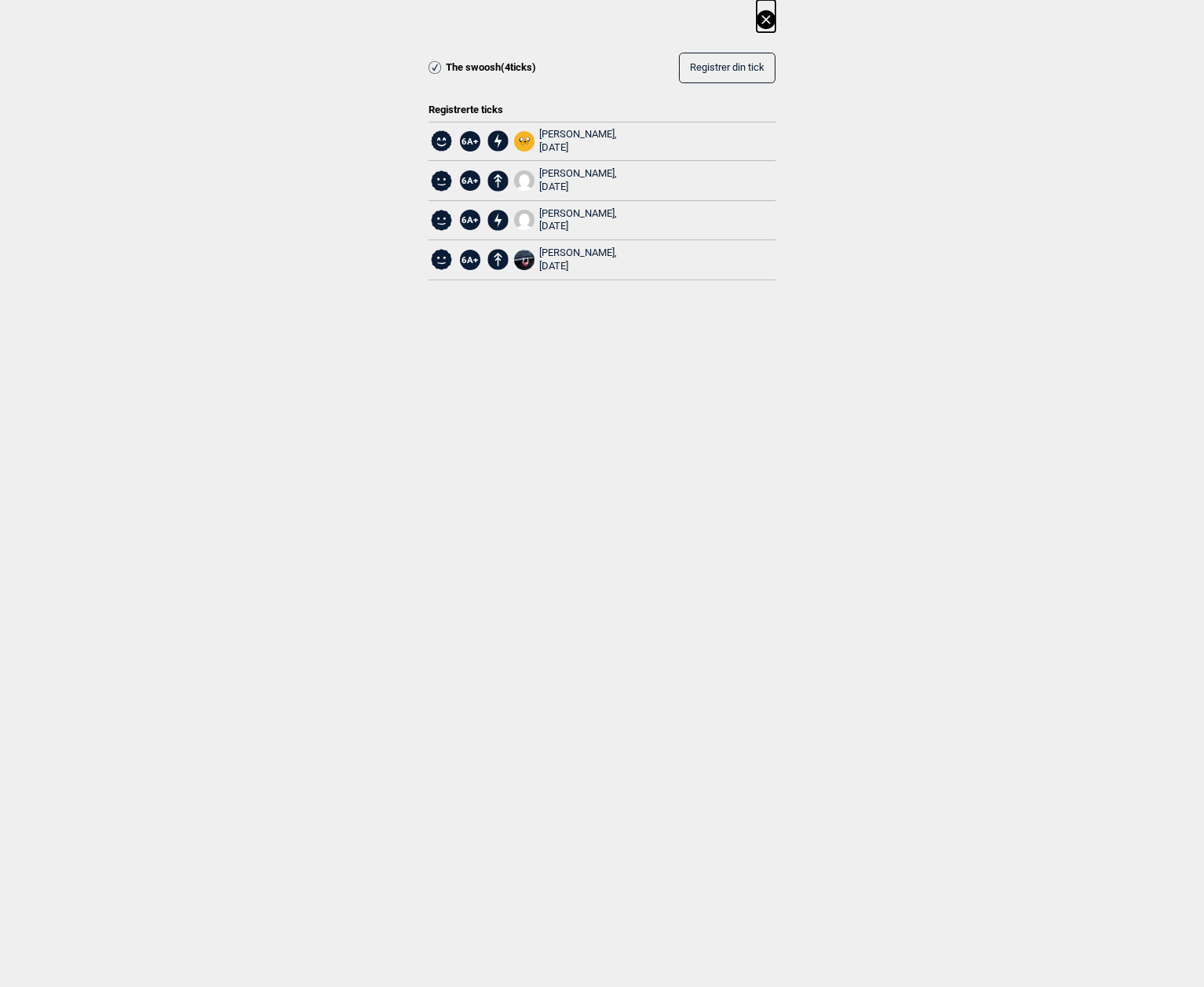 click 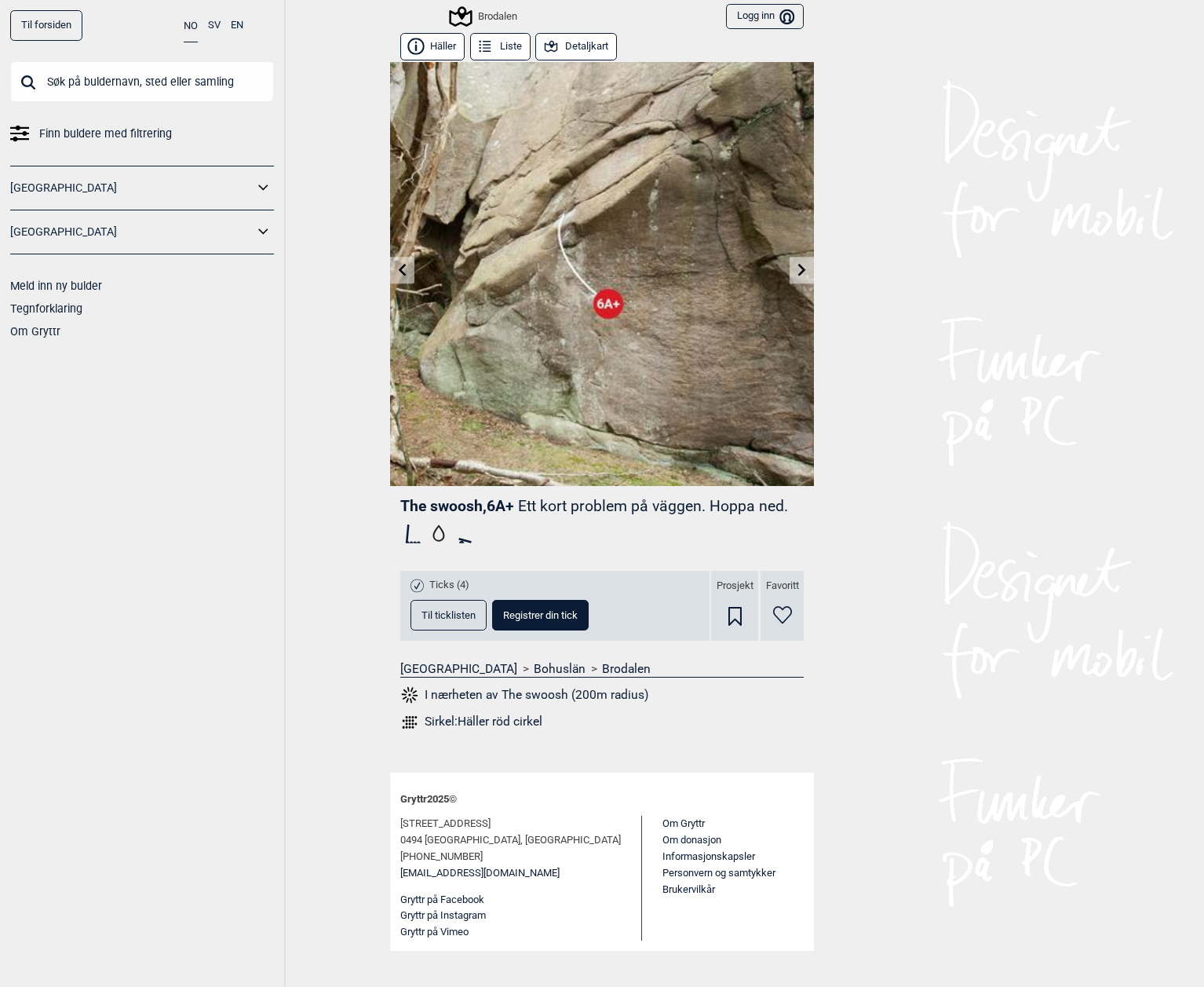 click 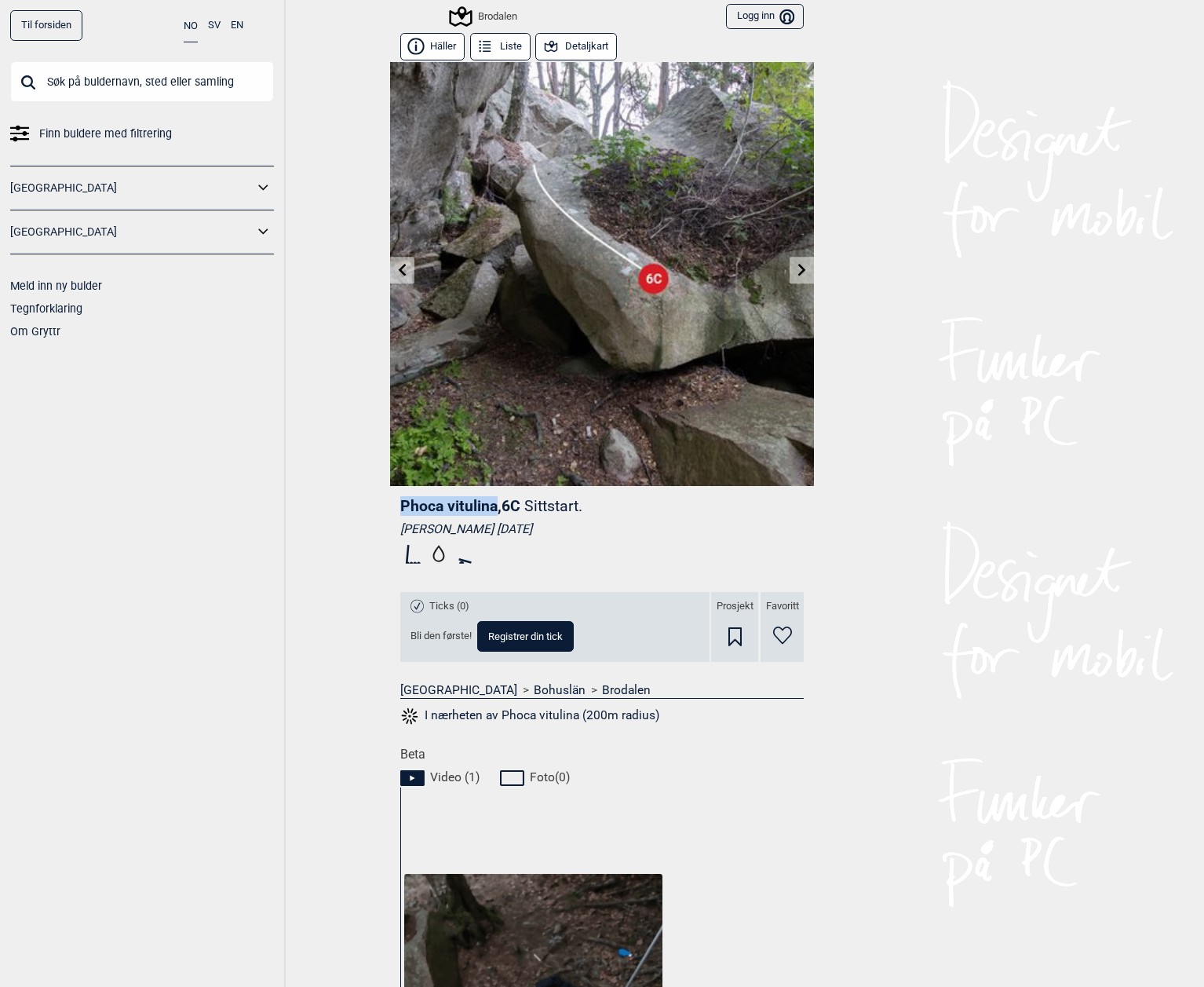 drag, startPoint x: 388, startPoint y: 509, endPoint x: 496, endPoint y: 506, distance: 108.04166 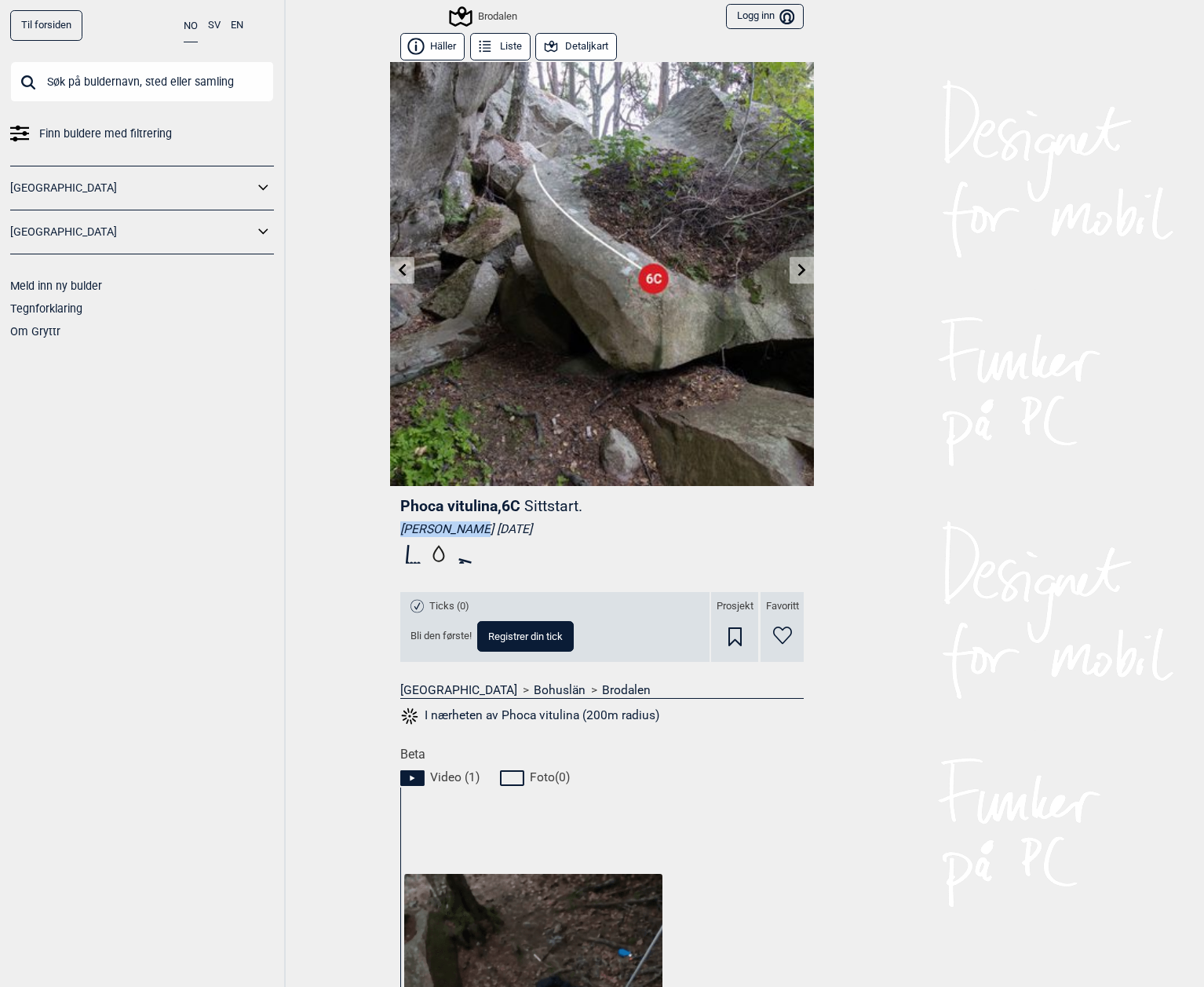 drag, startPoint x: 393, startPoint y: 527, endPoint x: 478, endPoint y: 527, distance: 85 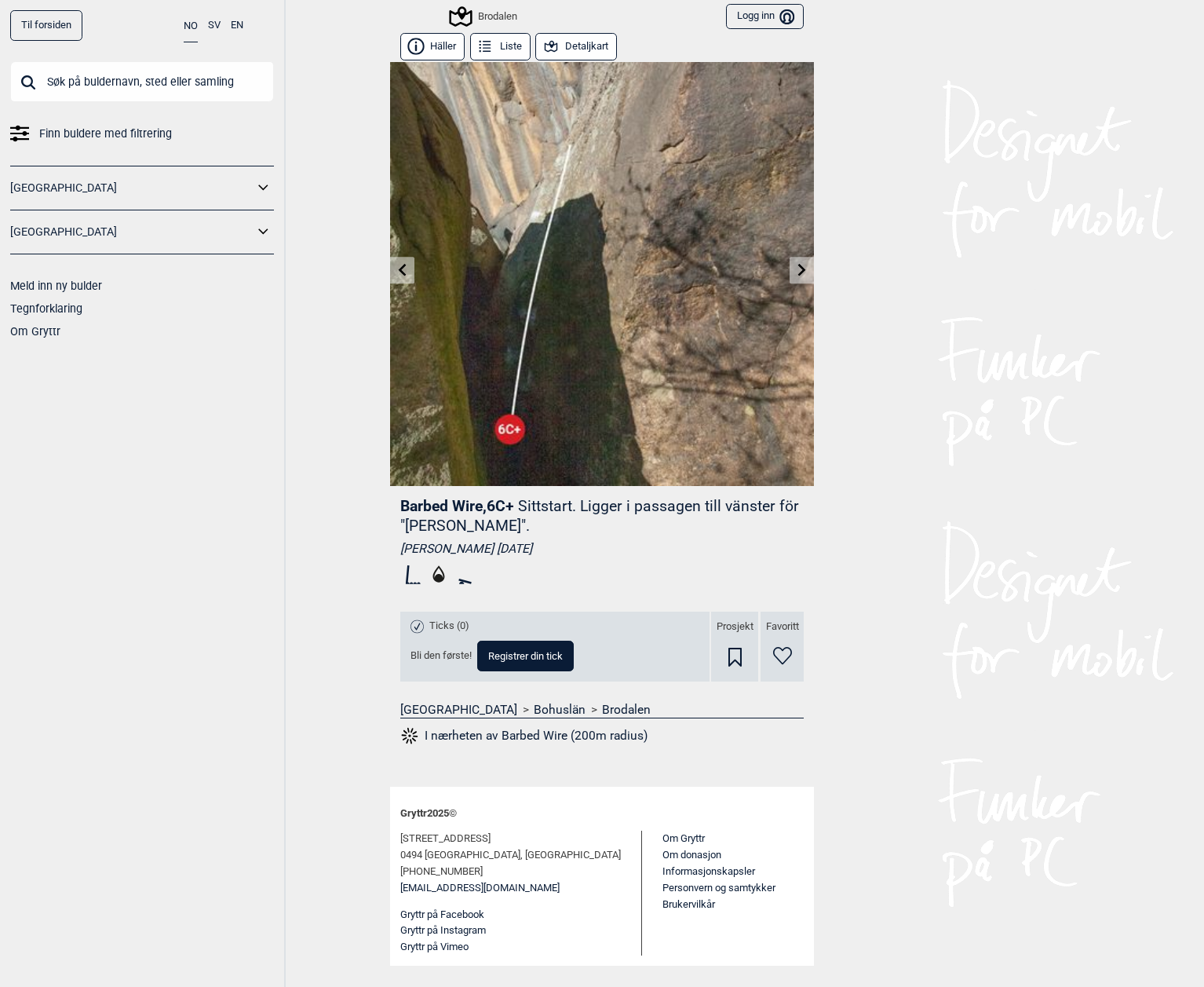 click at bounding box center (801, 270) 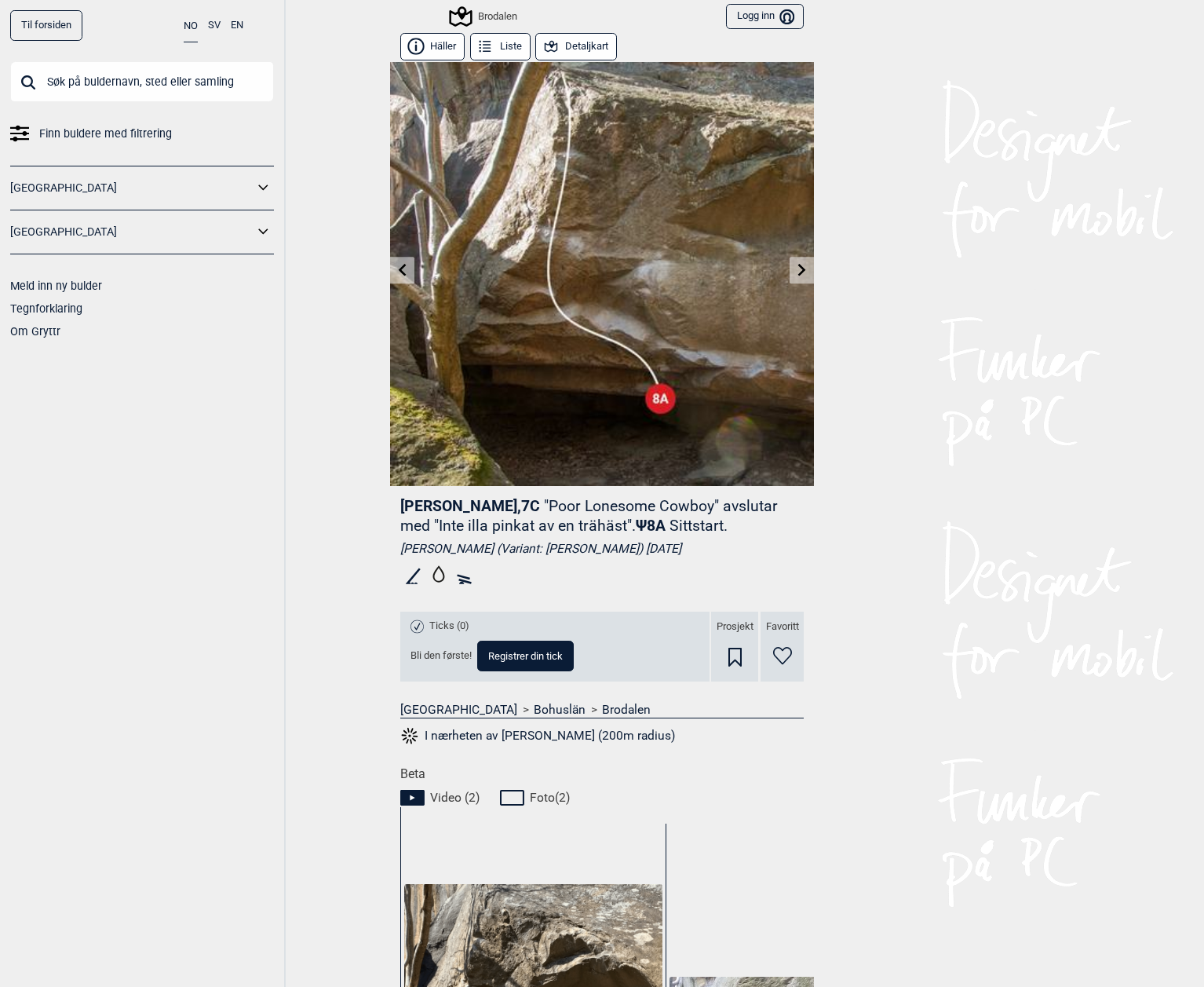 click at bounding box center (801, 270) 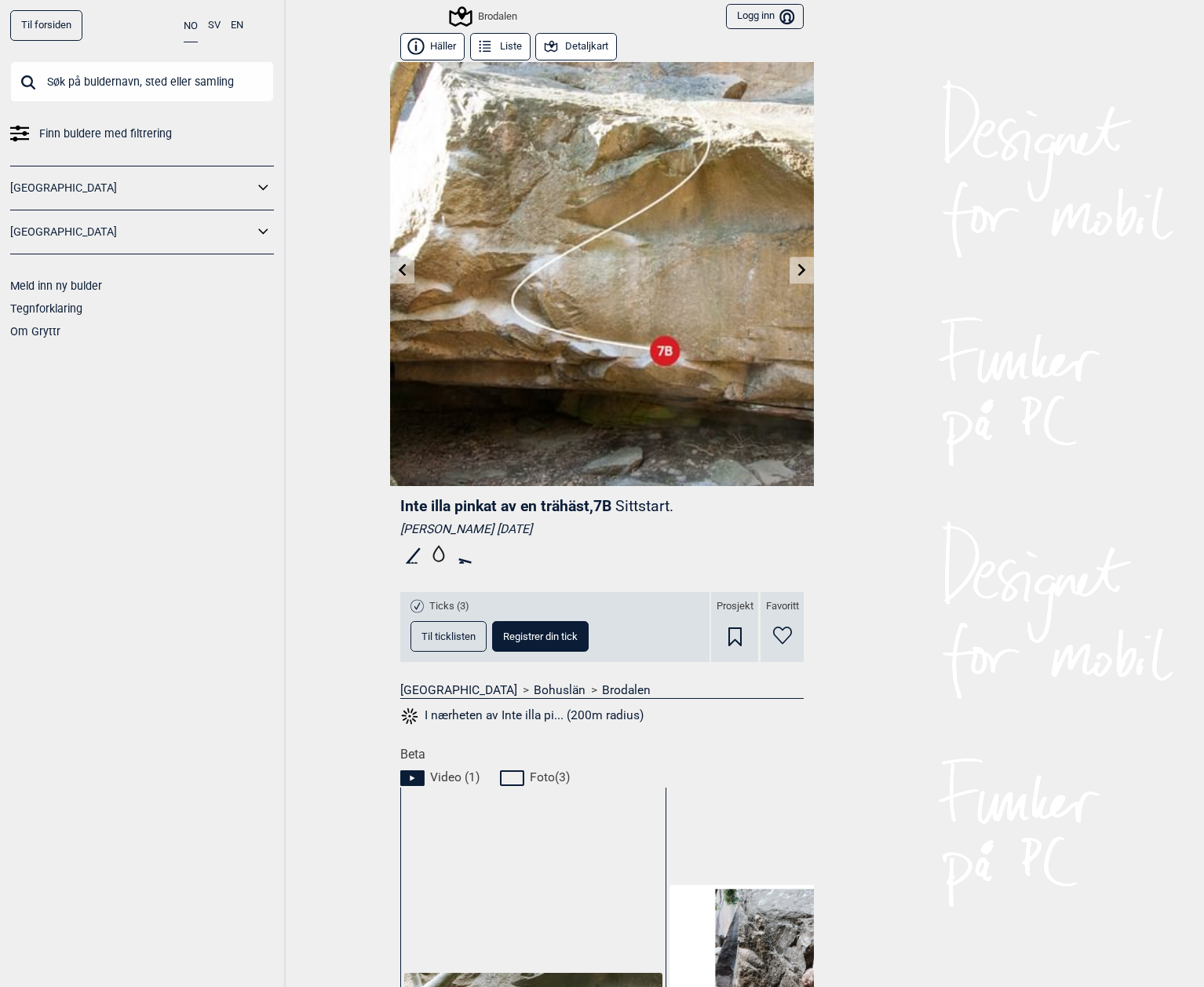 click at bounding box center [801, 270] 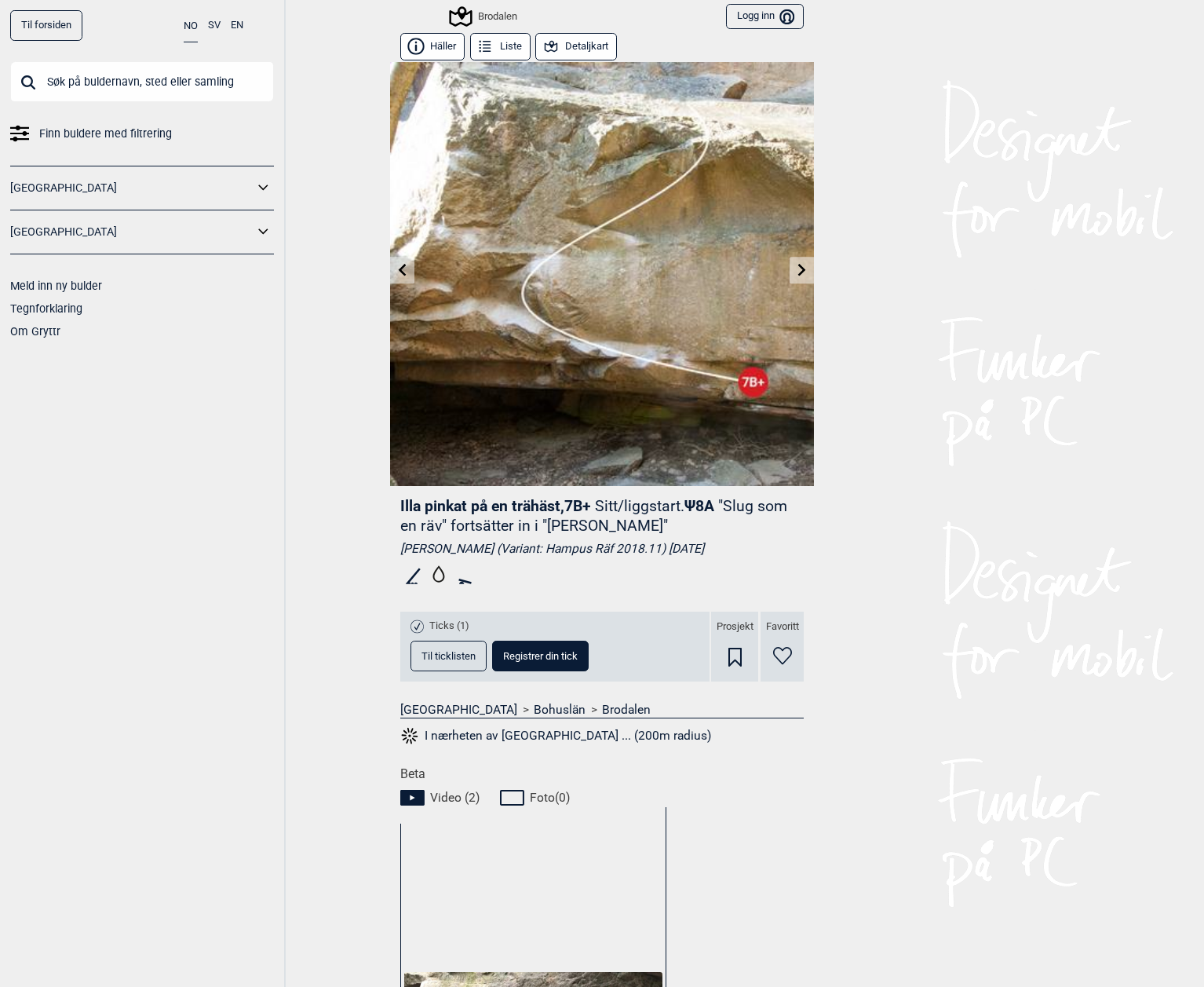 click at bounding box center (801, 270) 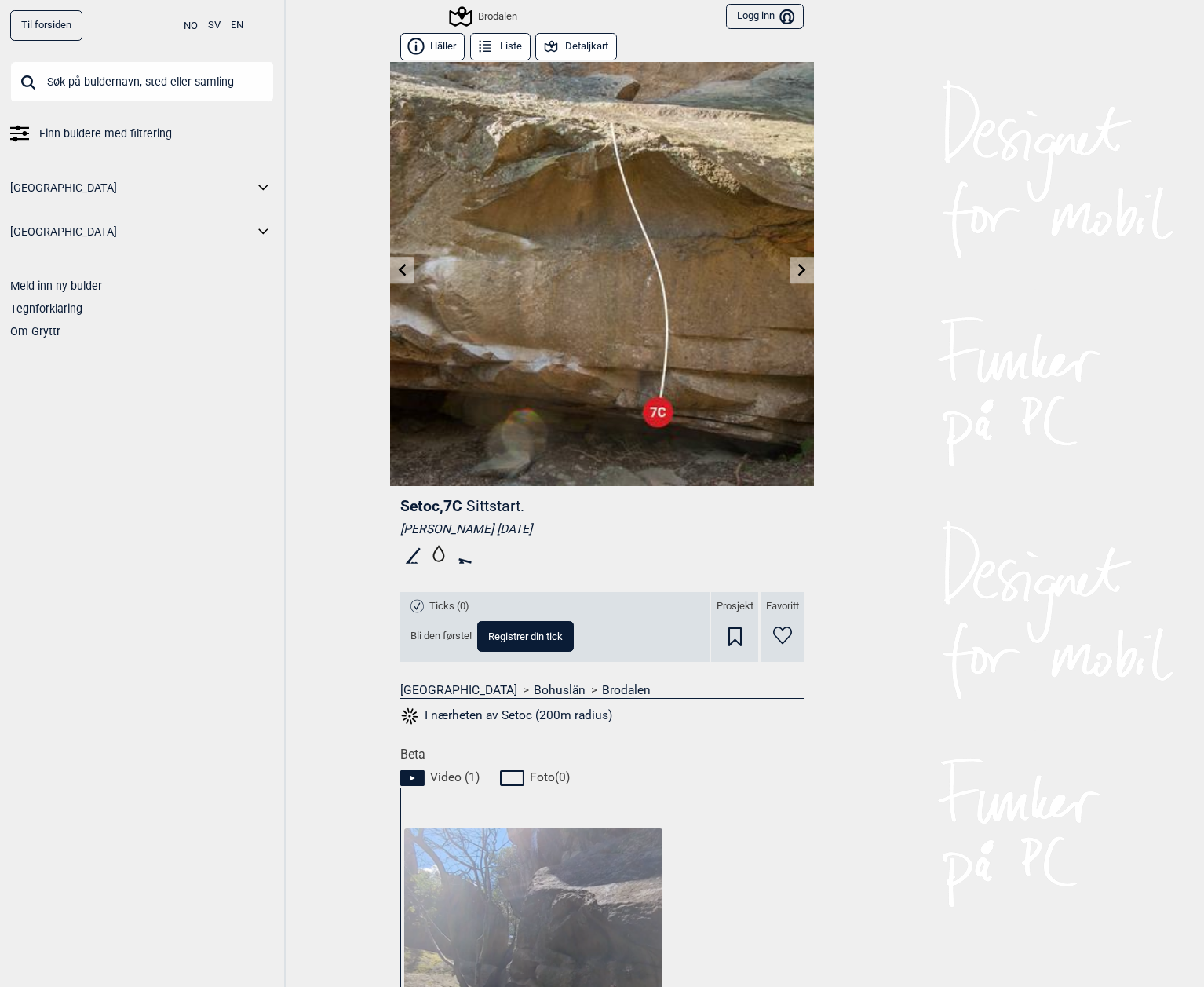 click at bounding box center (801, 270) 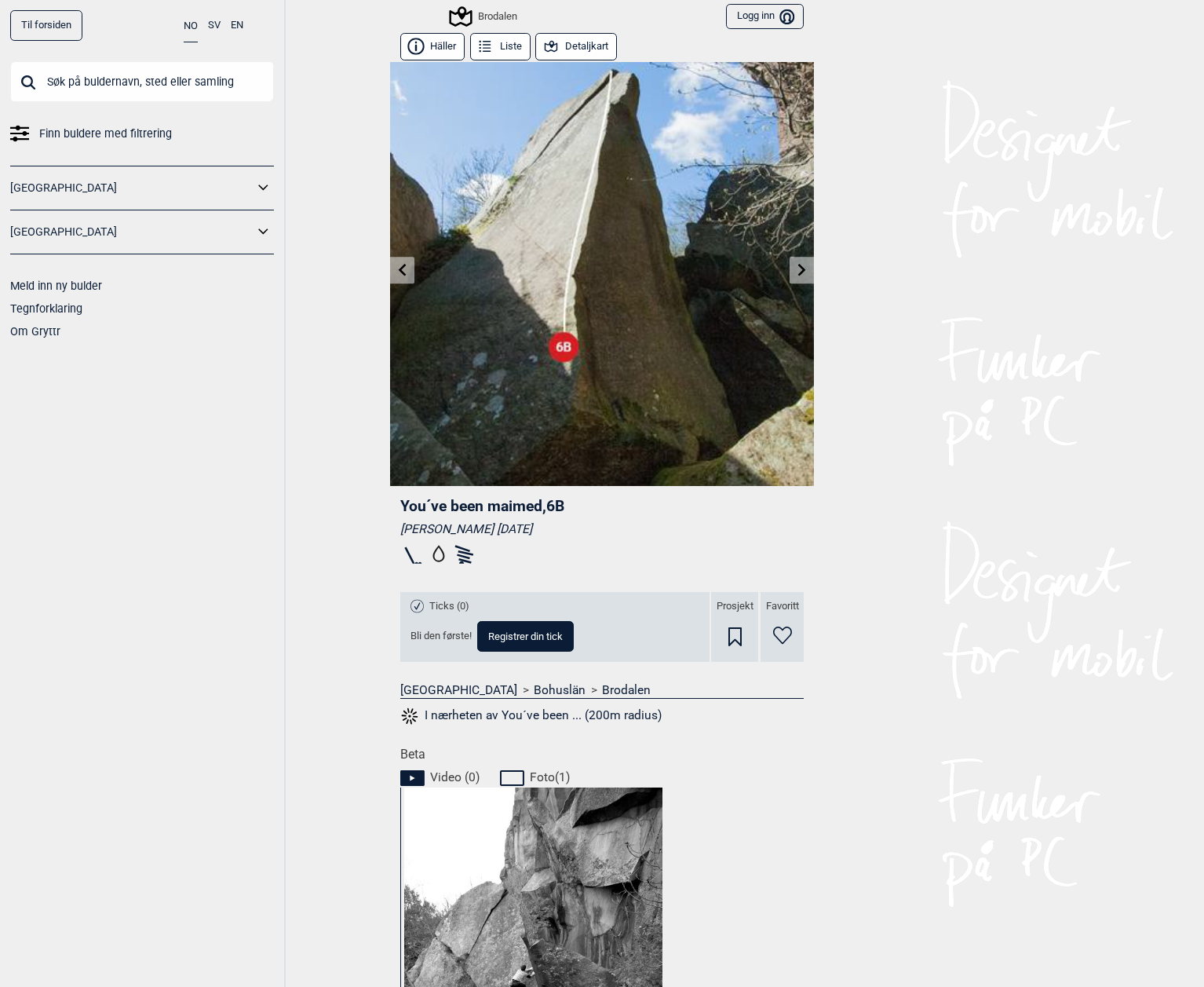 click at bounding box center (402, 270) 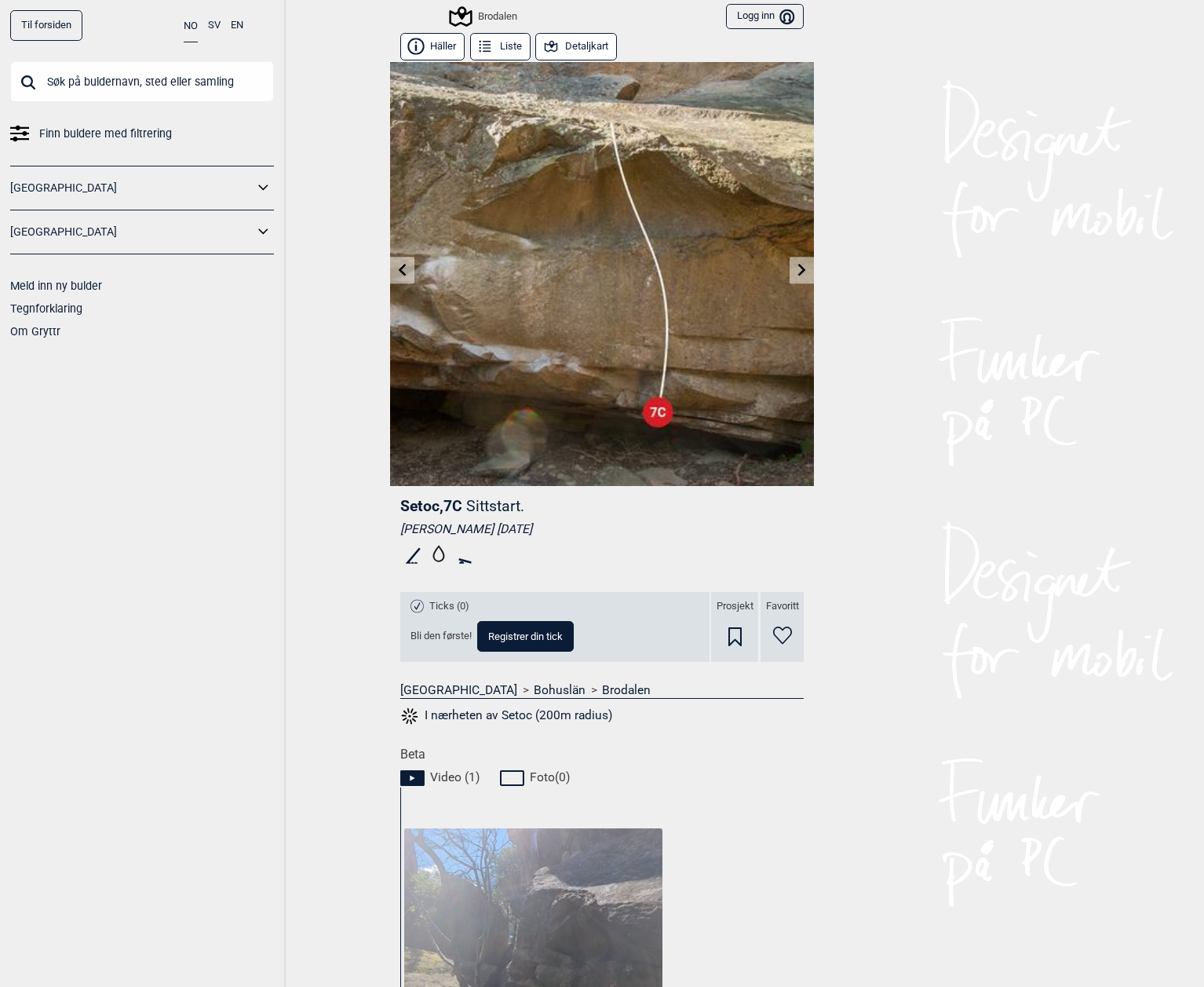 click at bounding box center [402, 270] 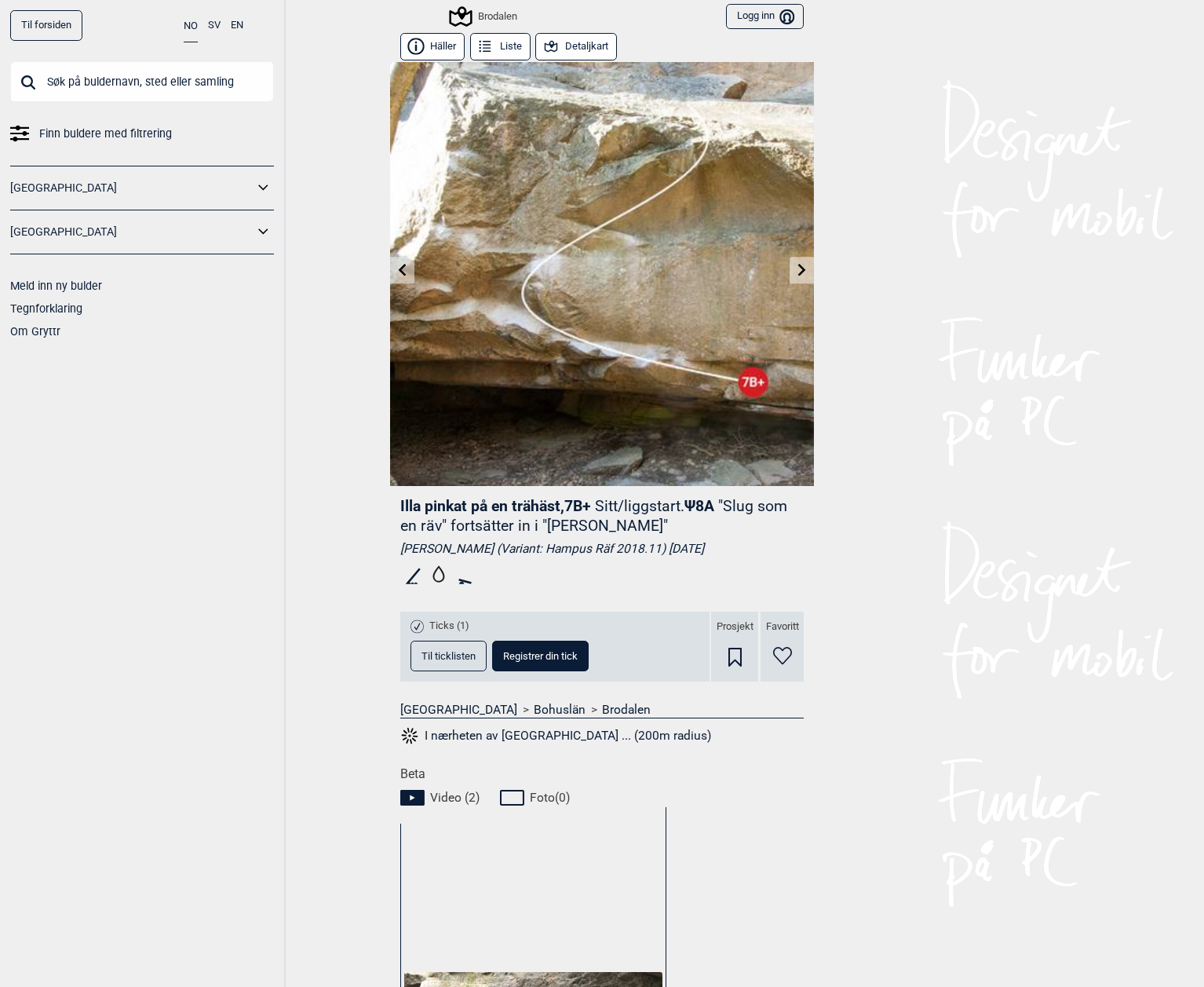 click at bounding box center [402, 270] 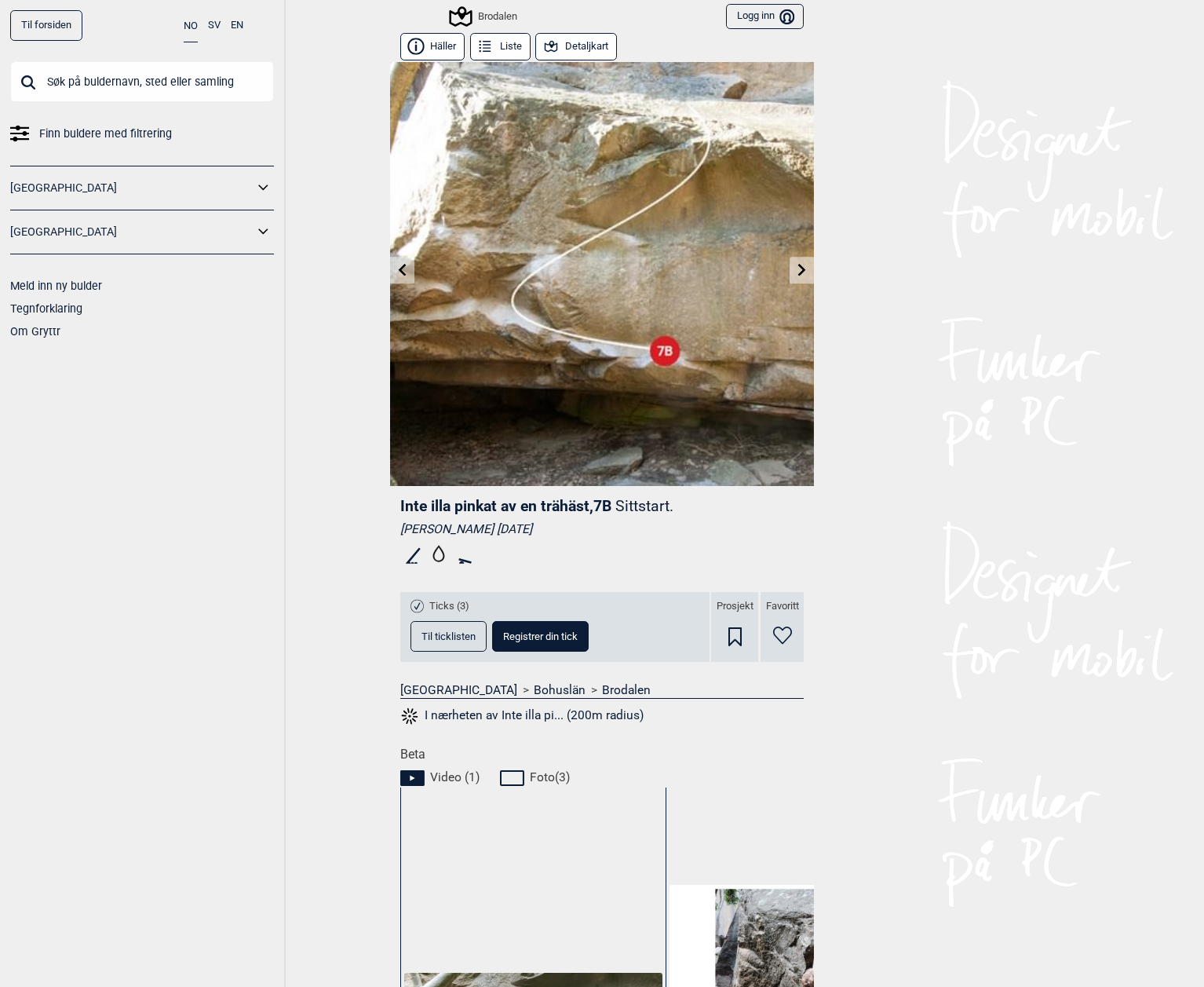 click at bounding box center (402, 270) 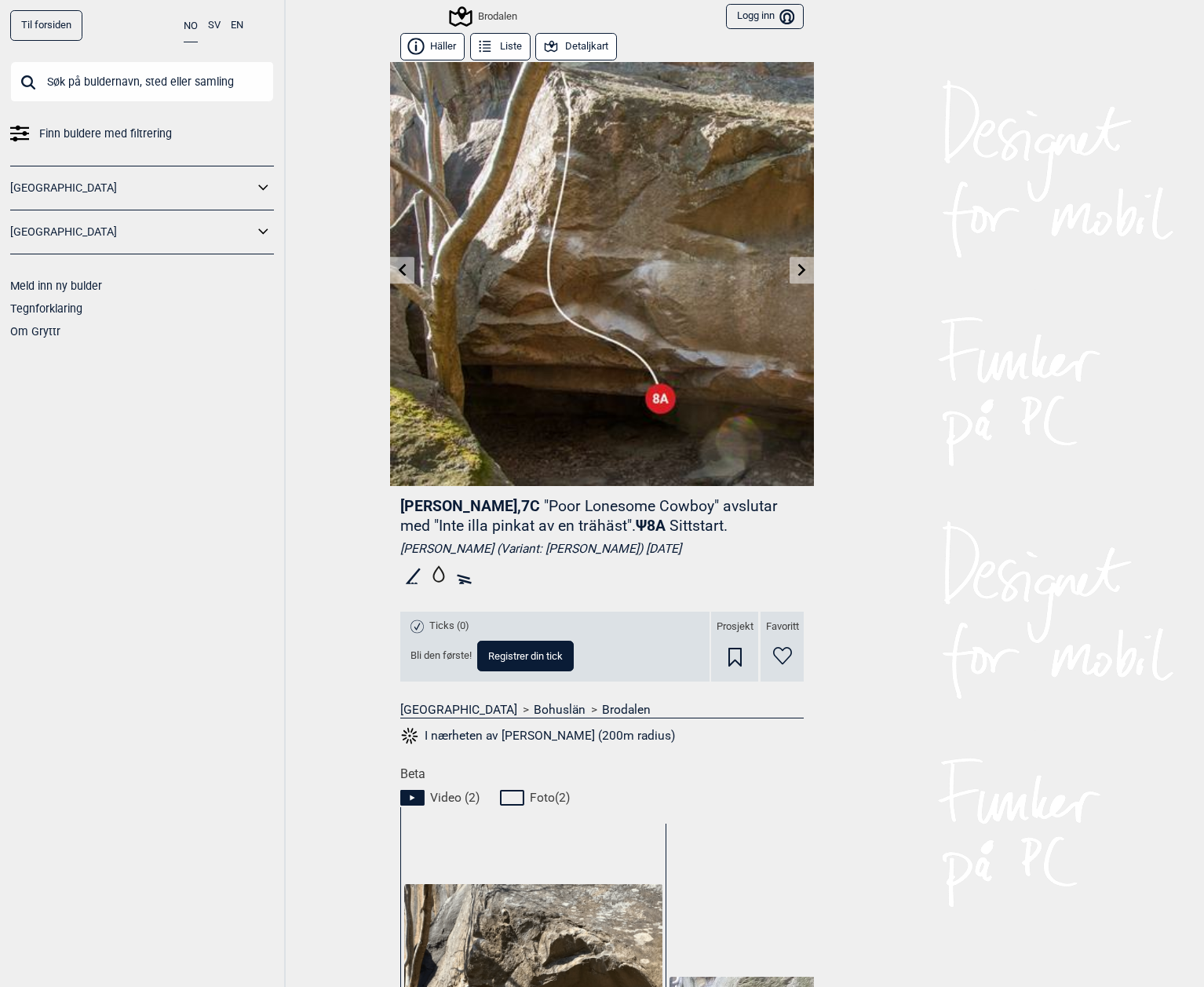 click 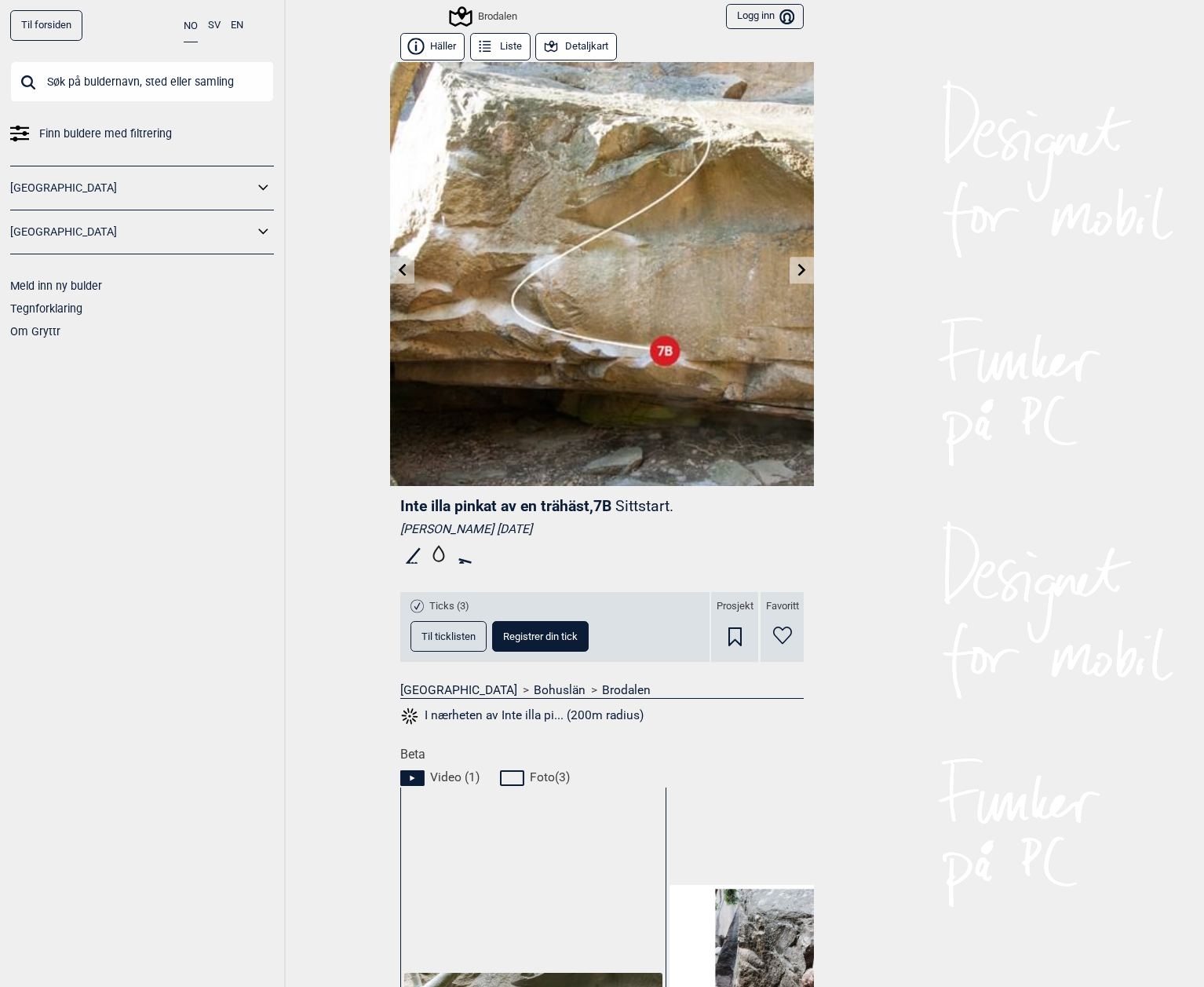 click 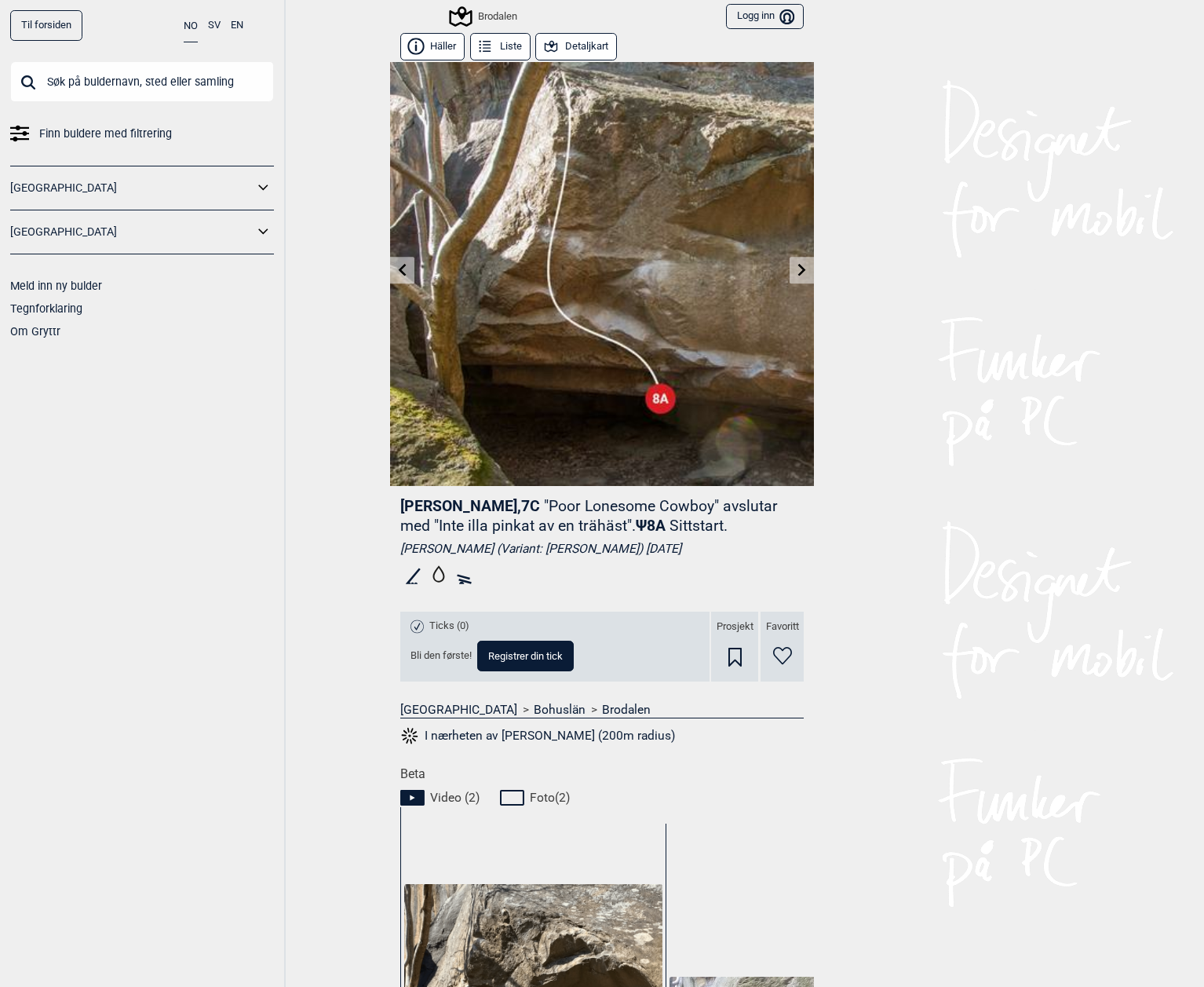 click 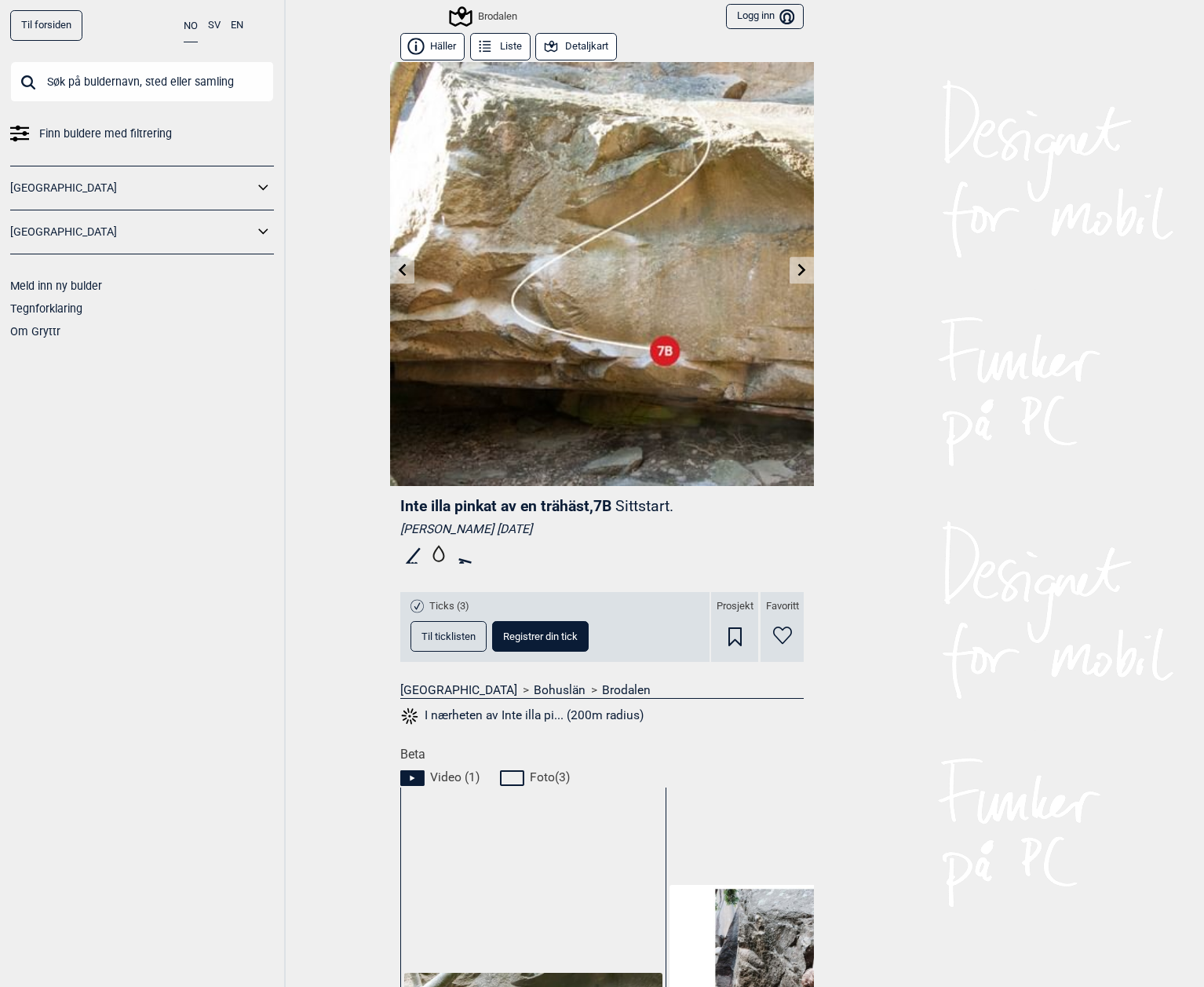 click 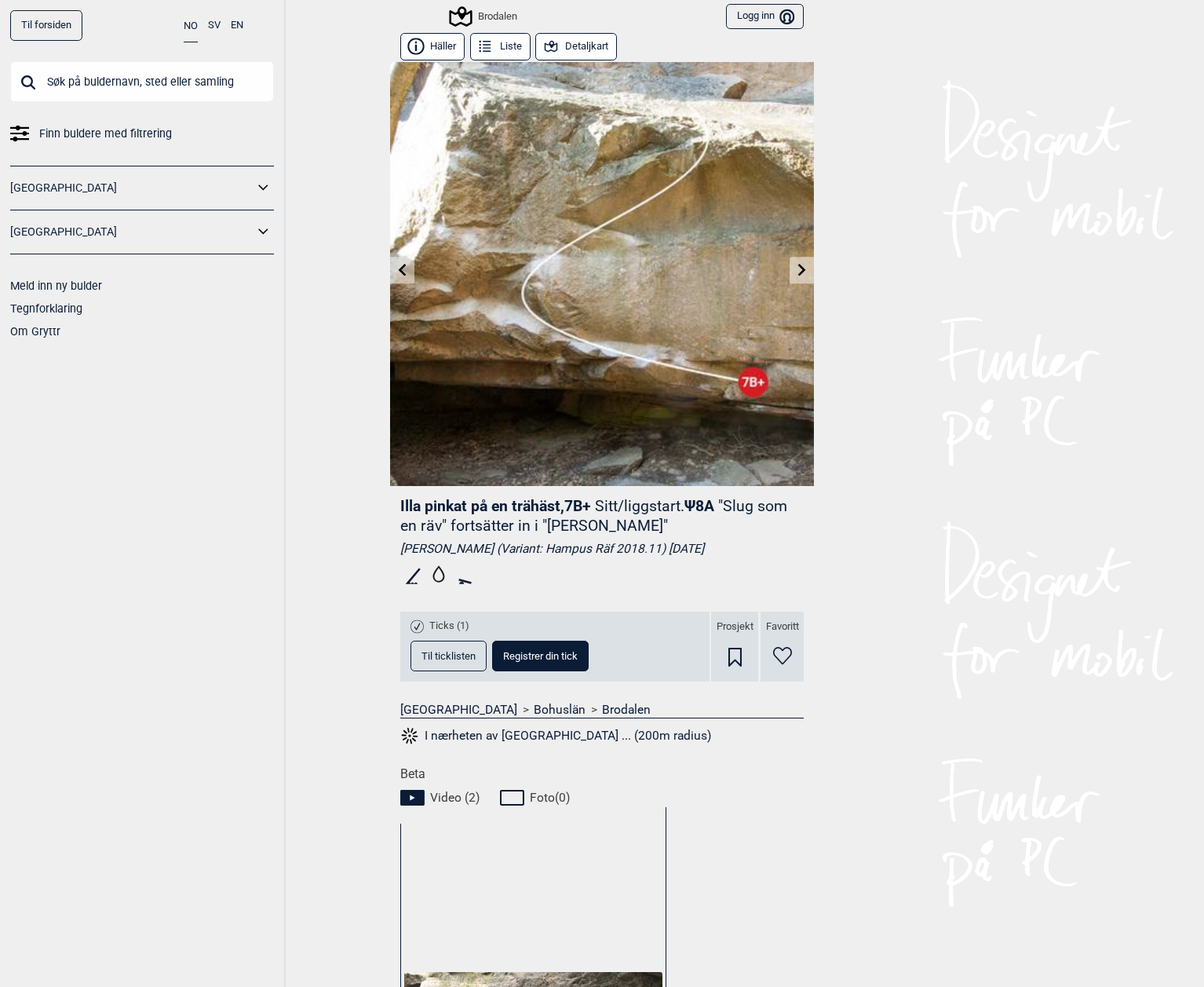 click 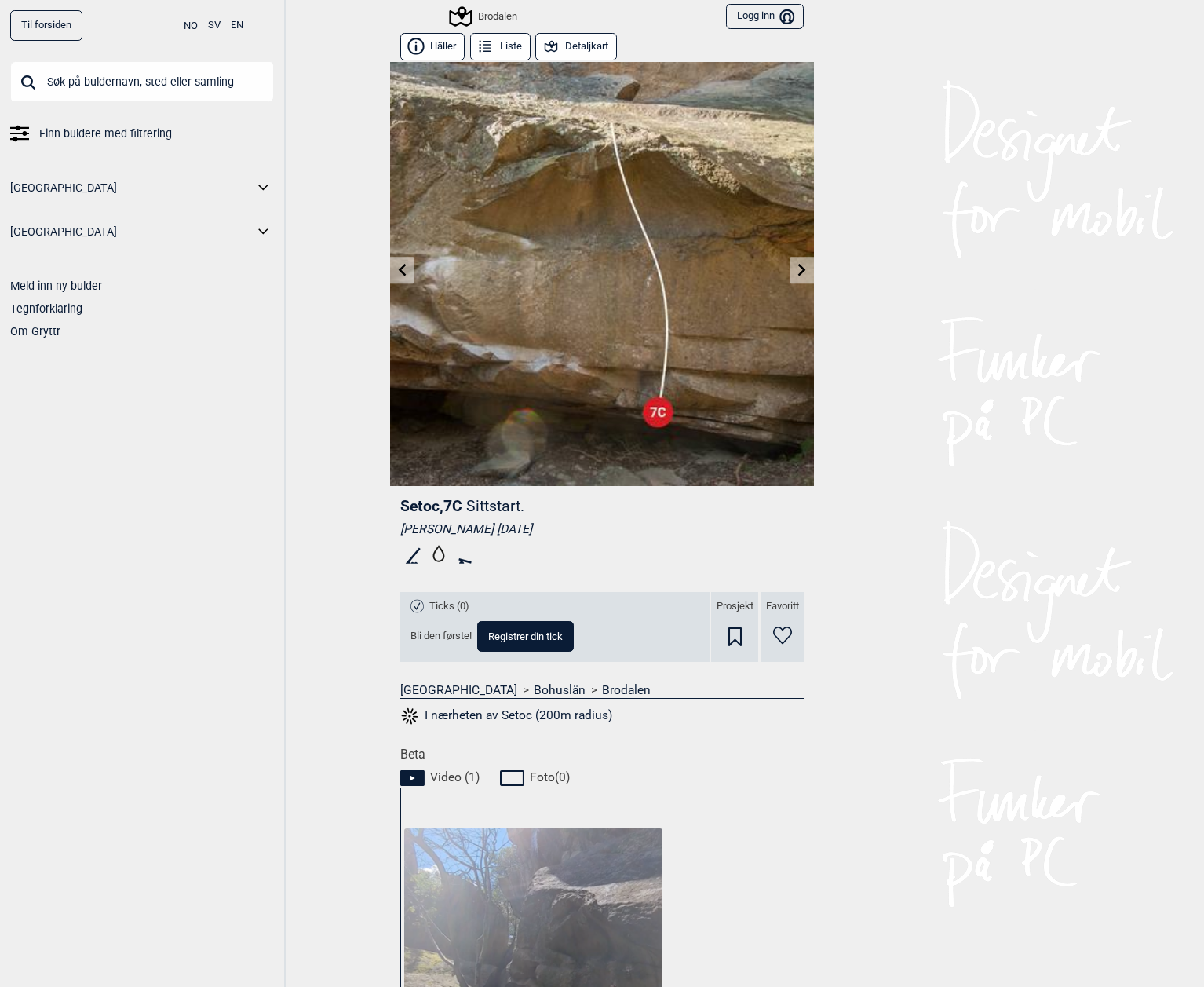 click 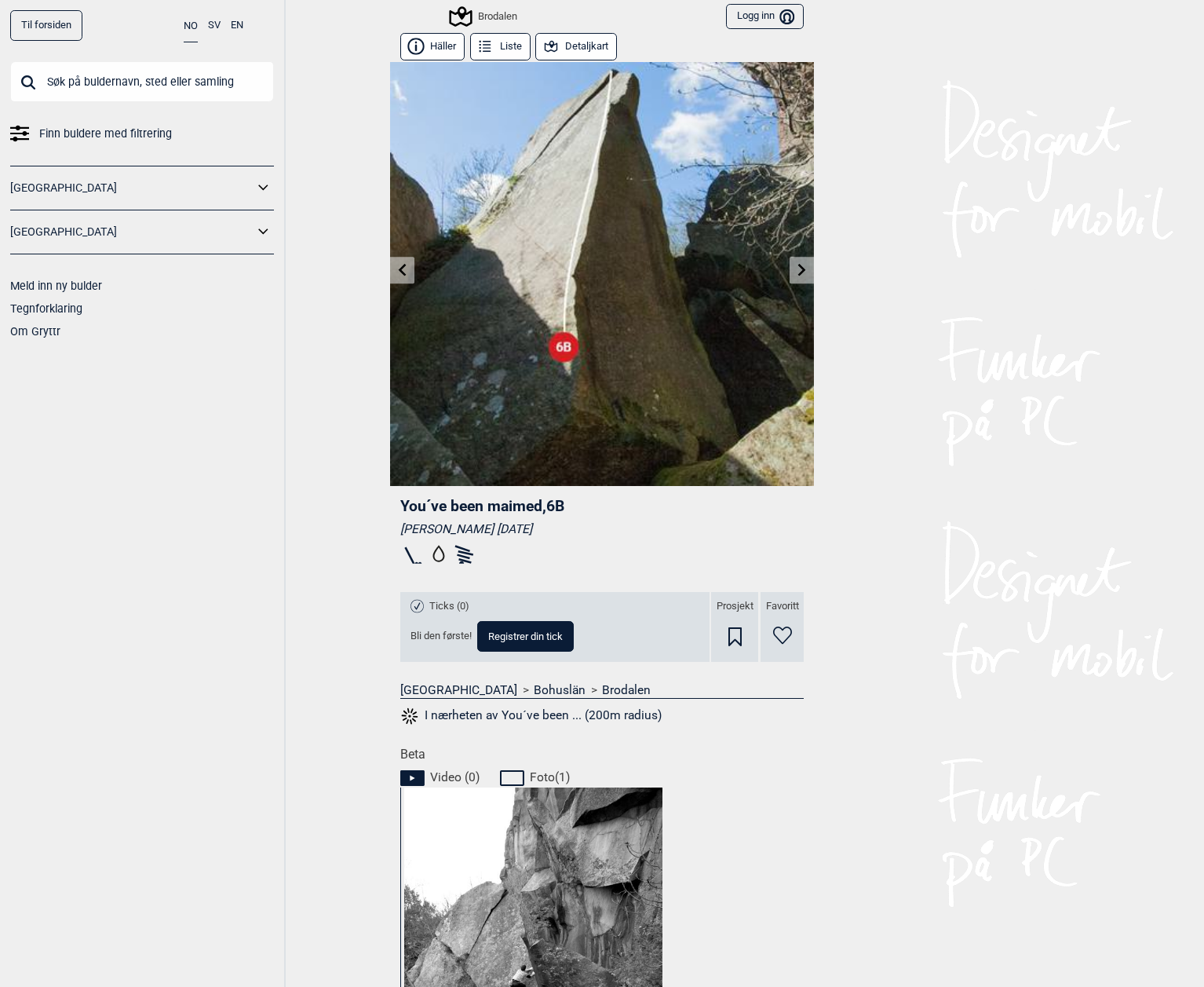 click 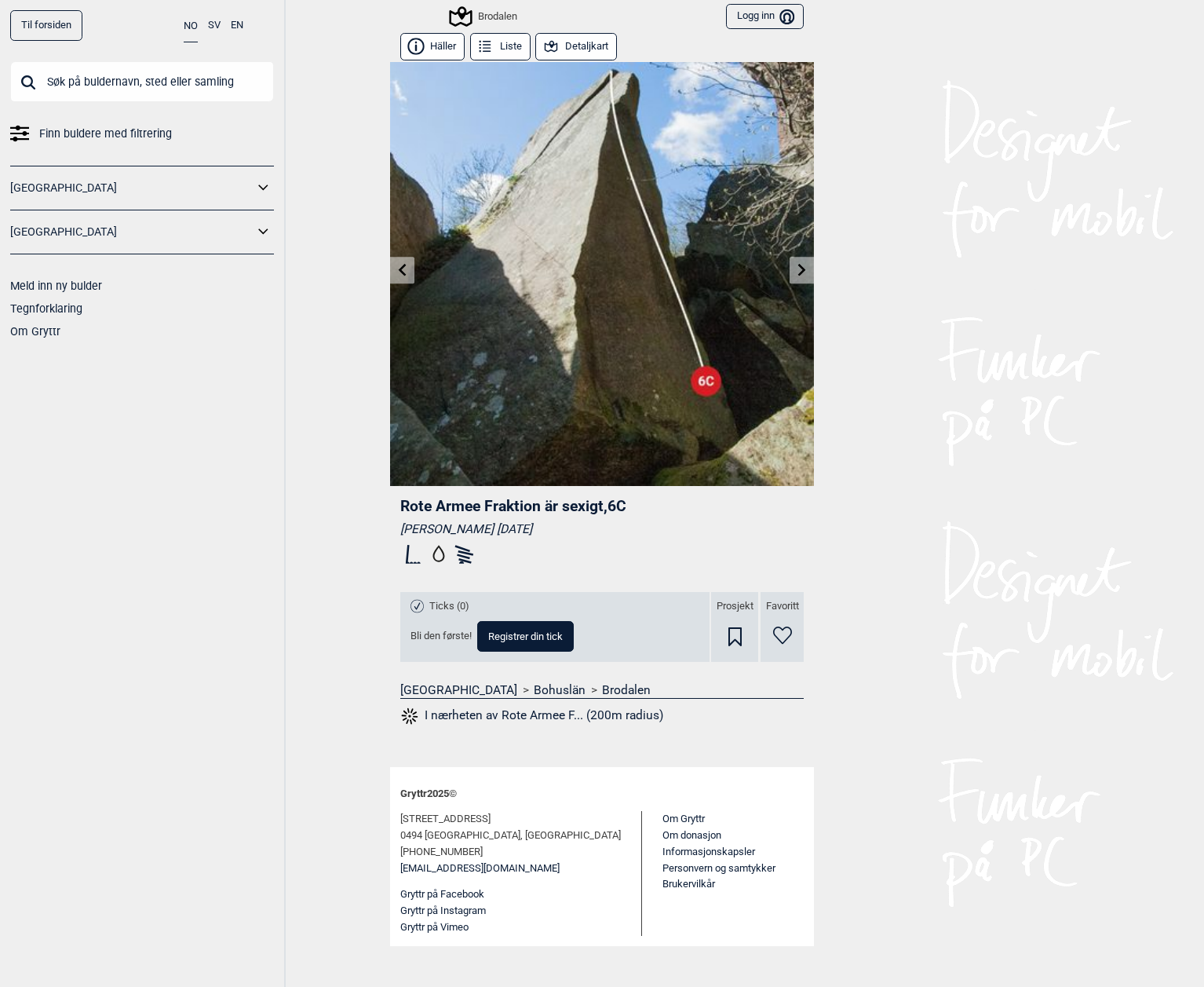 click at bounding box center (801, 270) 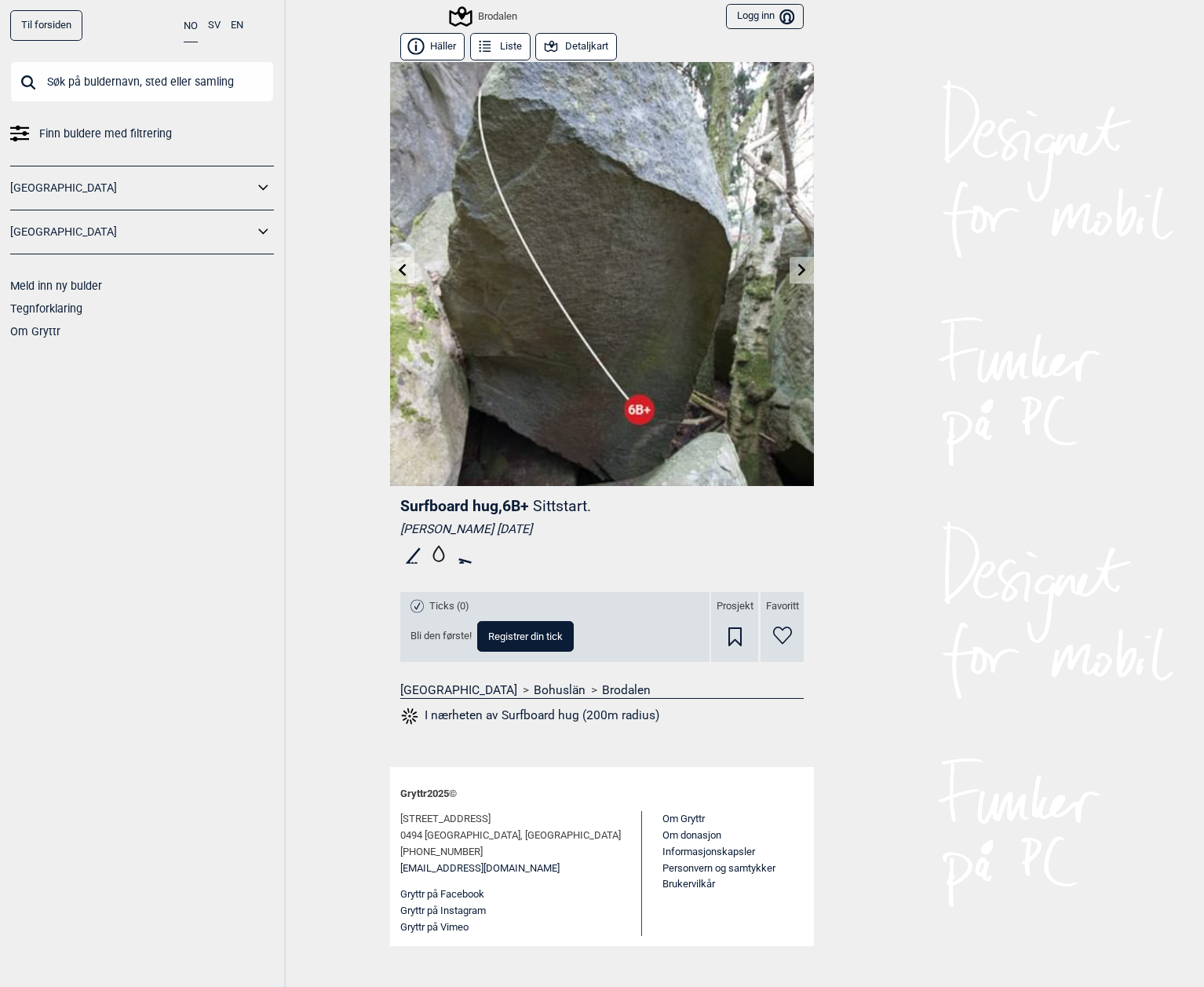 click at bounding box center [801, 270] 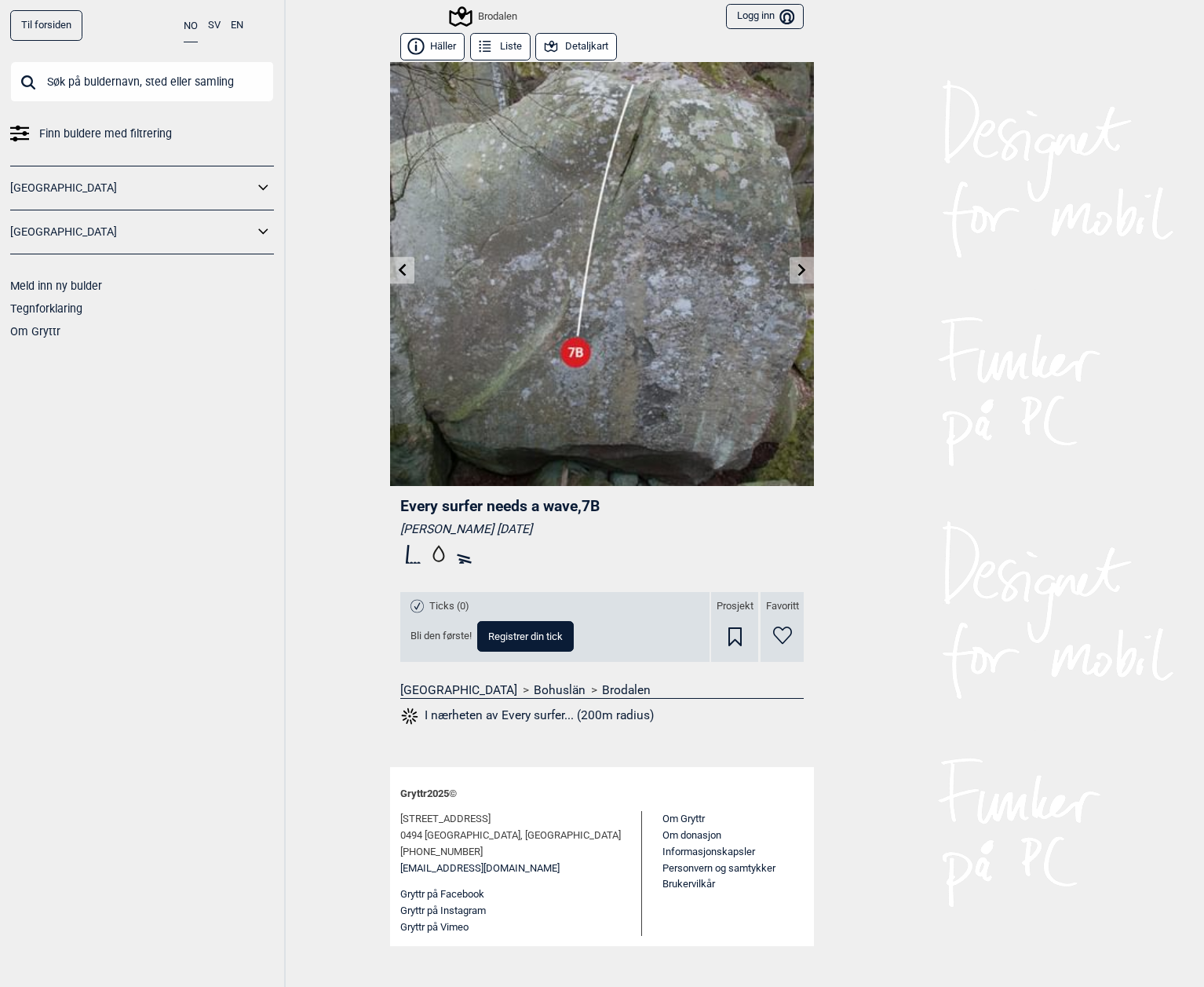 click 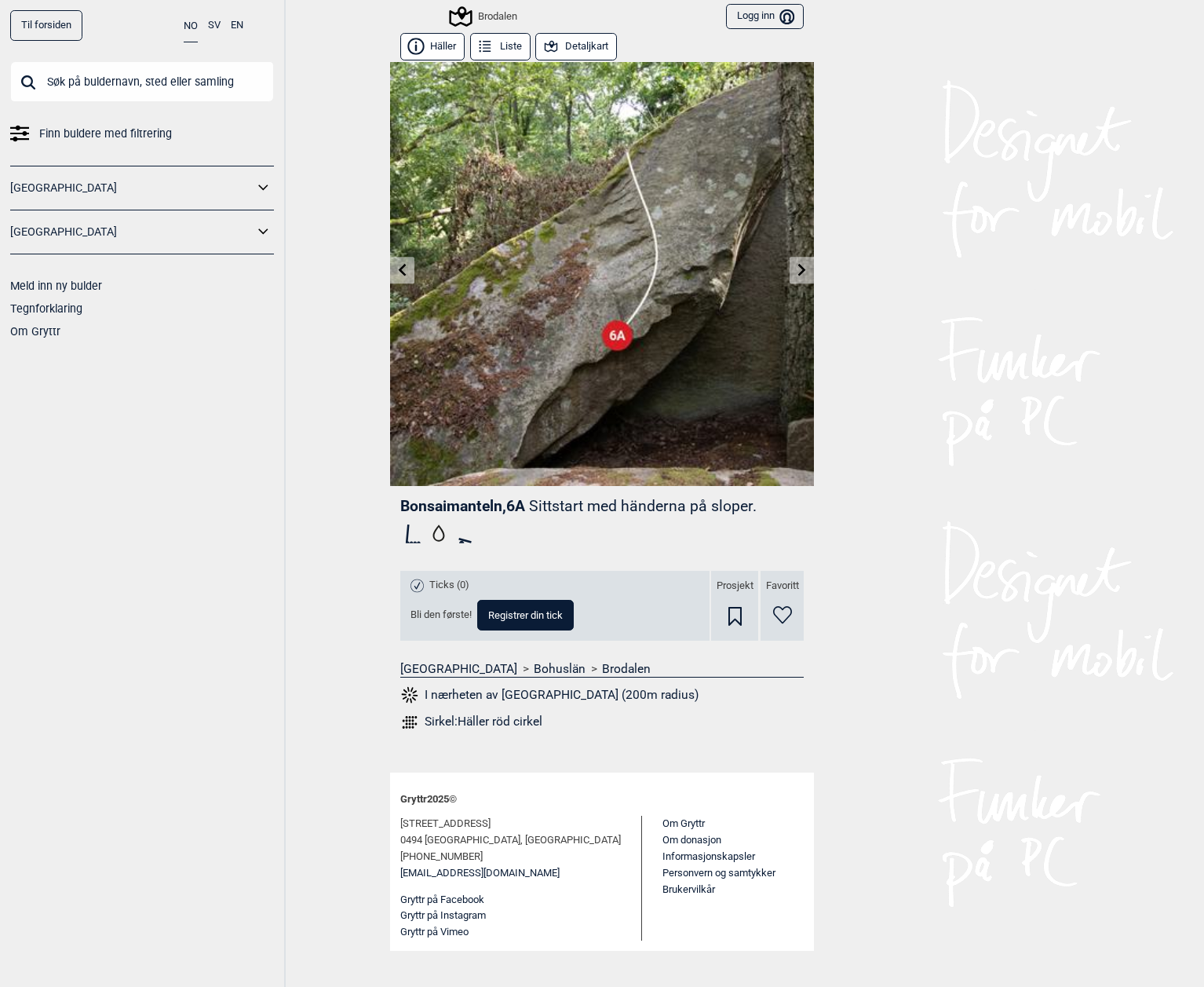 click at bounding box center (801, 270) 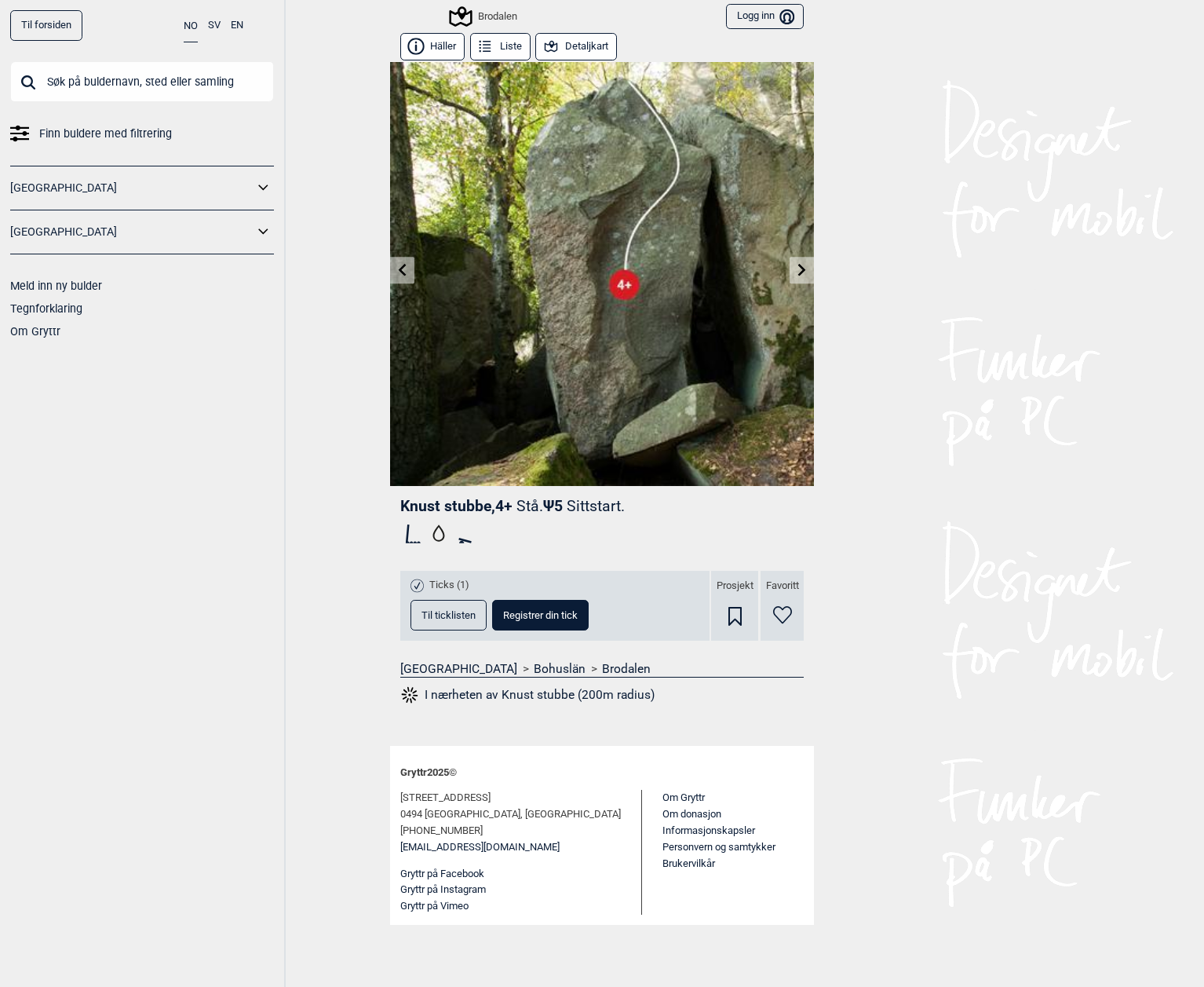 click at bounding box center [801, 270] 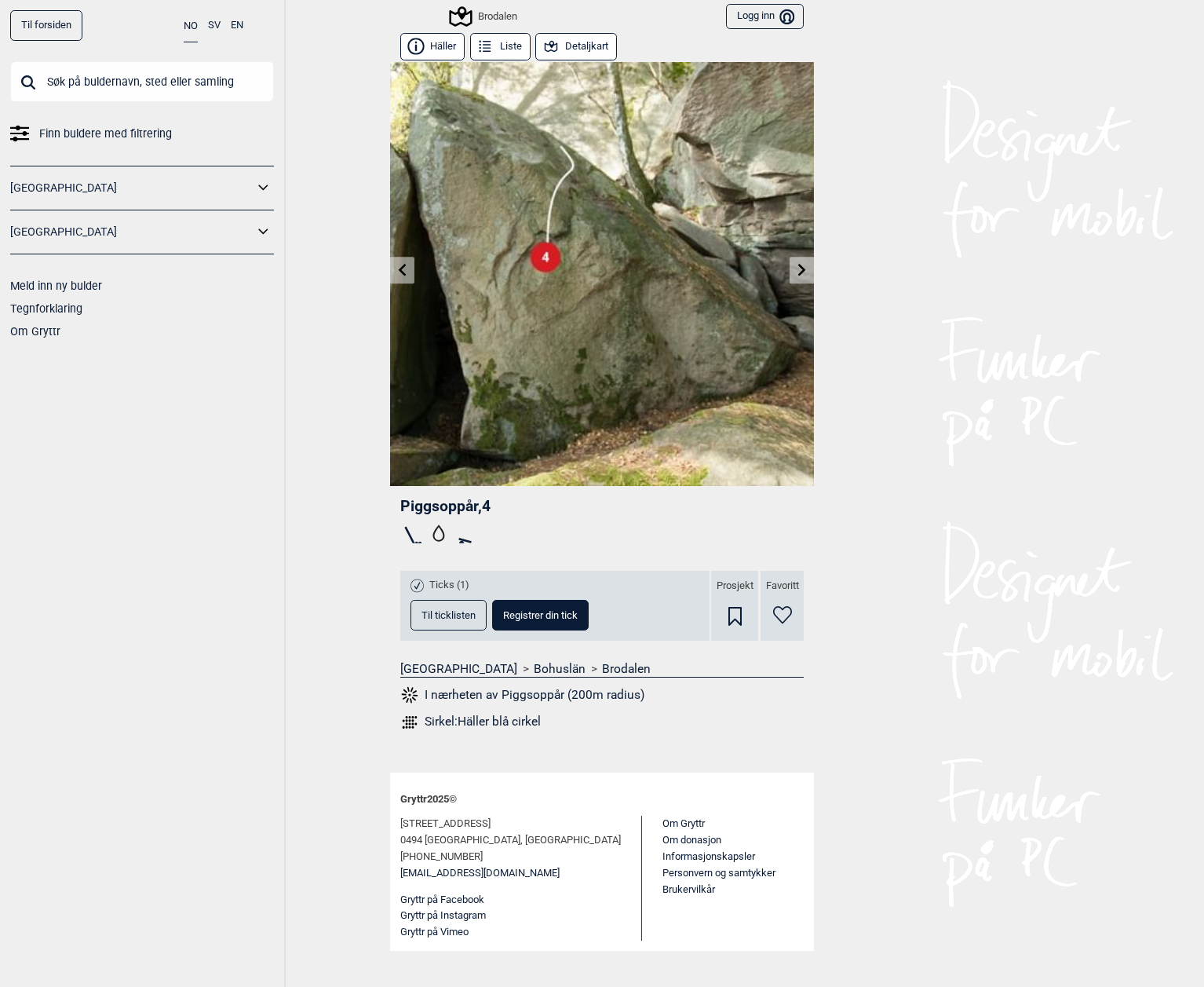 click 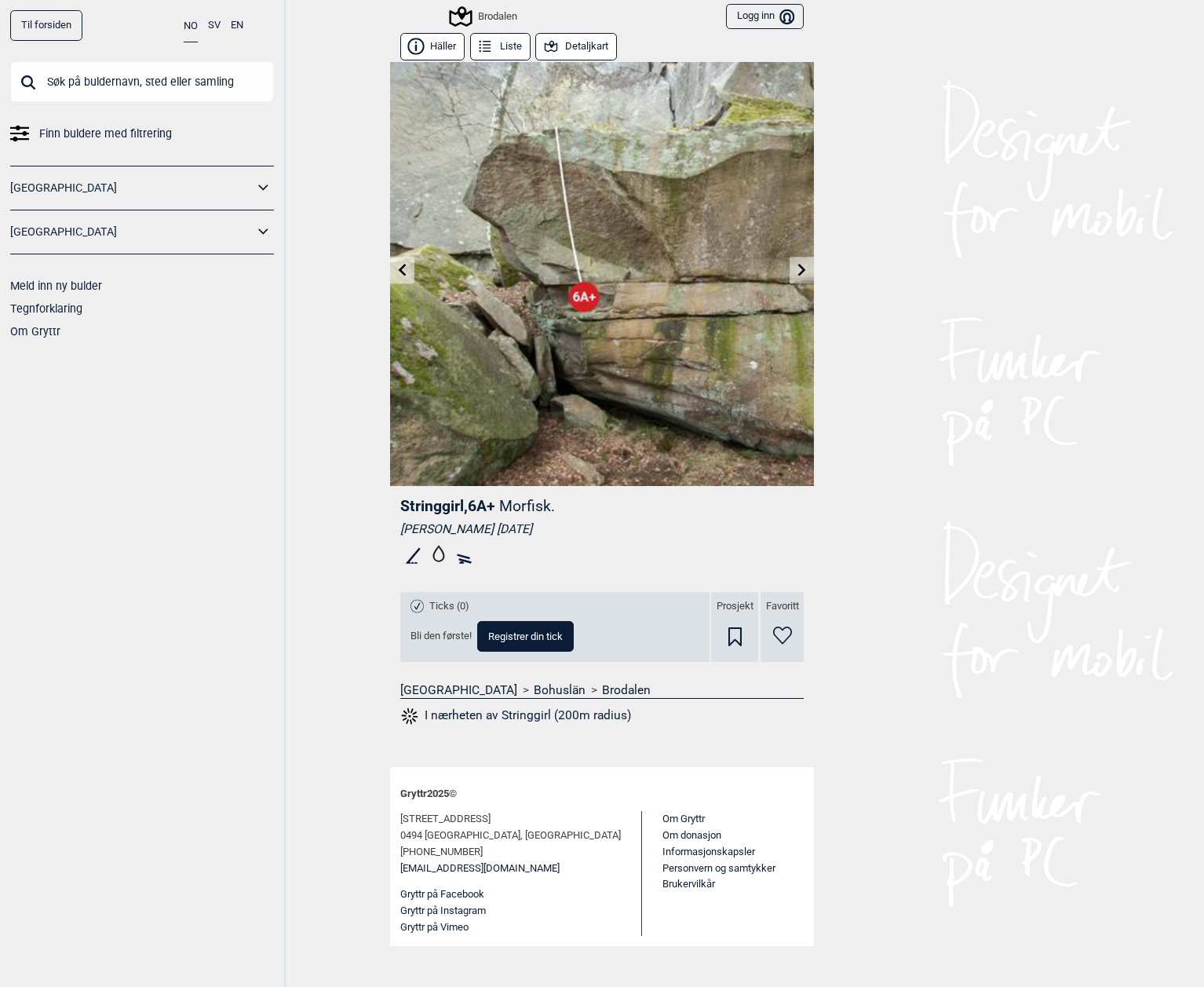 click at bounding box center [801, 270] 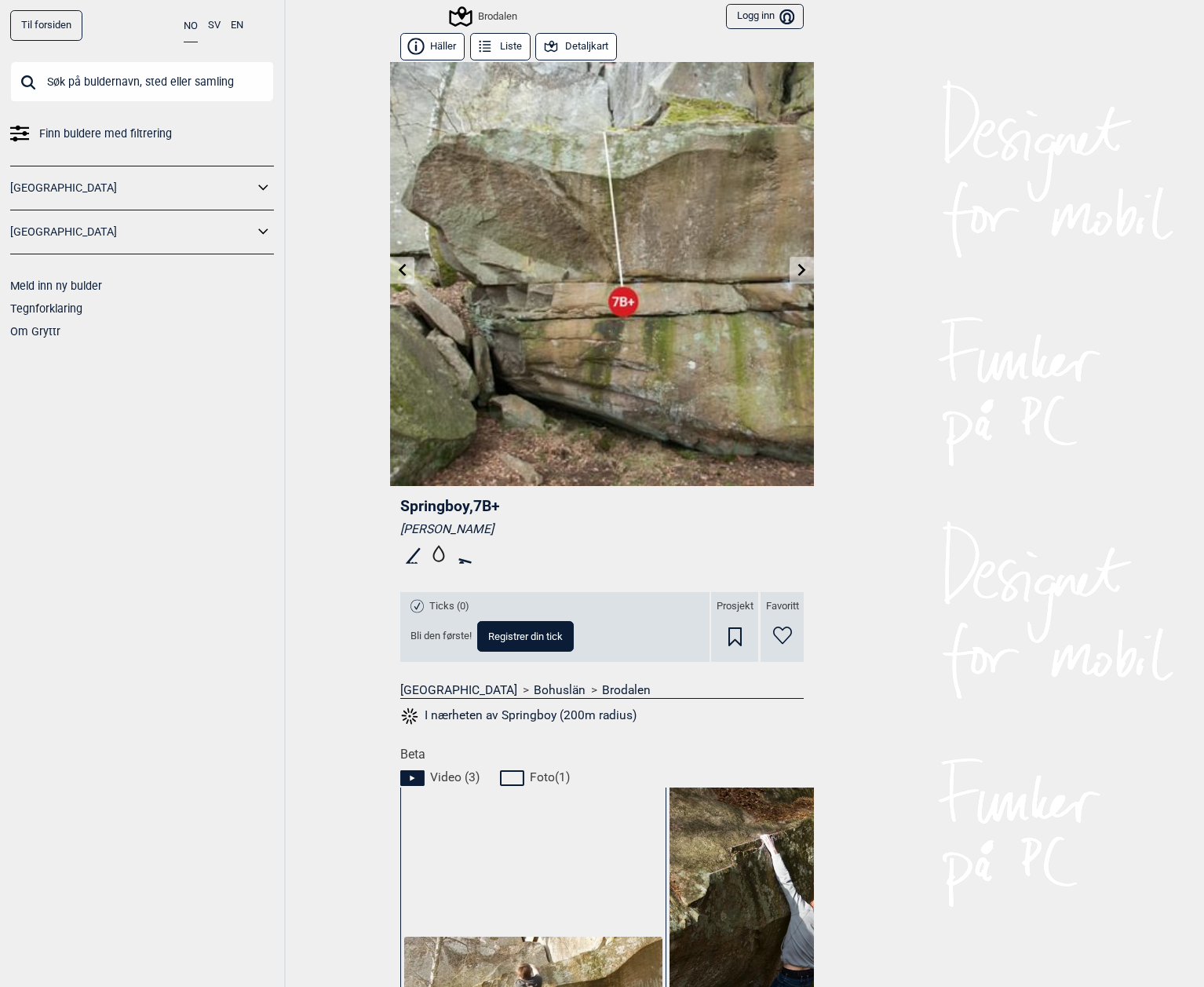 click 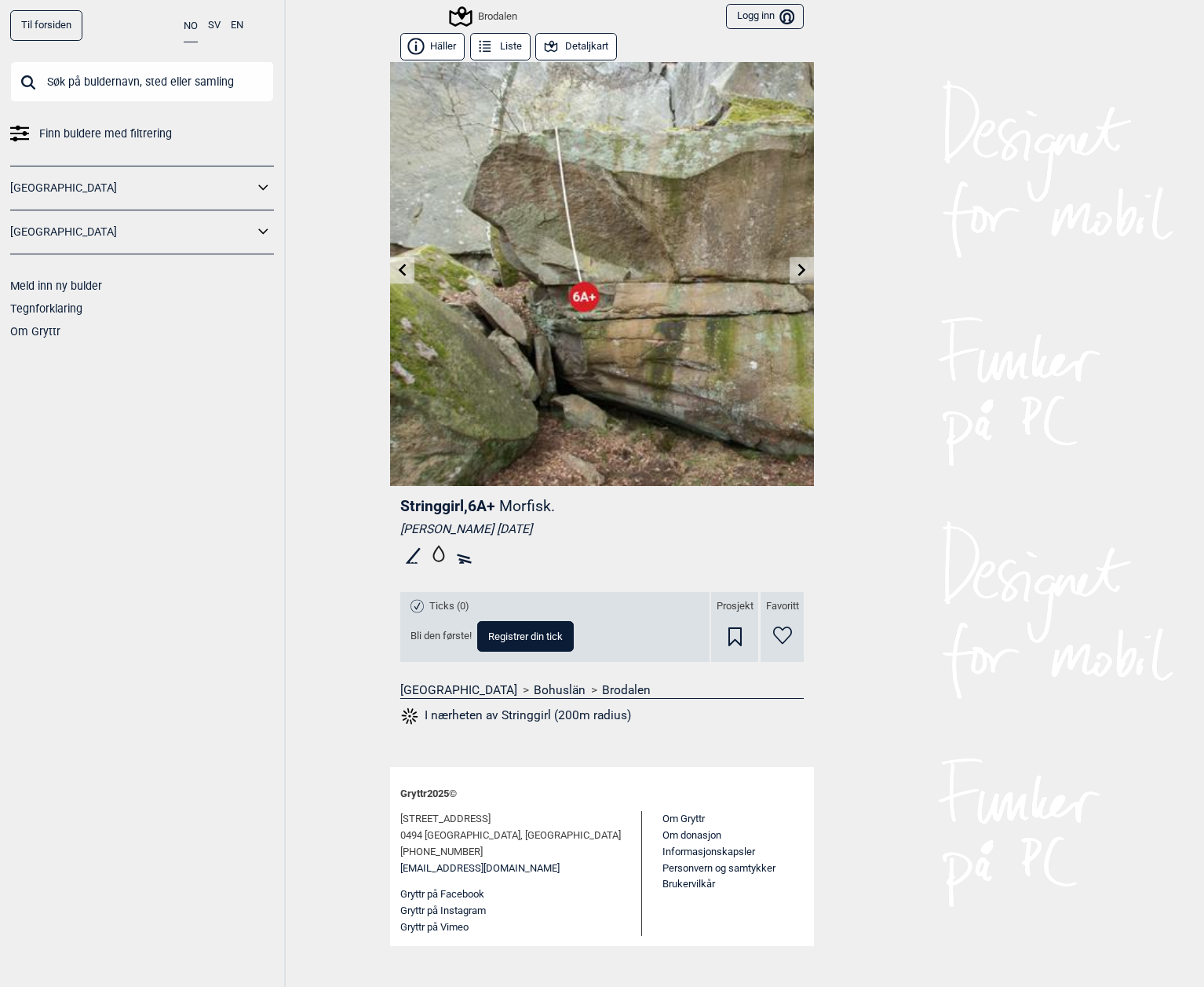 click 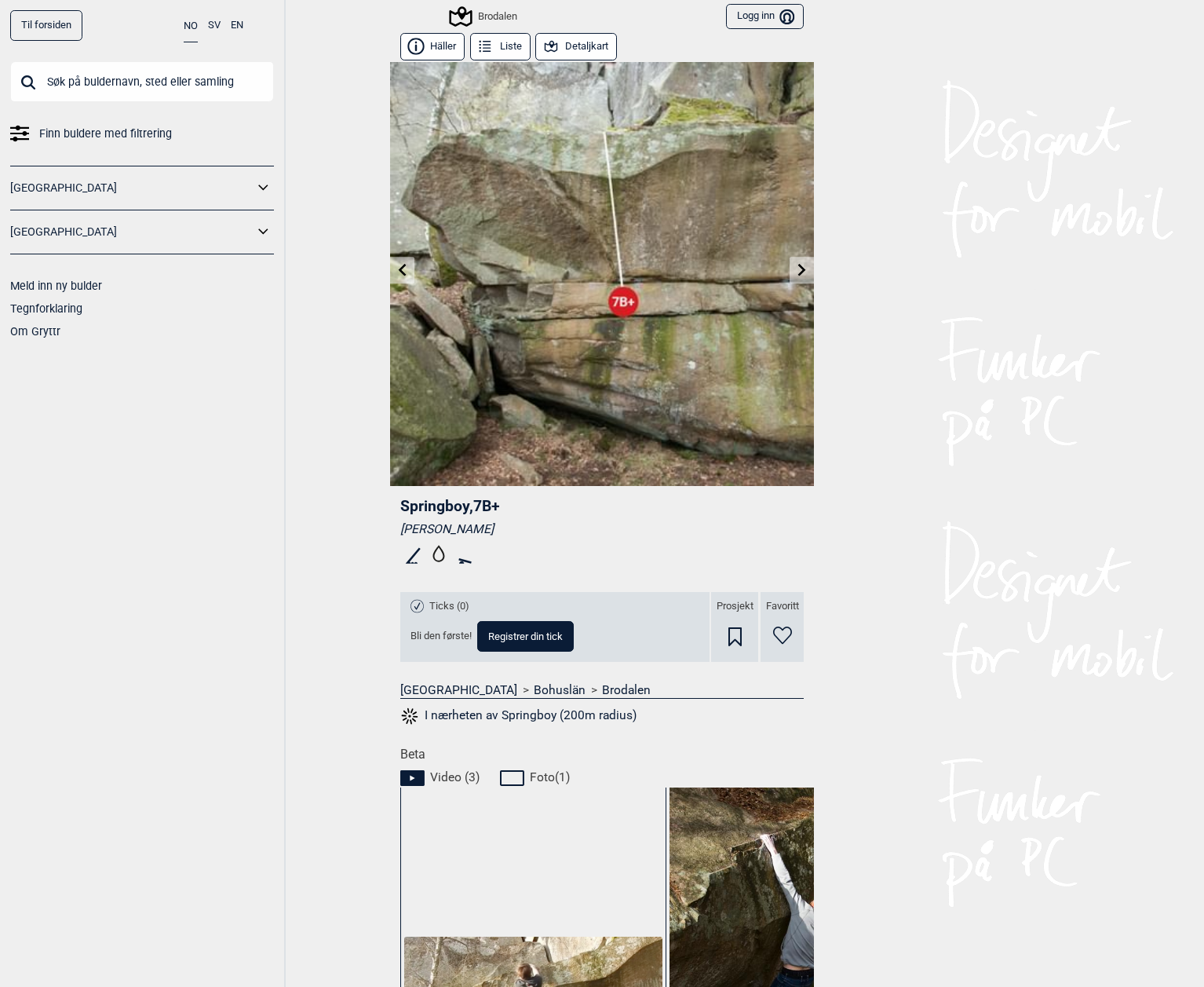 click 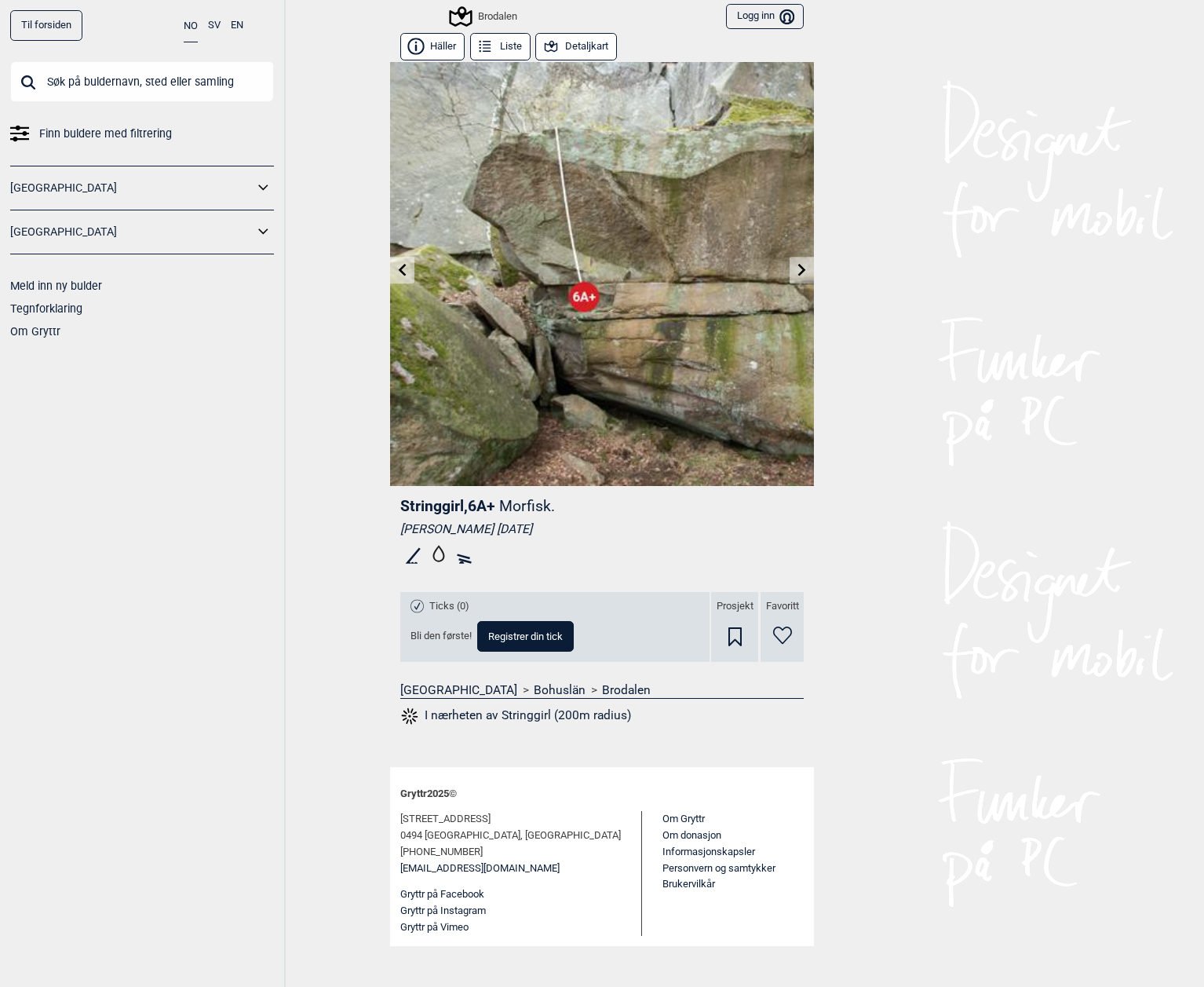 click 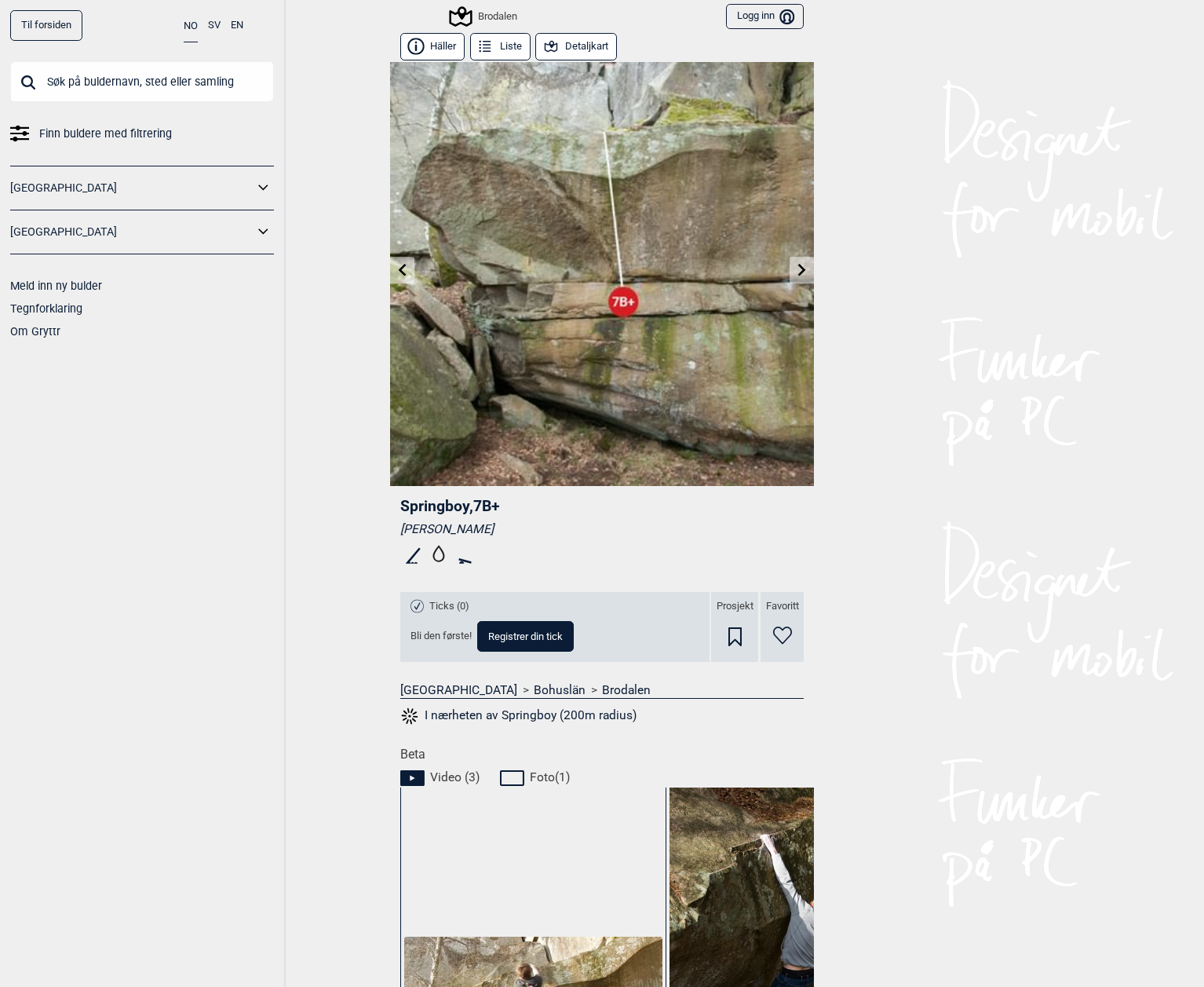 click at bounding box center (801, 270) 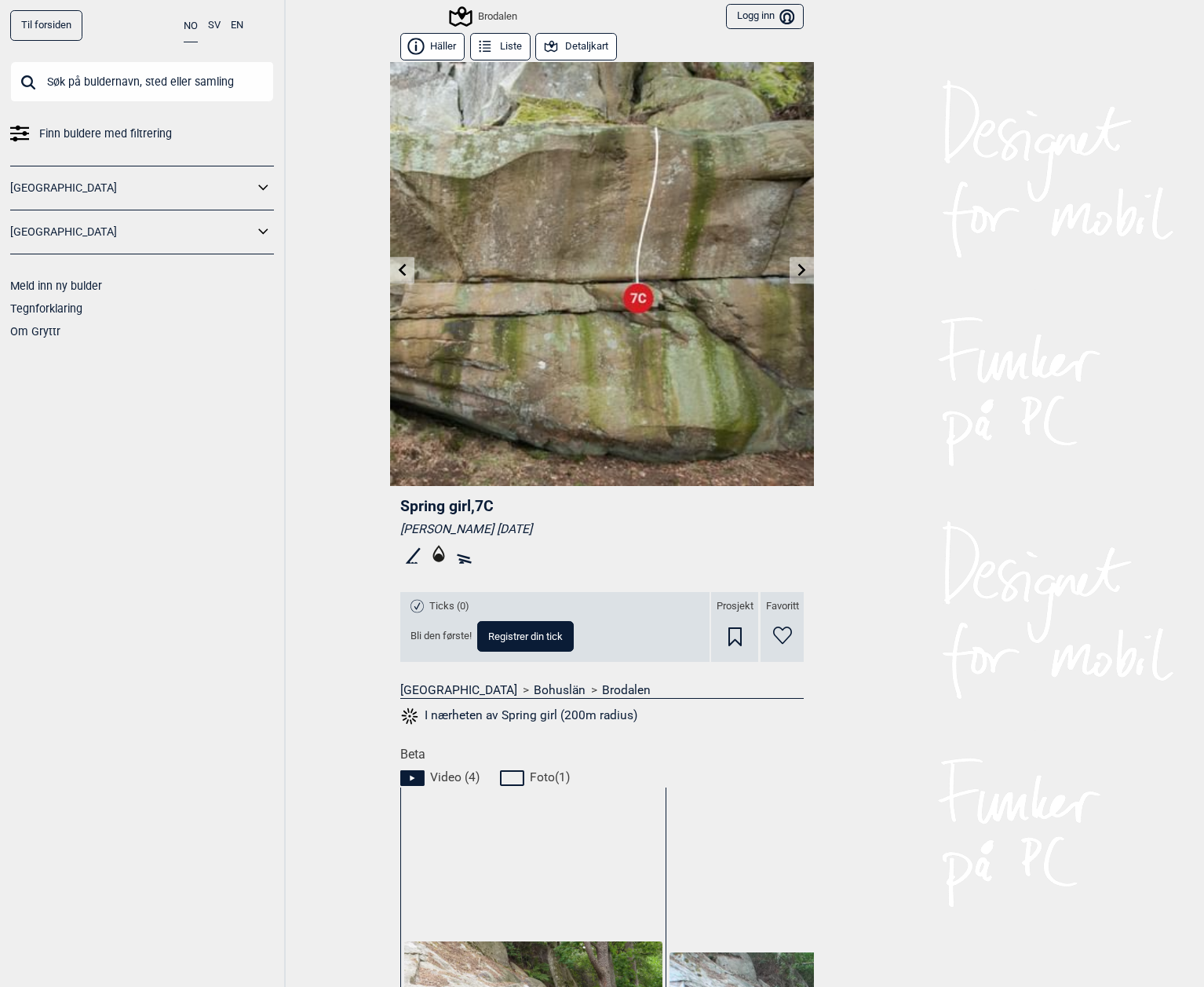 click 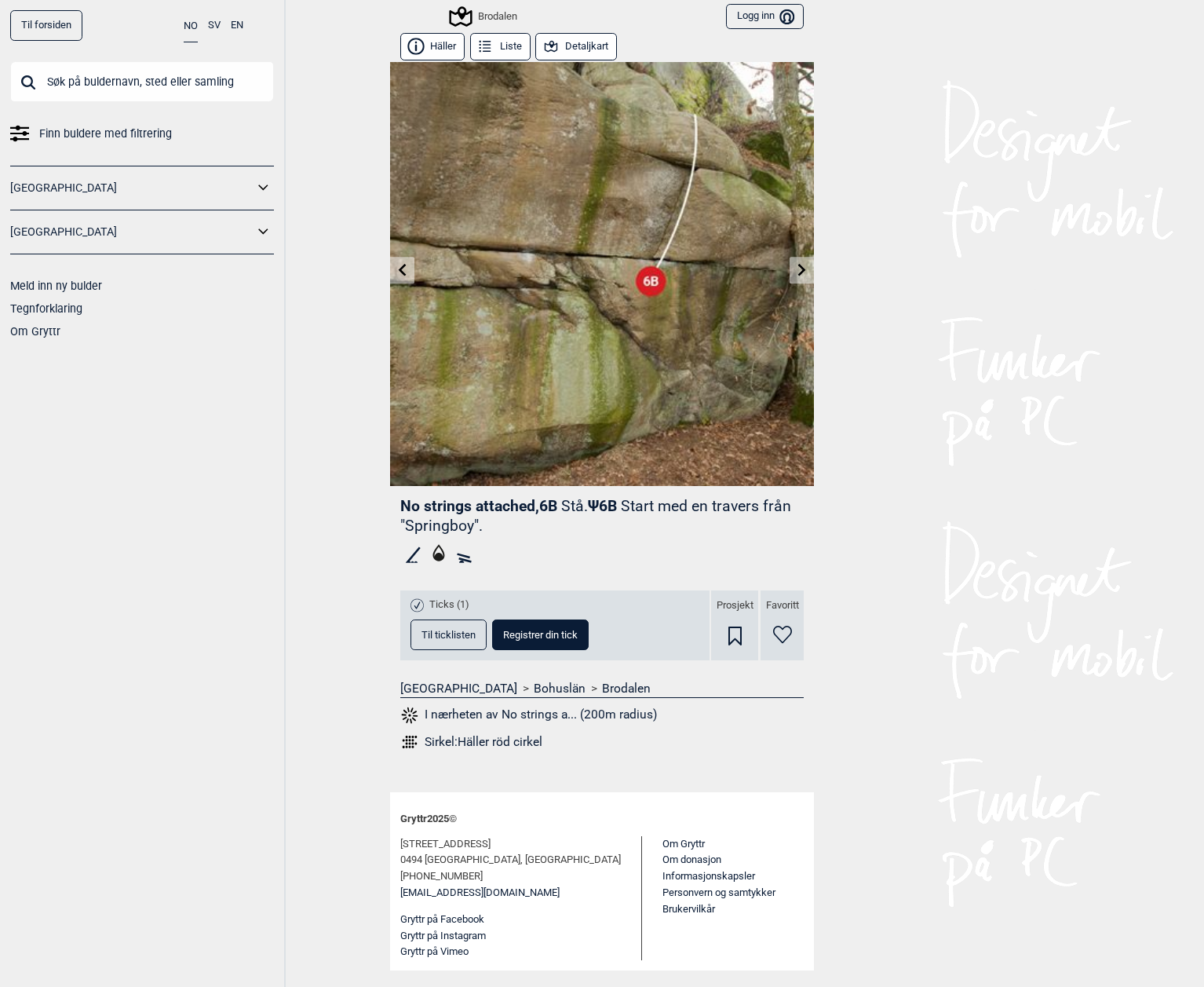 click 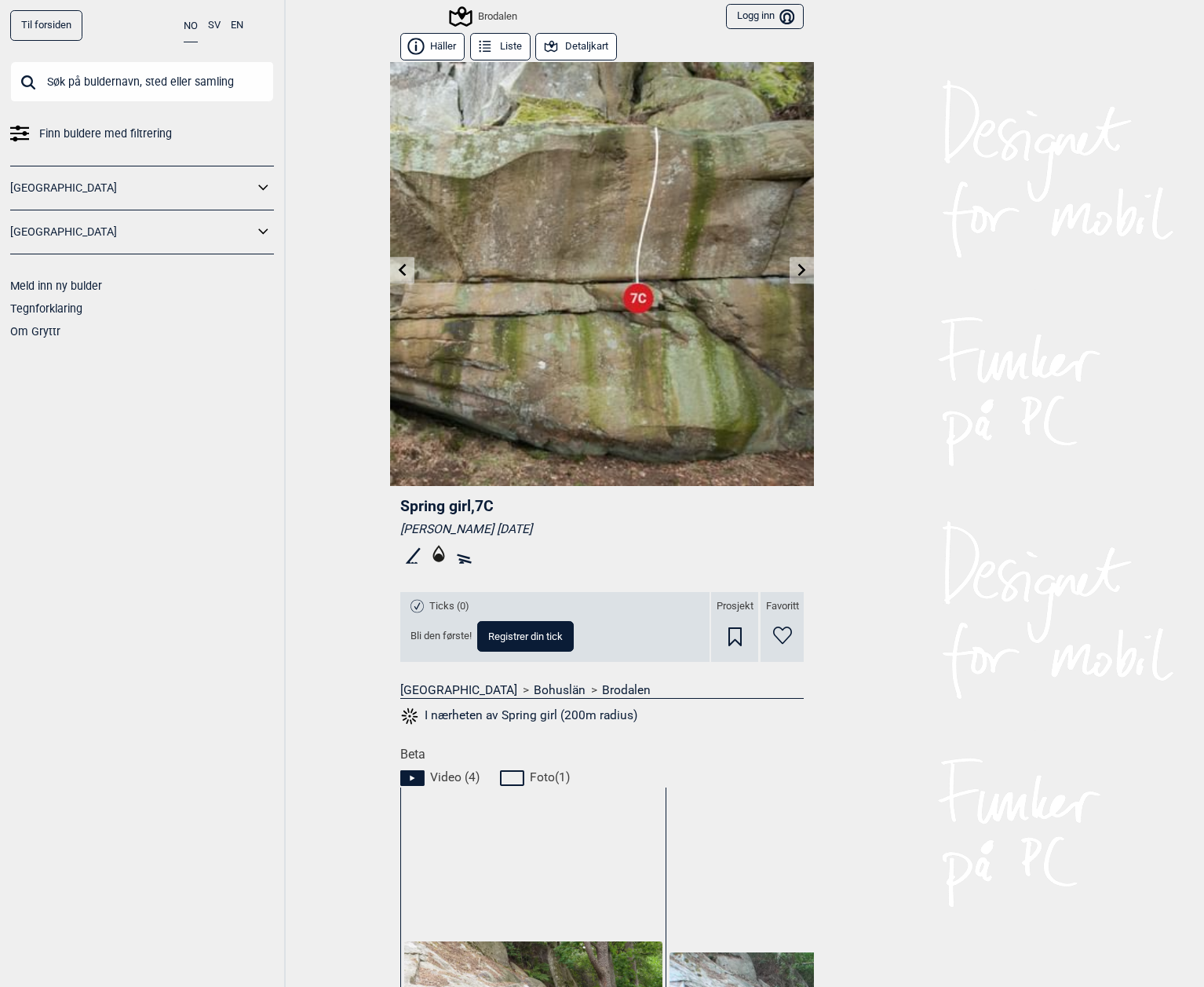 click at bounding box center (801, 270) 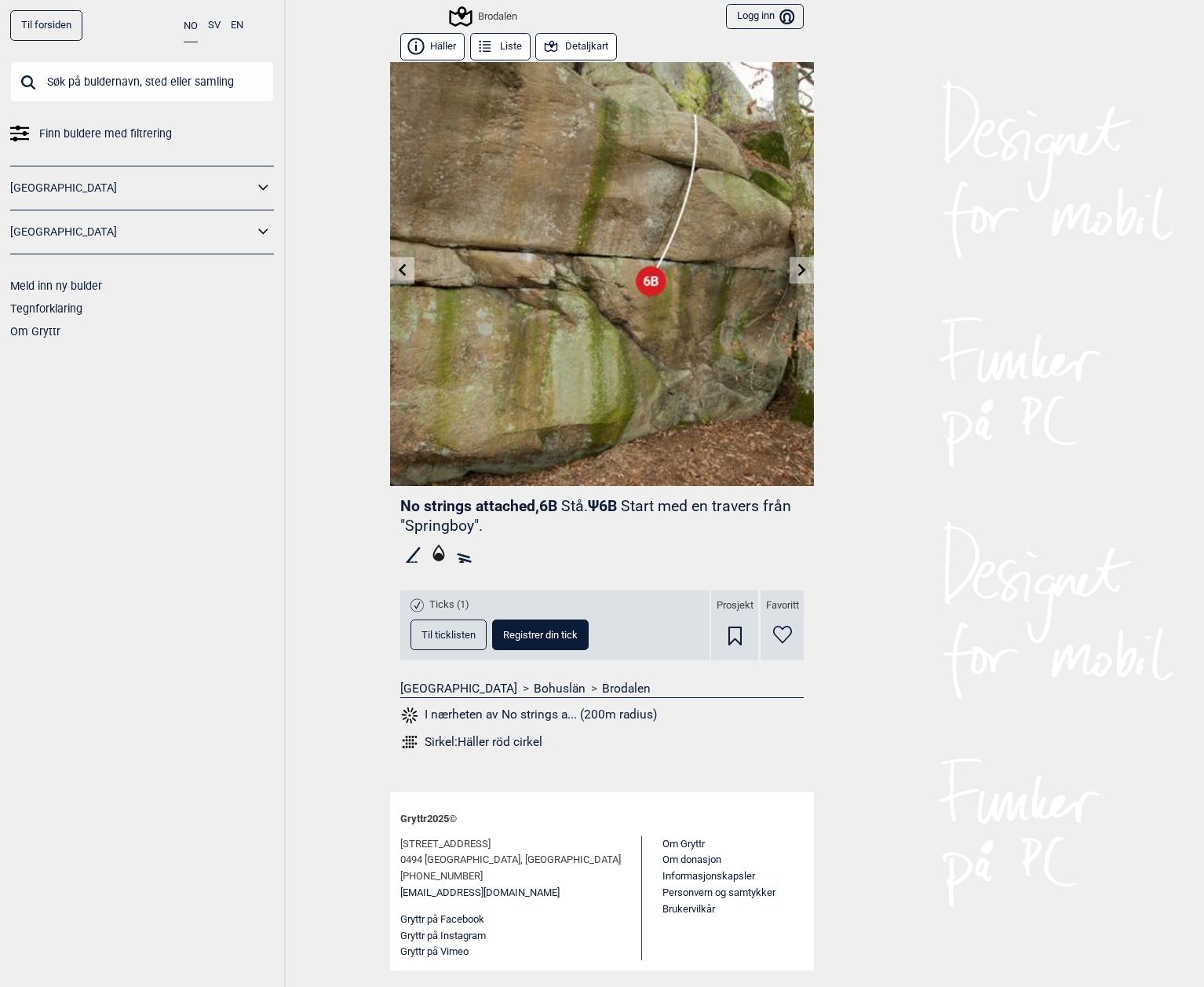 click 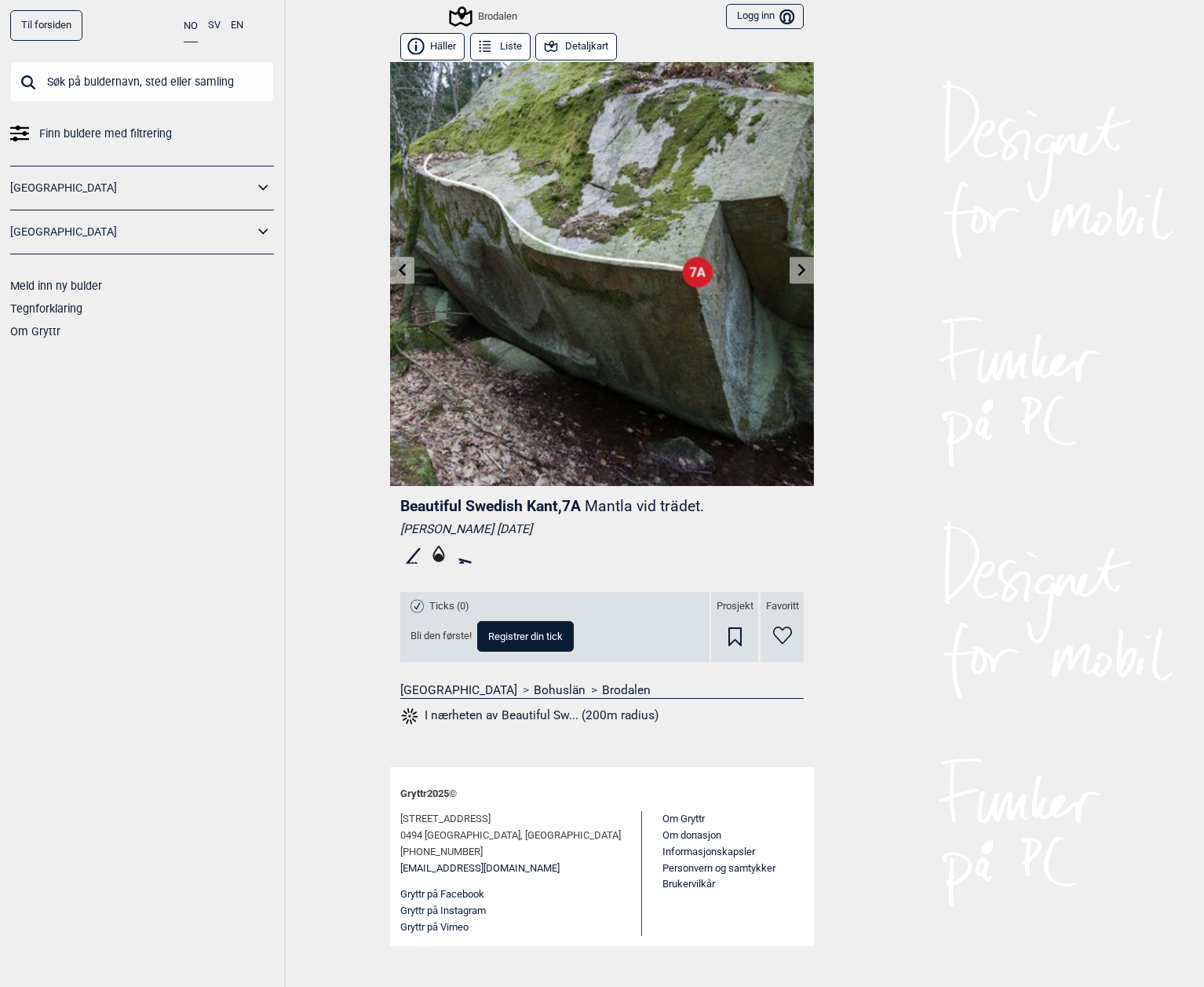 click at bounding box center (801, 270) 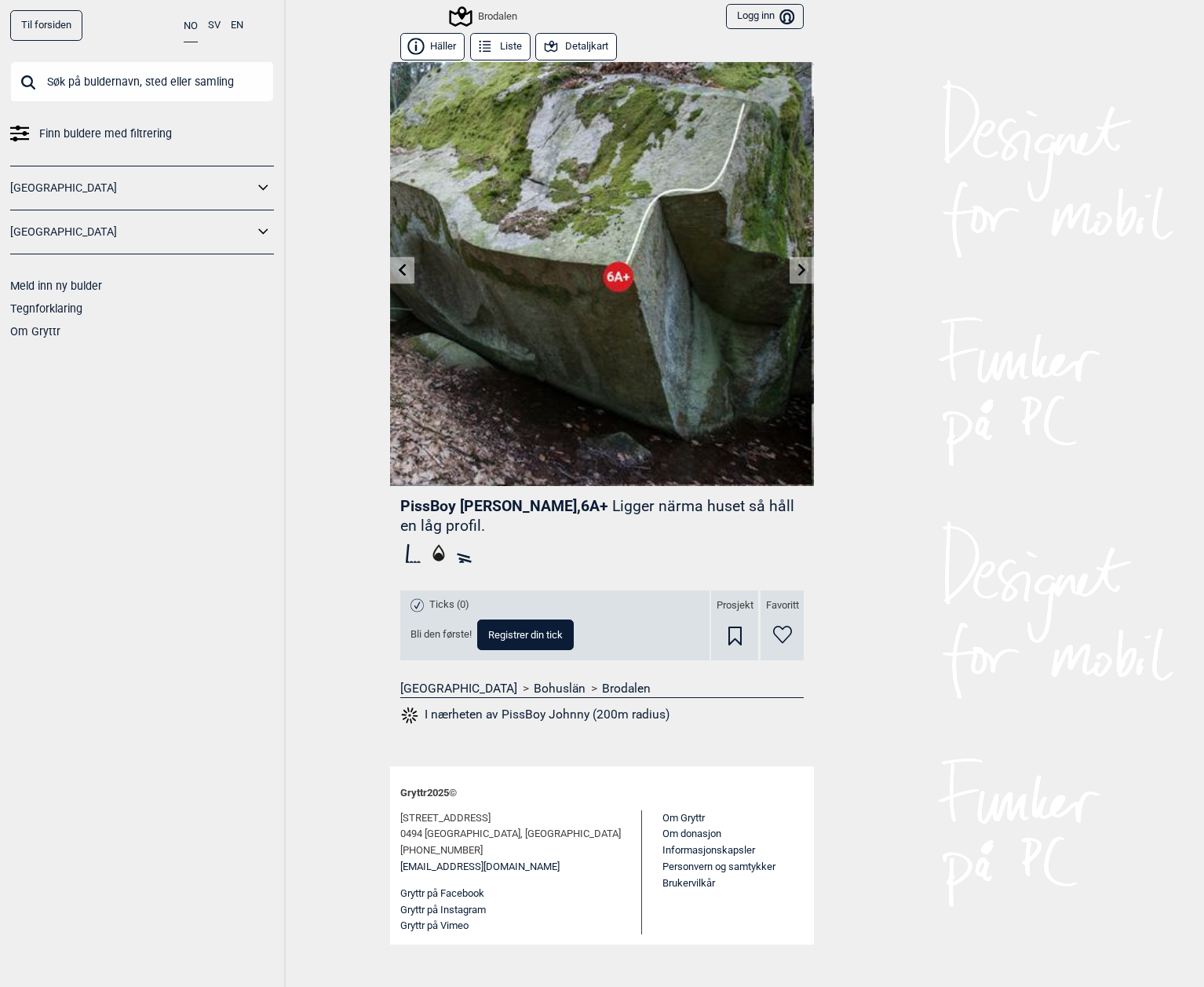 click at bounding box center [801, 270] 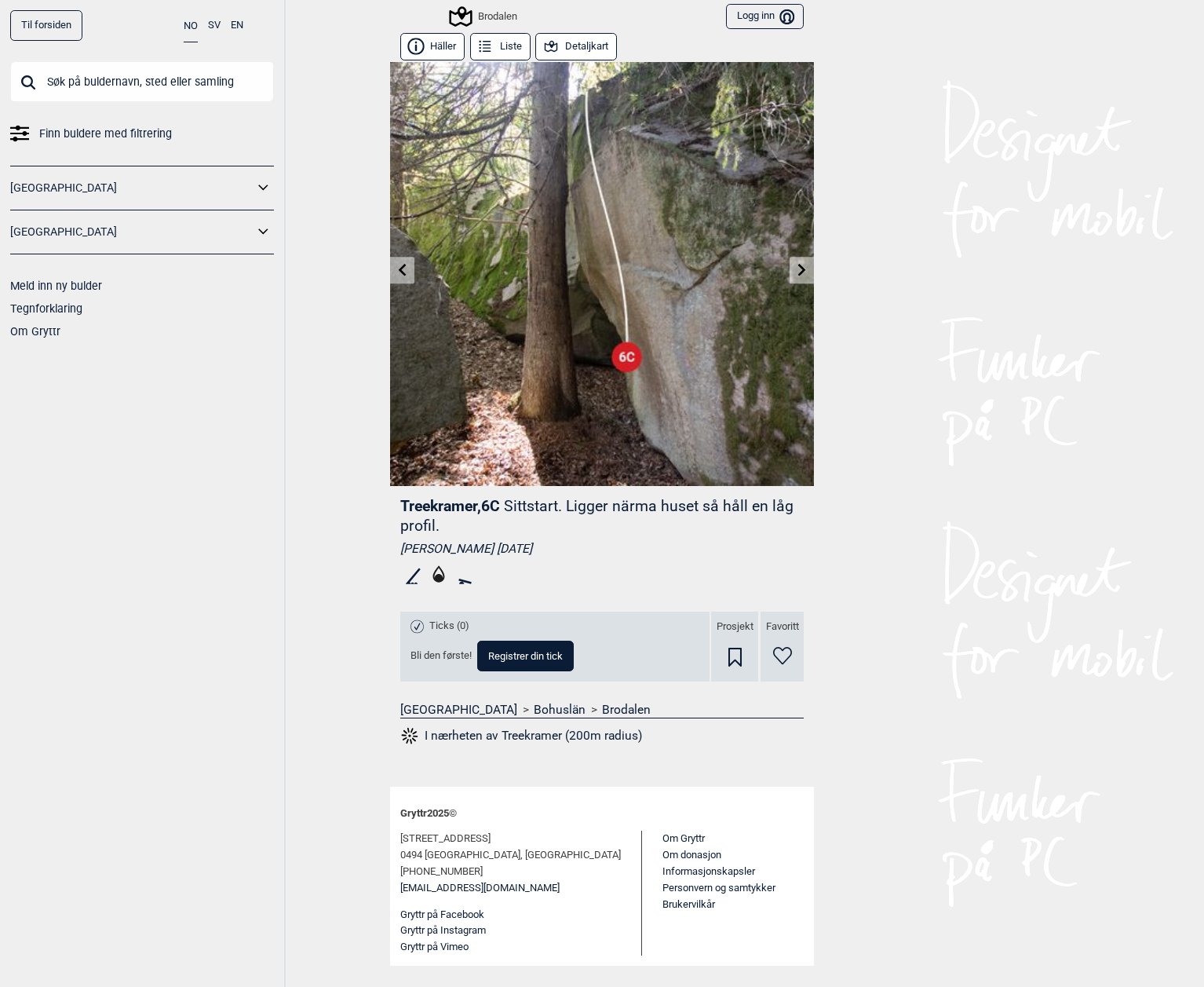 click on "Til forsiden NO SV EN Finn buldere med filtrering Norge Sverige Meld inn ny bulder Tegnforklaring Om Gryttr   Brodalen Logg inn Bruker Häller   Liste   Detaljkart Treekramer ,  6C   Sittstart. Ligger närma huset så håll en låg profil. Mathias Luoto   2019.05.11 Ticks (0) Bli den første! Registrer din tick Prosjekt Favoritt Sverige > Bohuslän > Brodalen I nærheten av Treekramer (200m radius) Gryttr  2025  © Myrerveien 45d 0494 Oslo, Norway +47 905 45 346 info@gryttr.com Gryttr på Facebook Gryttr på Instagram Gryttr på Vimeo Om Gryttr Om donasjon Informasjonskapsler Personvern og samtykker Brukervilkår" at bounding box center (602, 493) 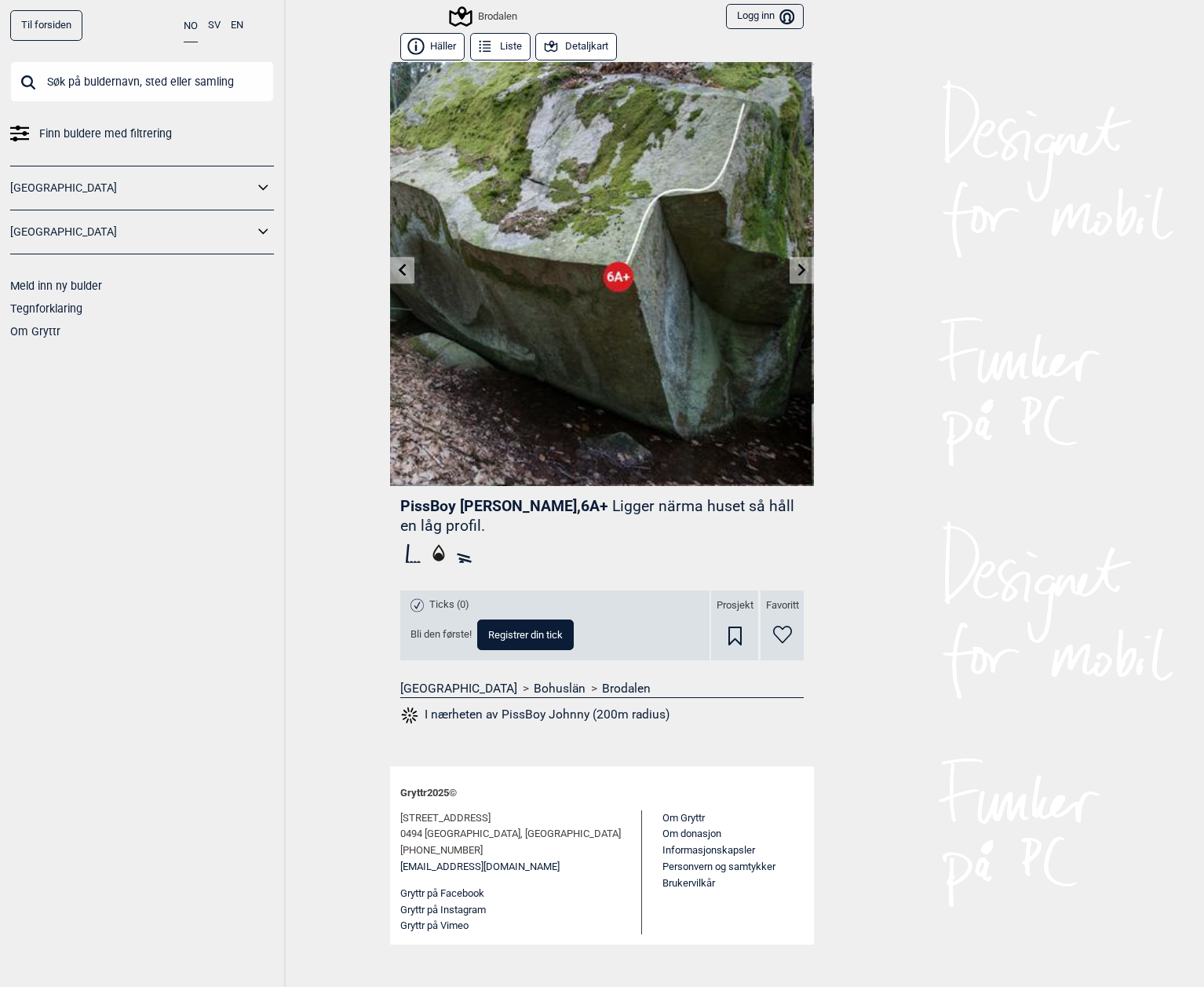 click 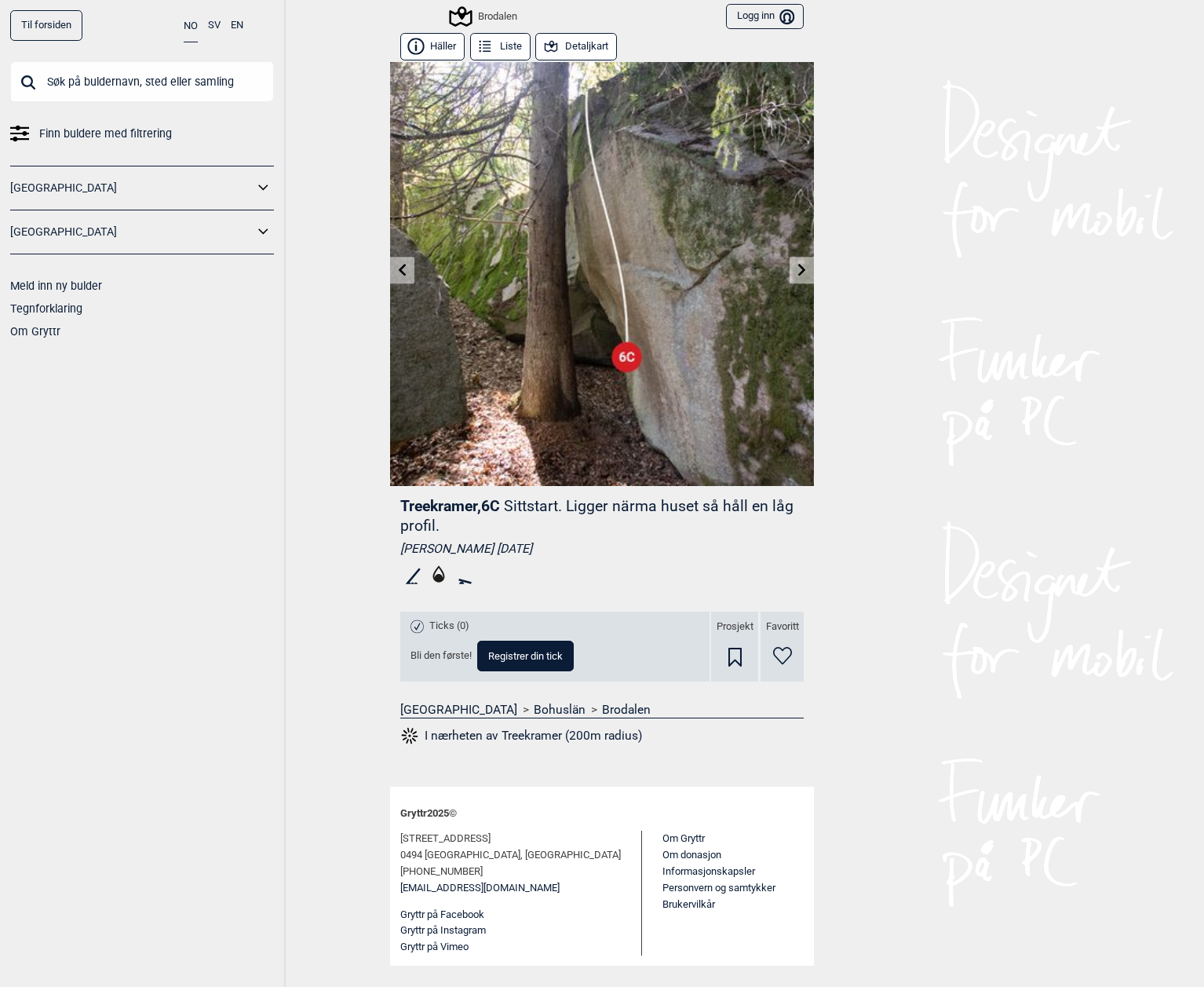 click 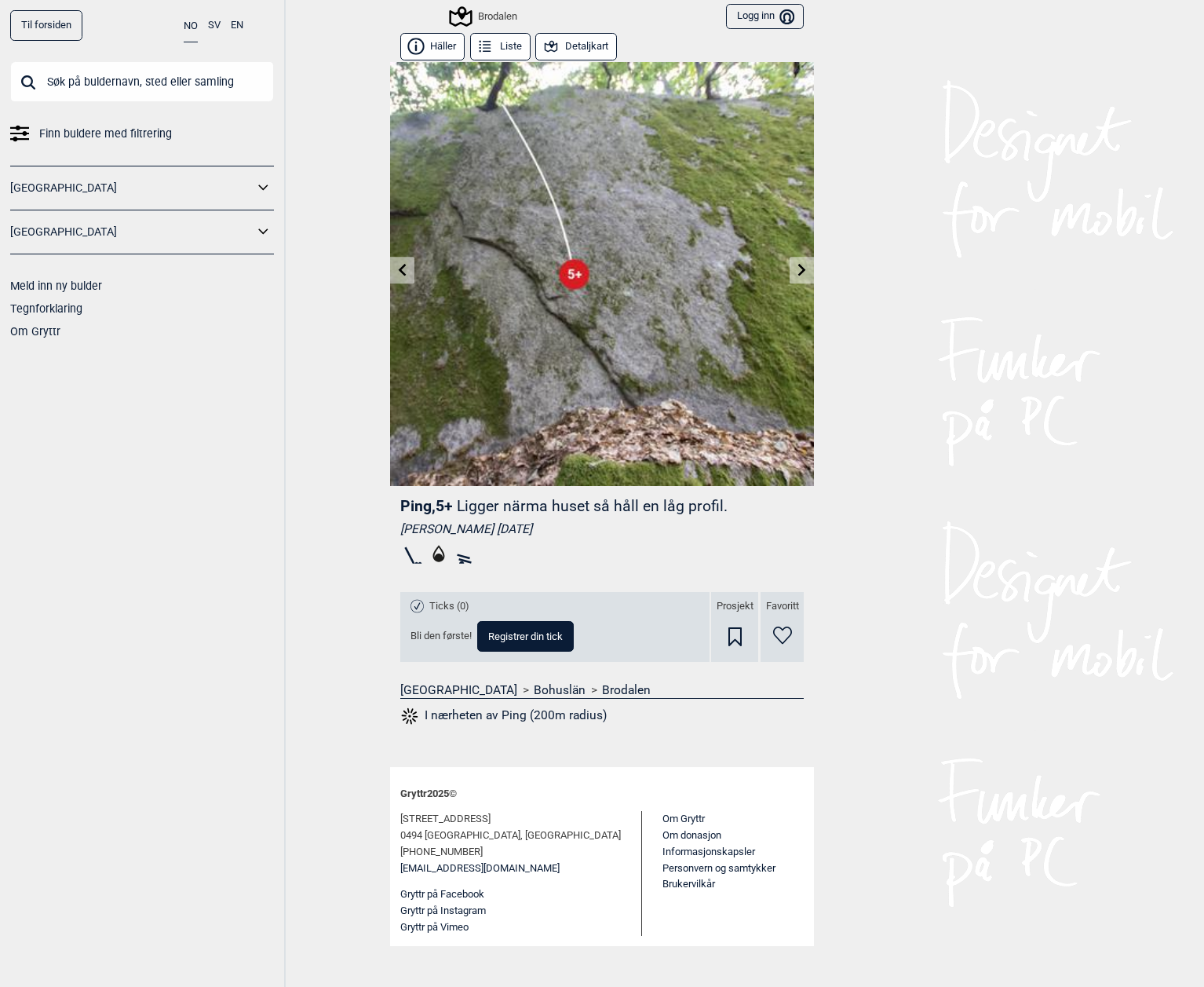 click 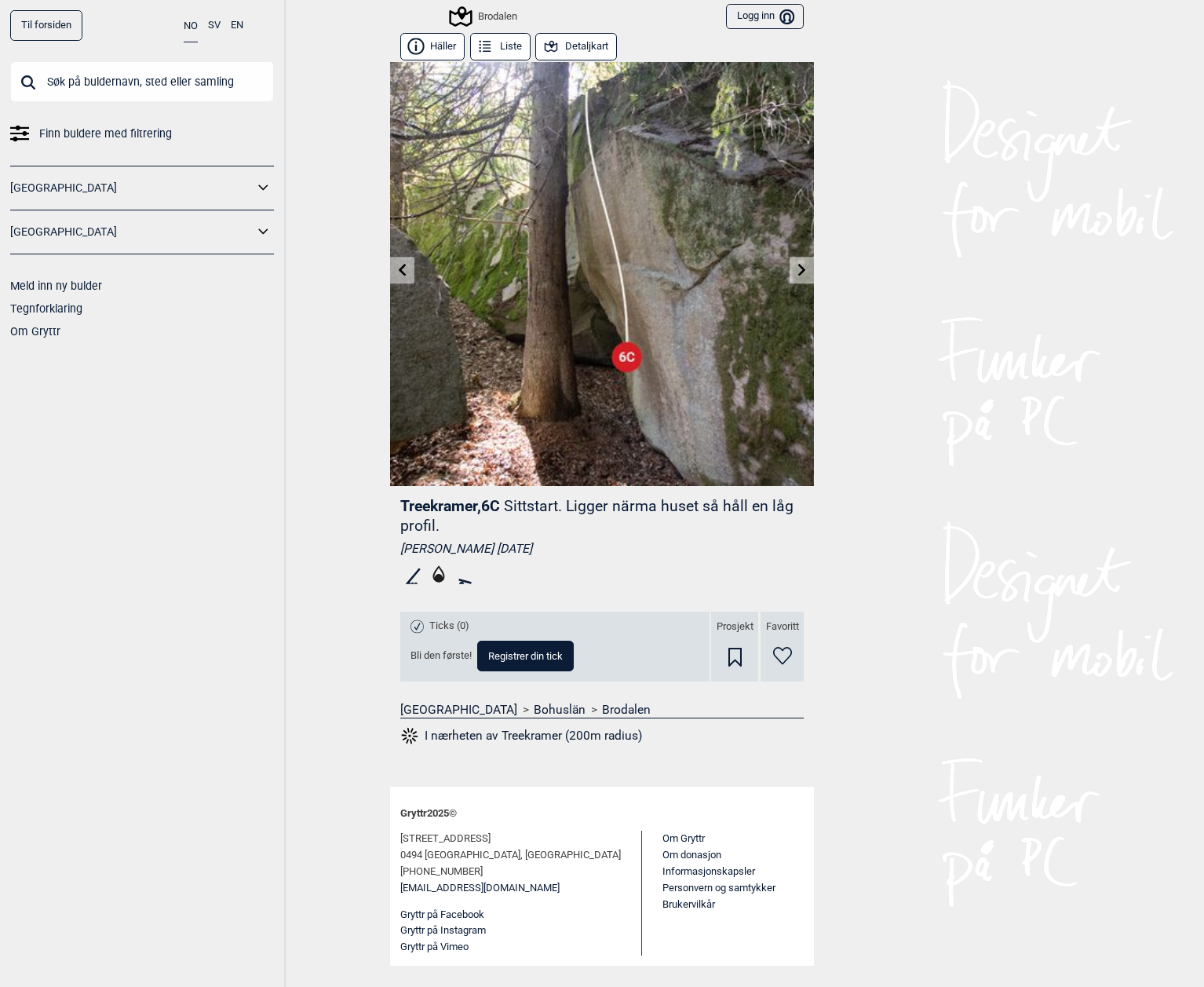 click at bounding box center (801, 270) 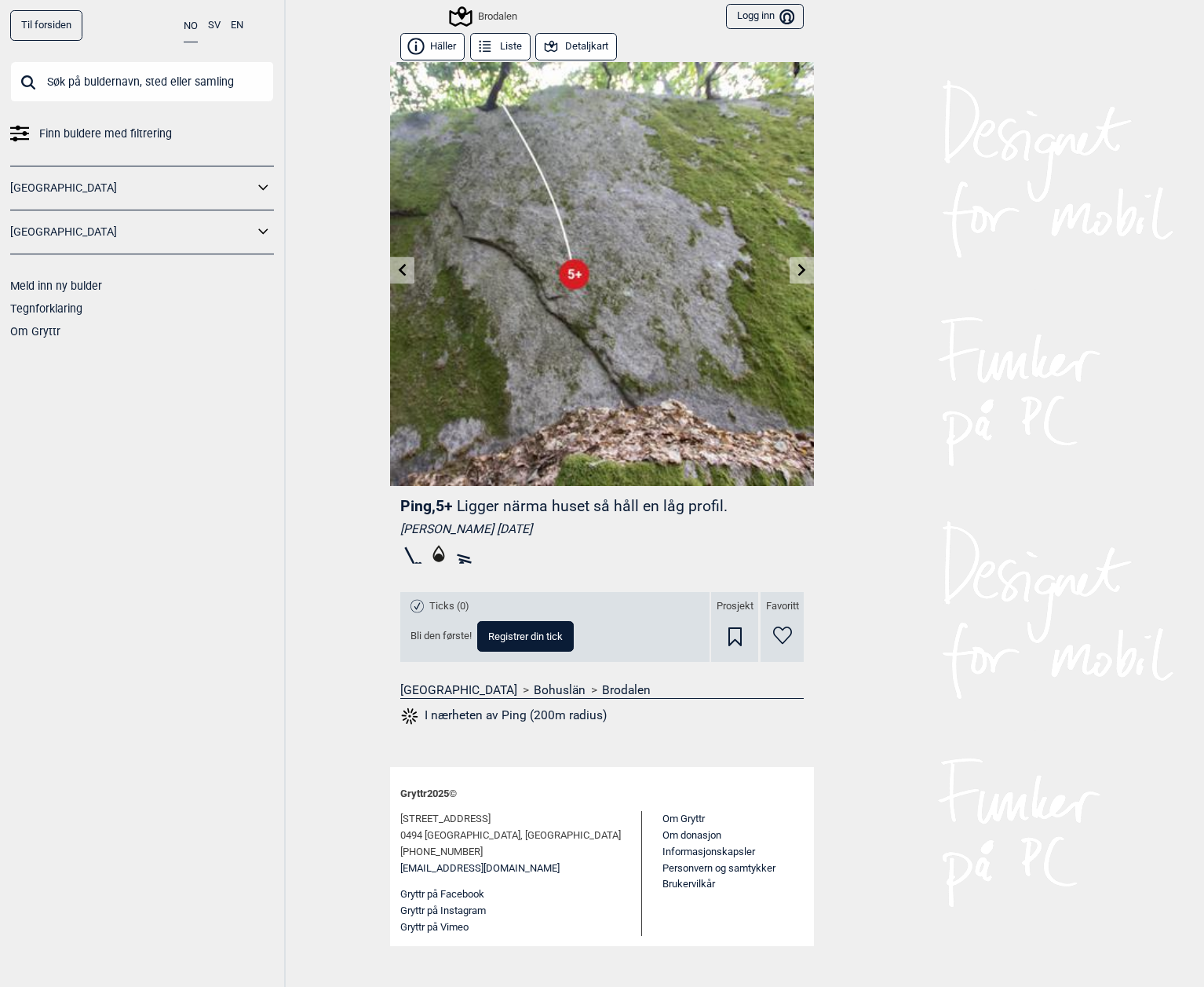 click at bounding box center (402, 270) 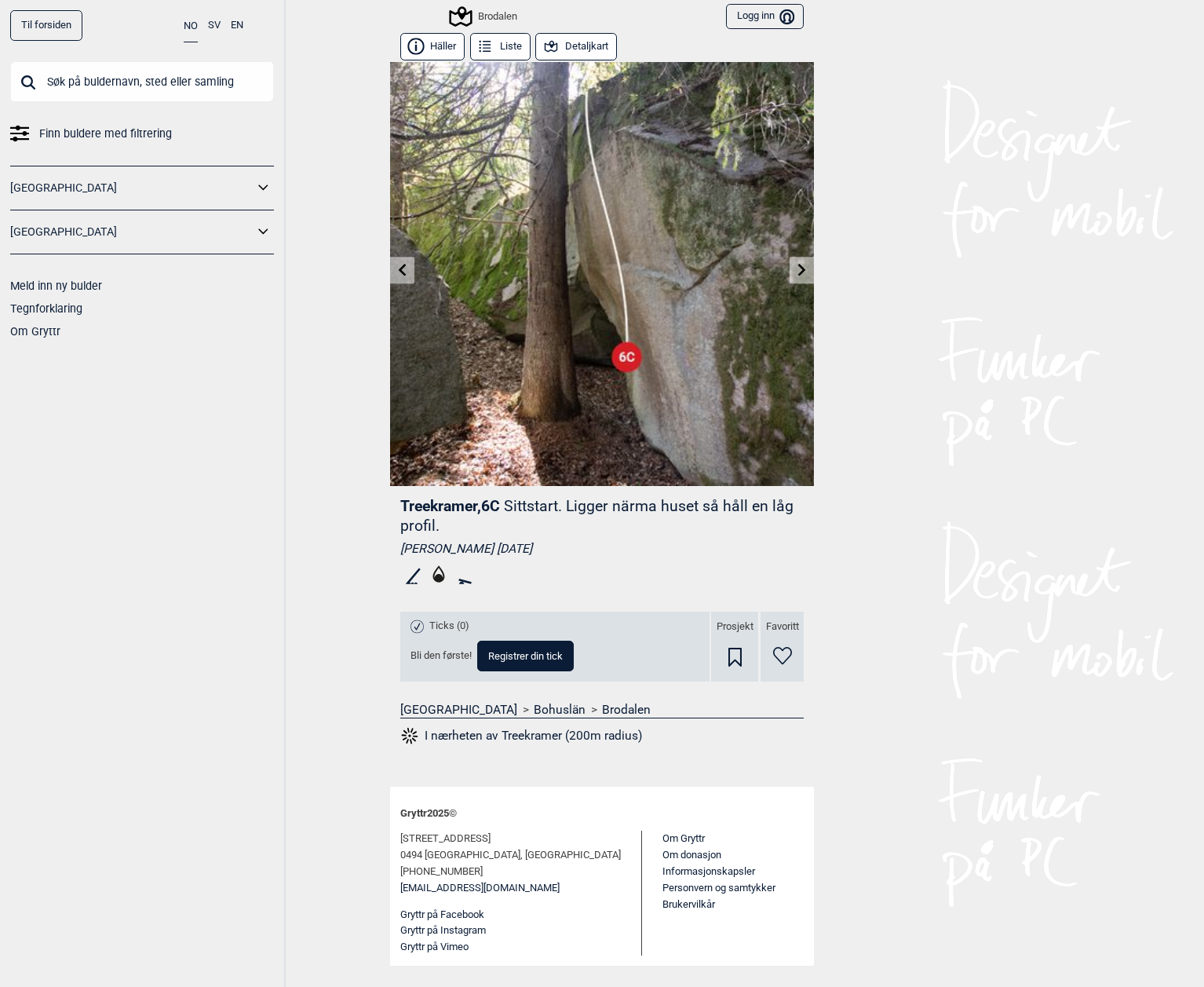 click 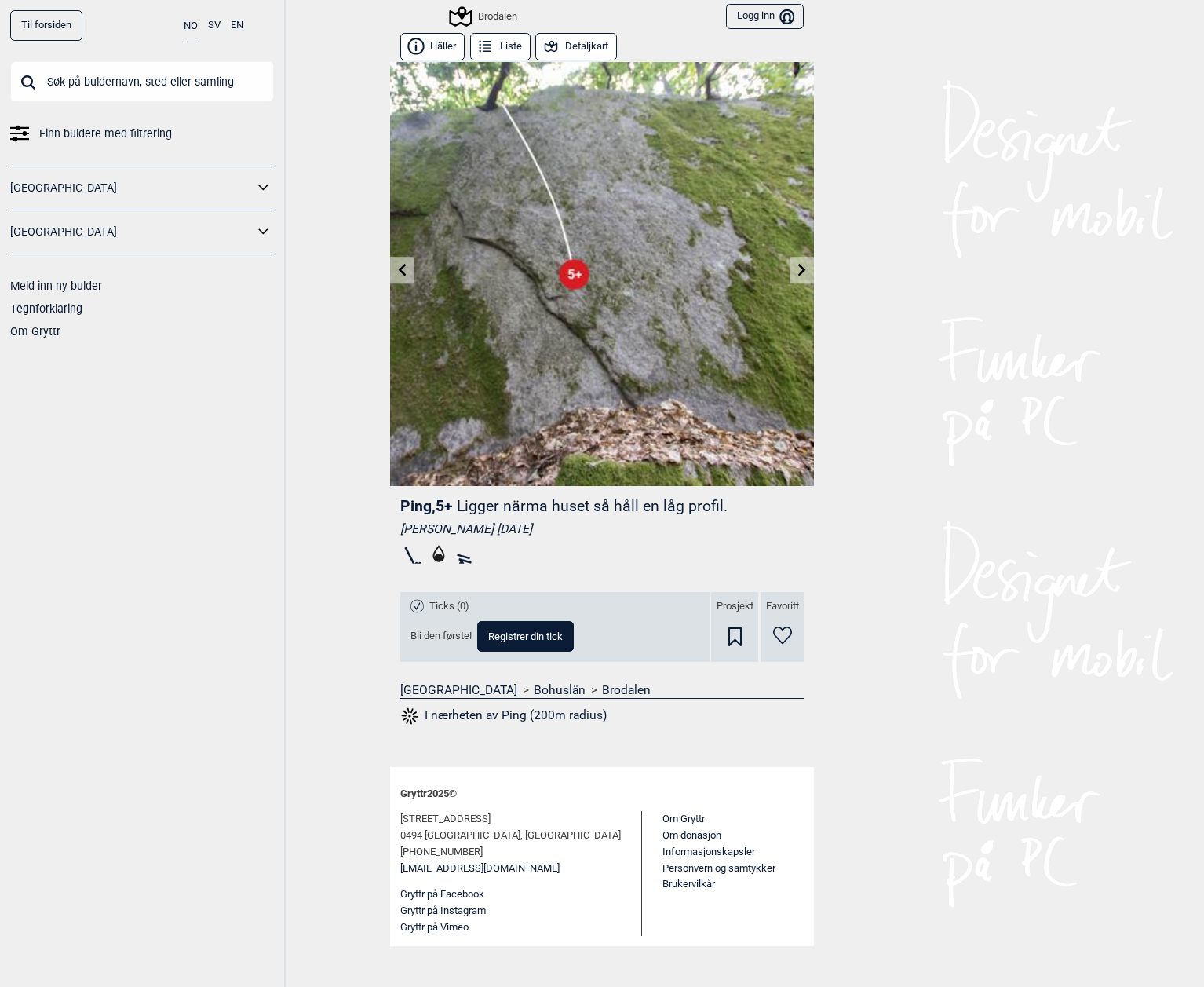 click 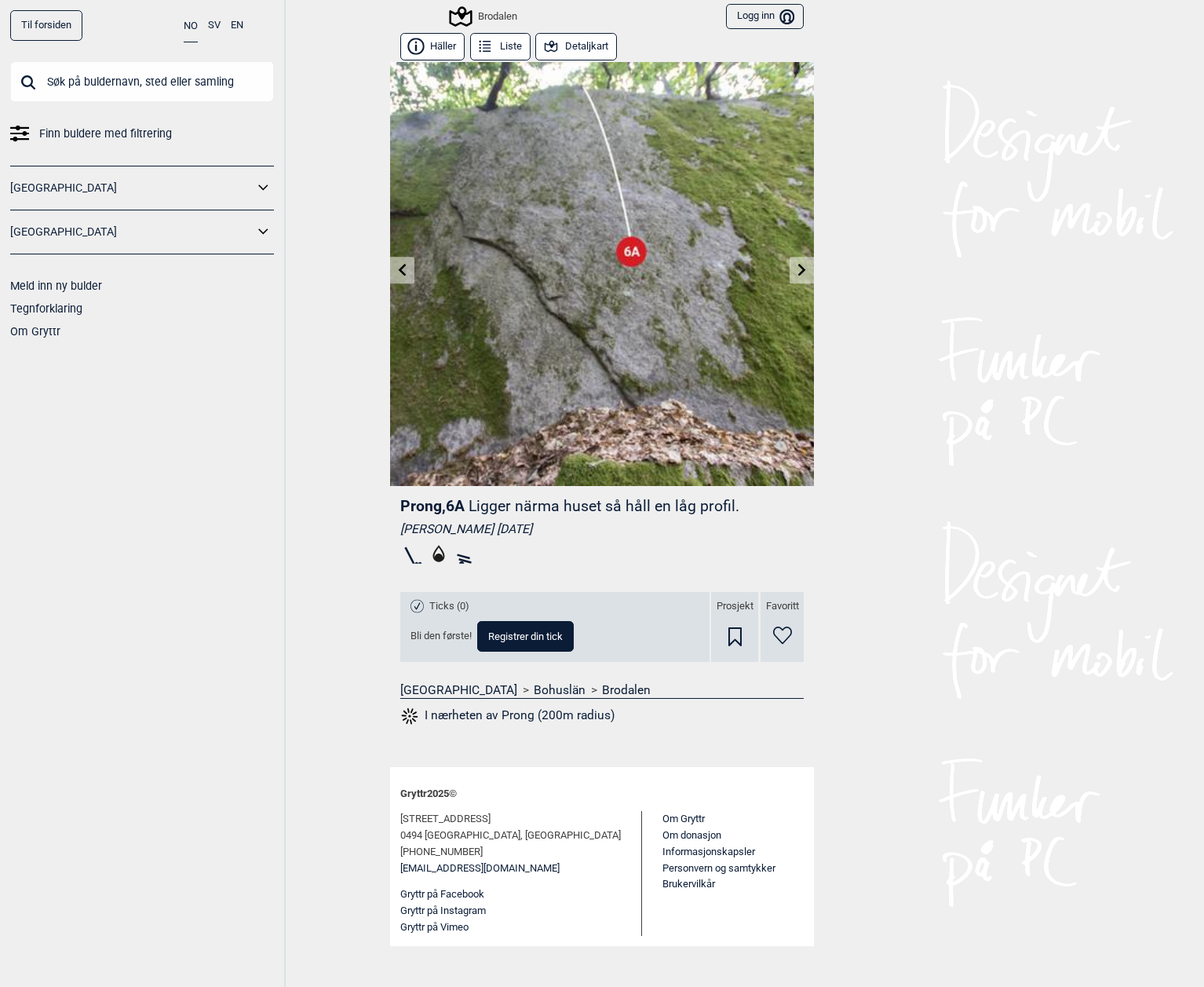 click at bounding box center [801, 270] 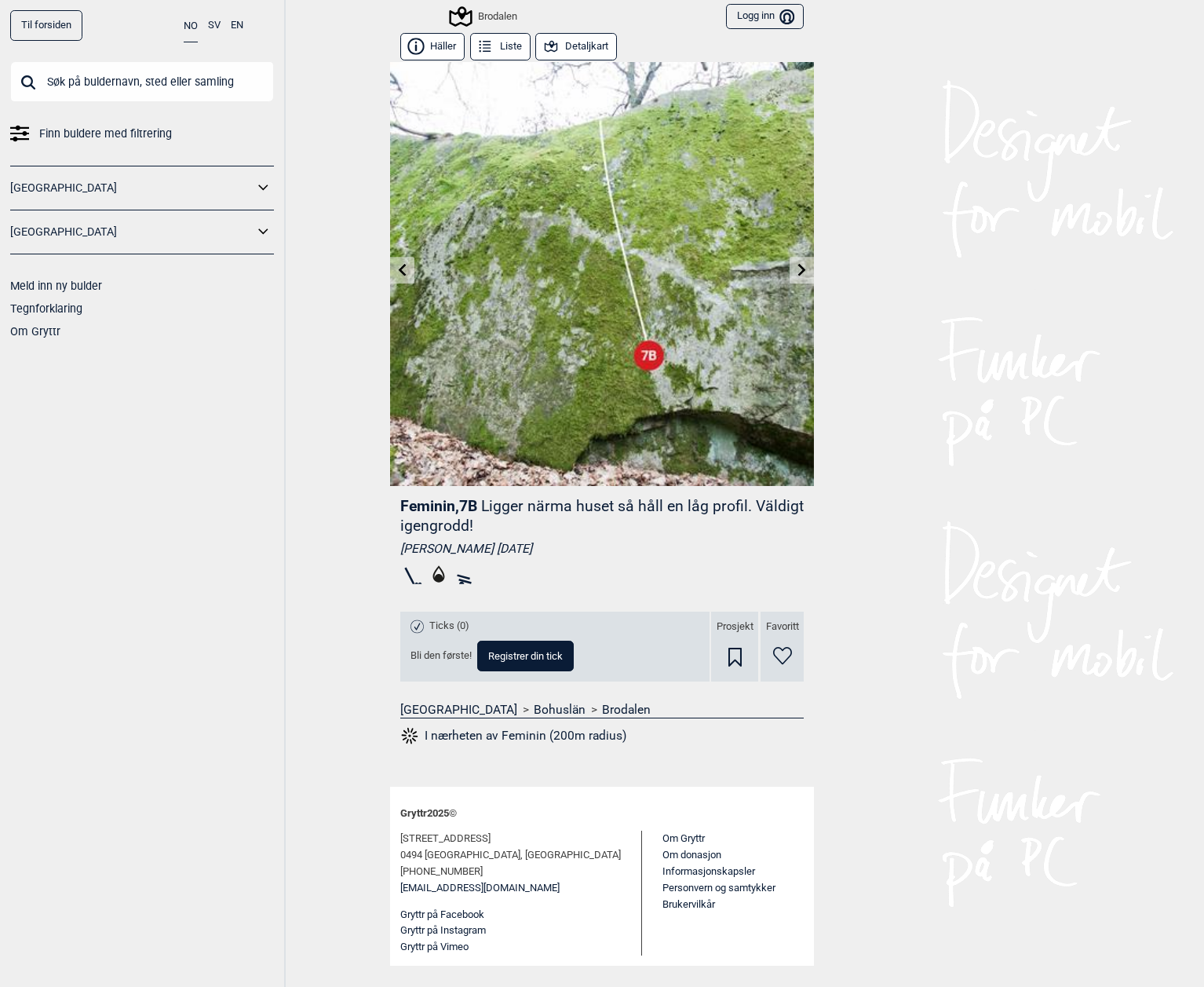 click at bounding box center [402, 270] 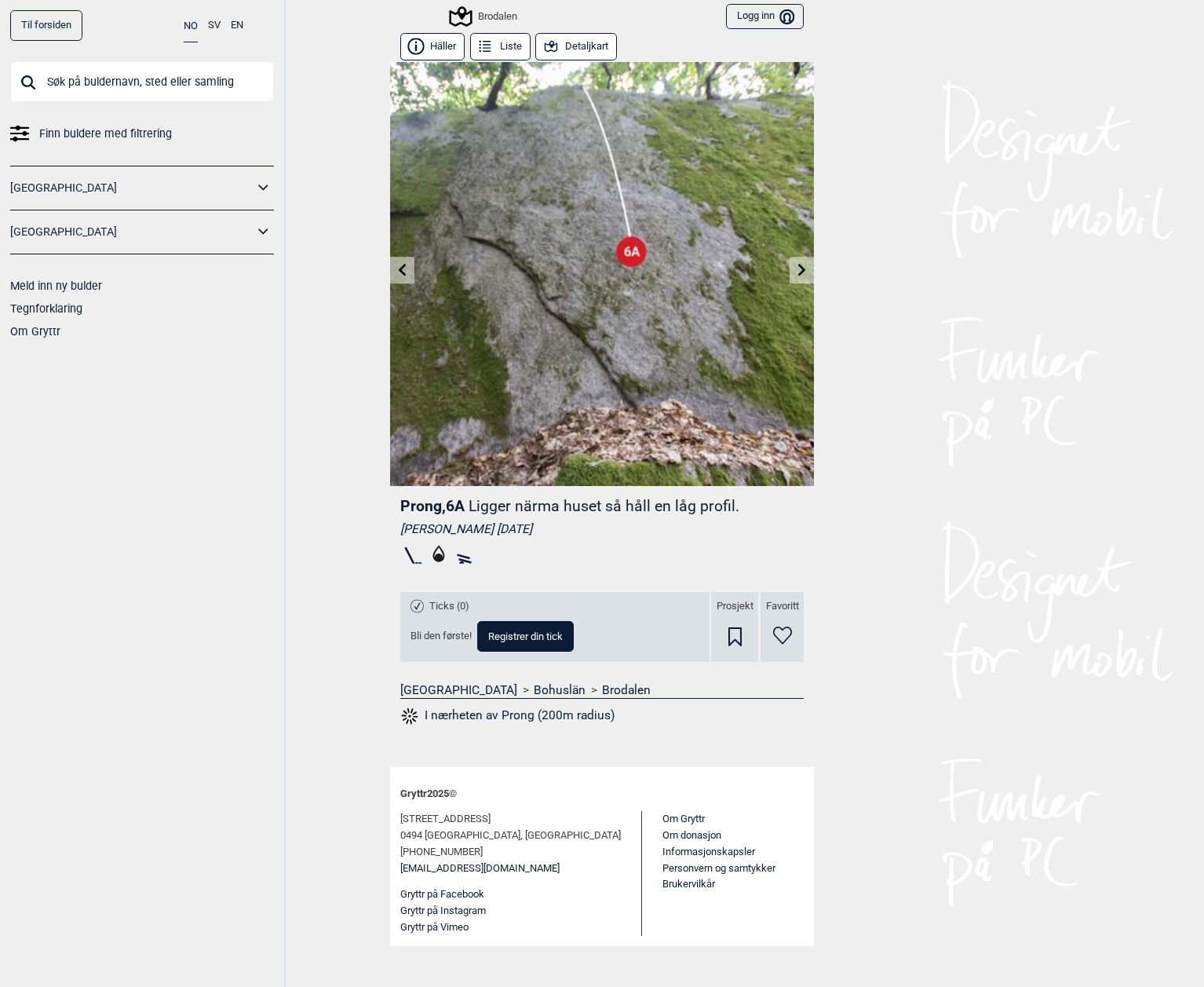 click 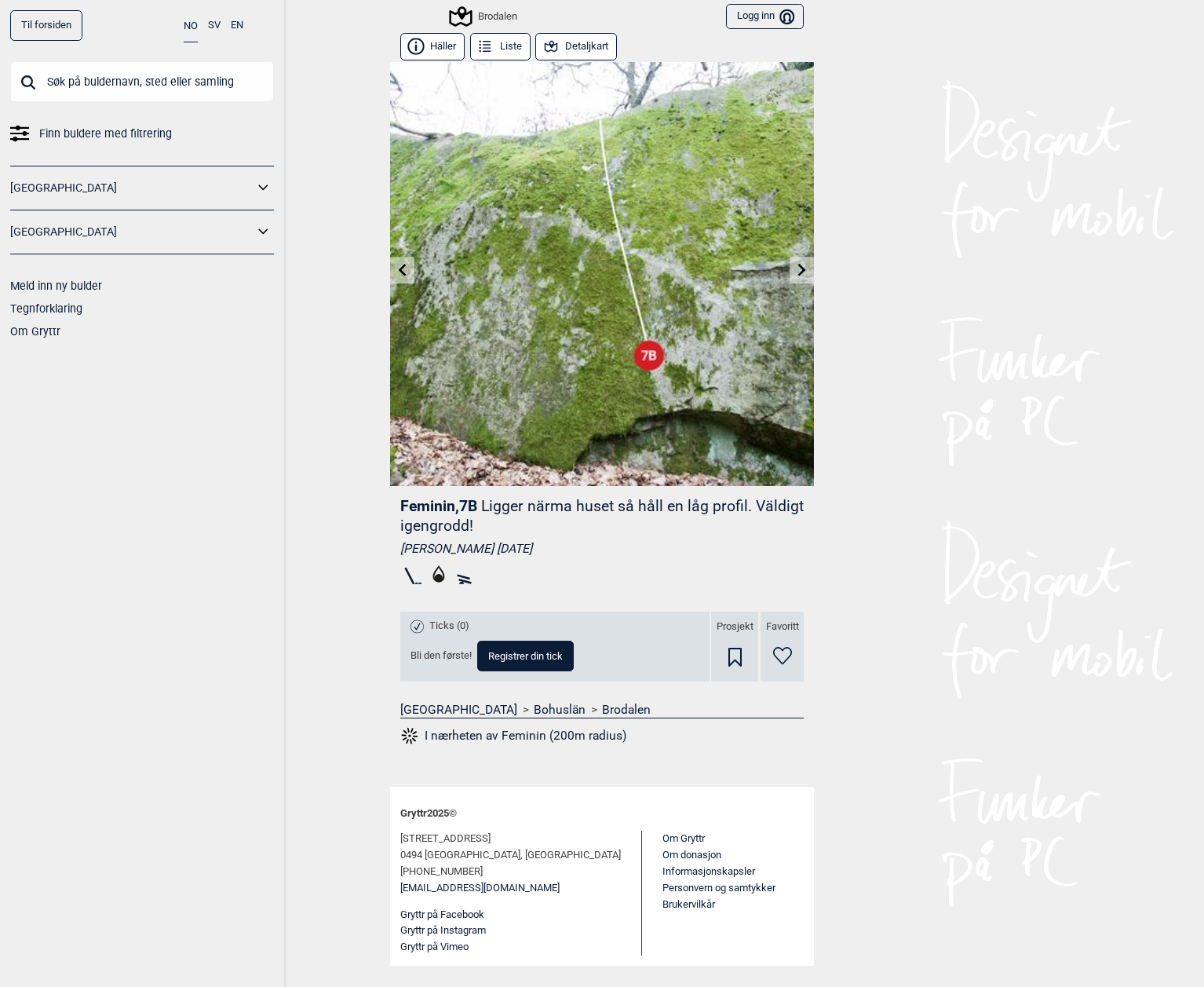 click 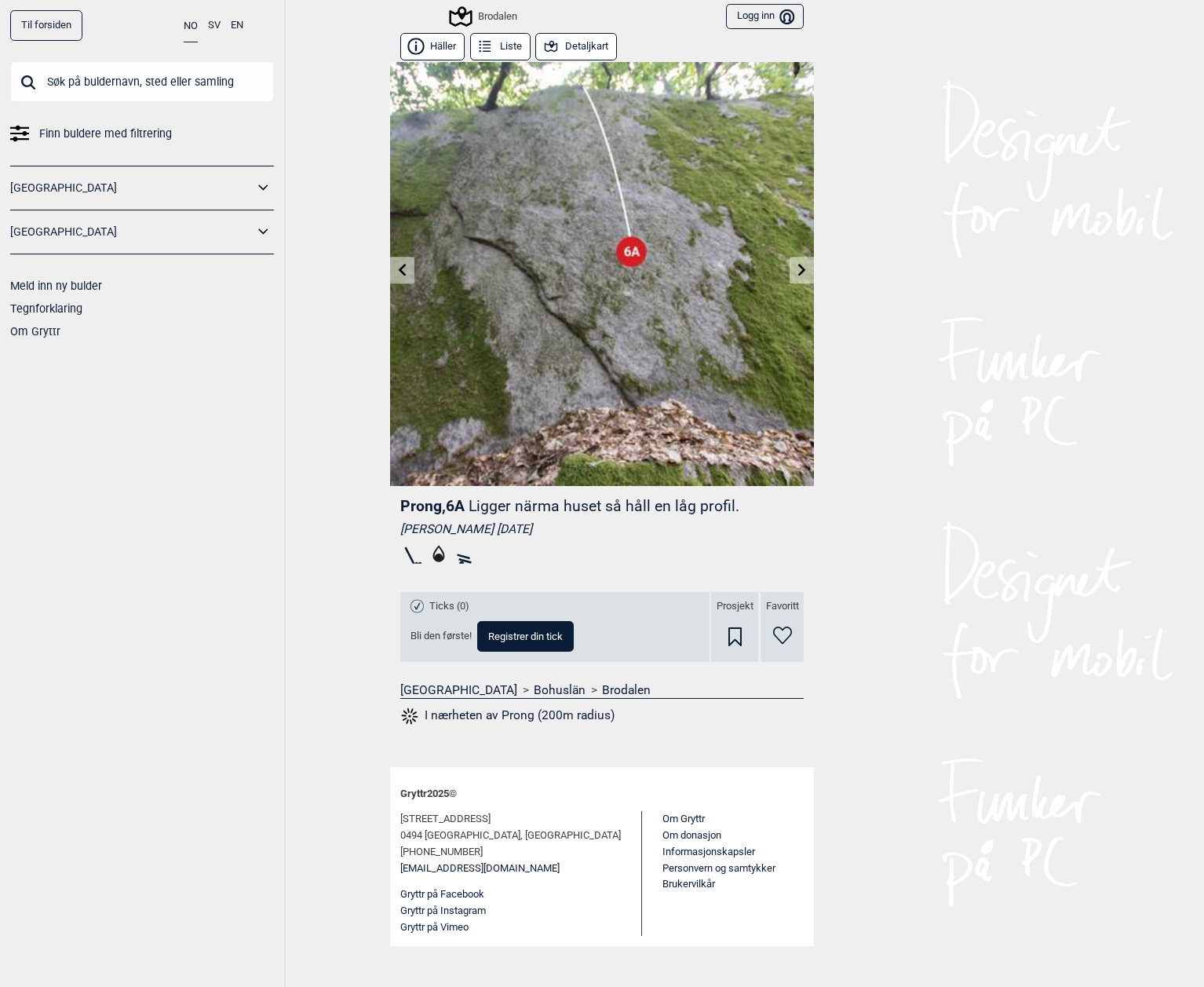 click at bounding box center (801, 270) 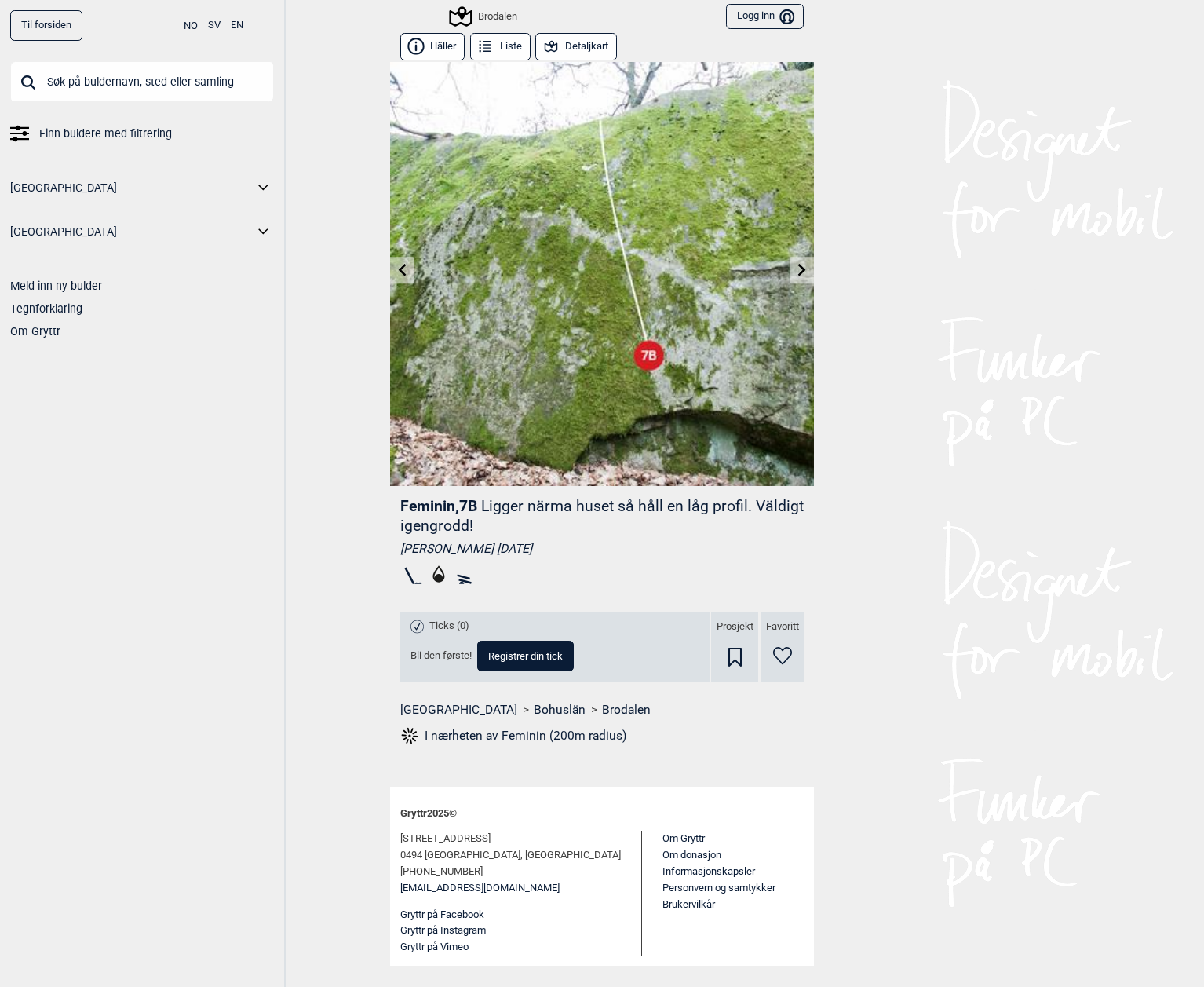 click 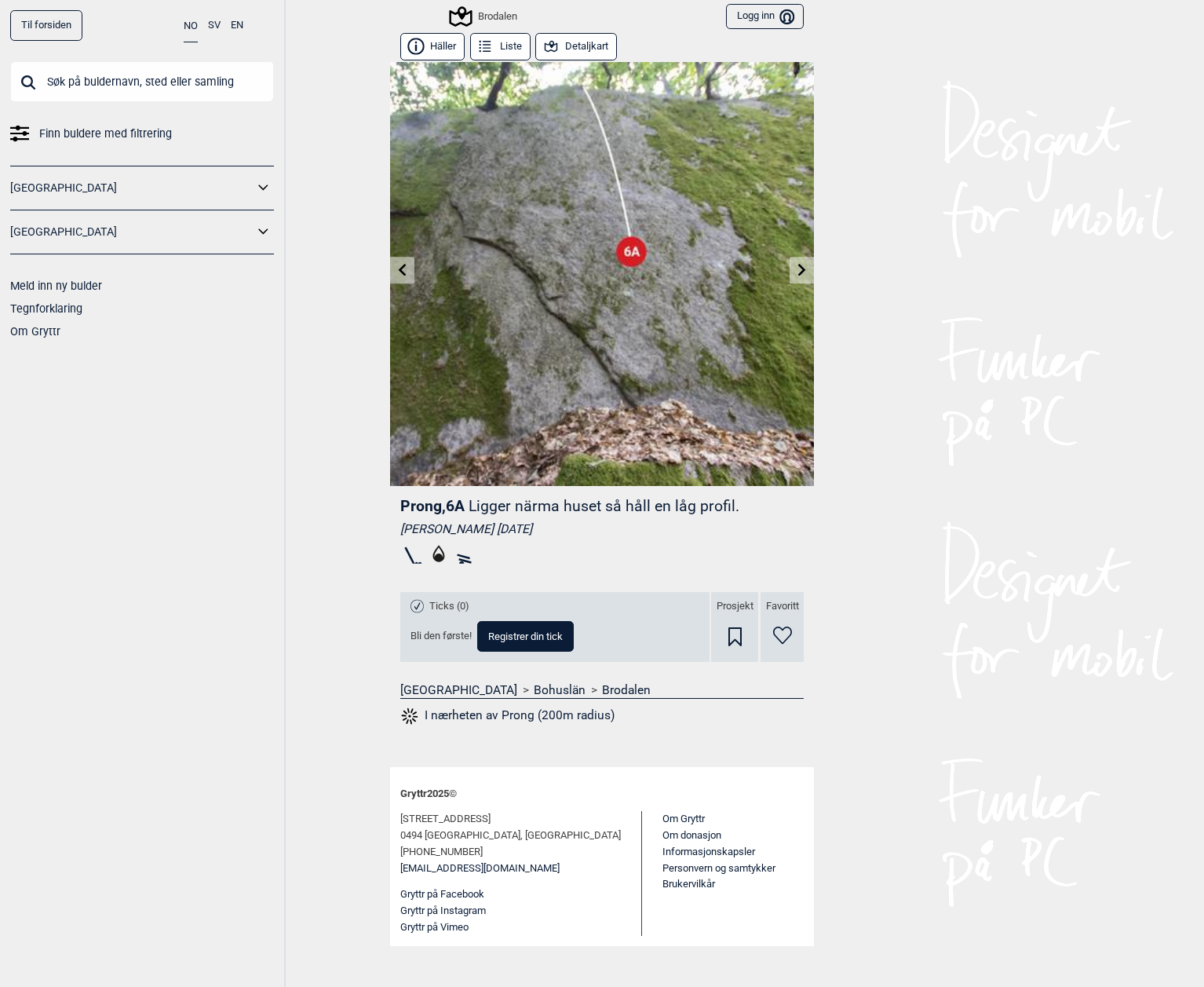 click 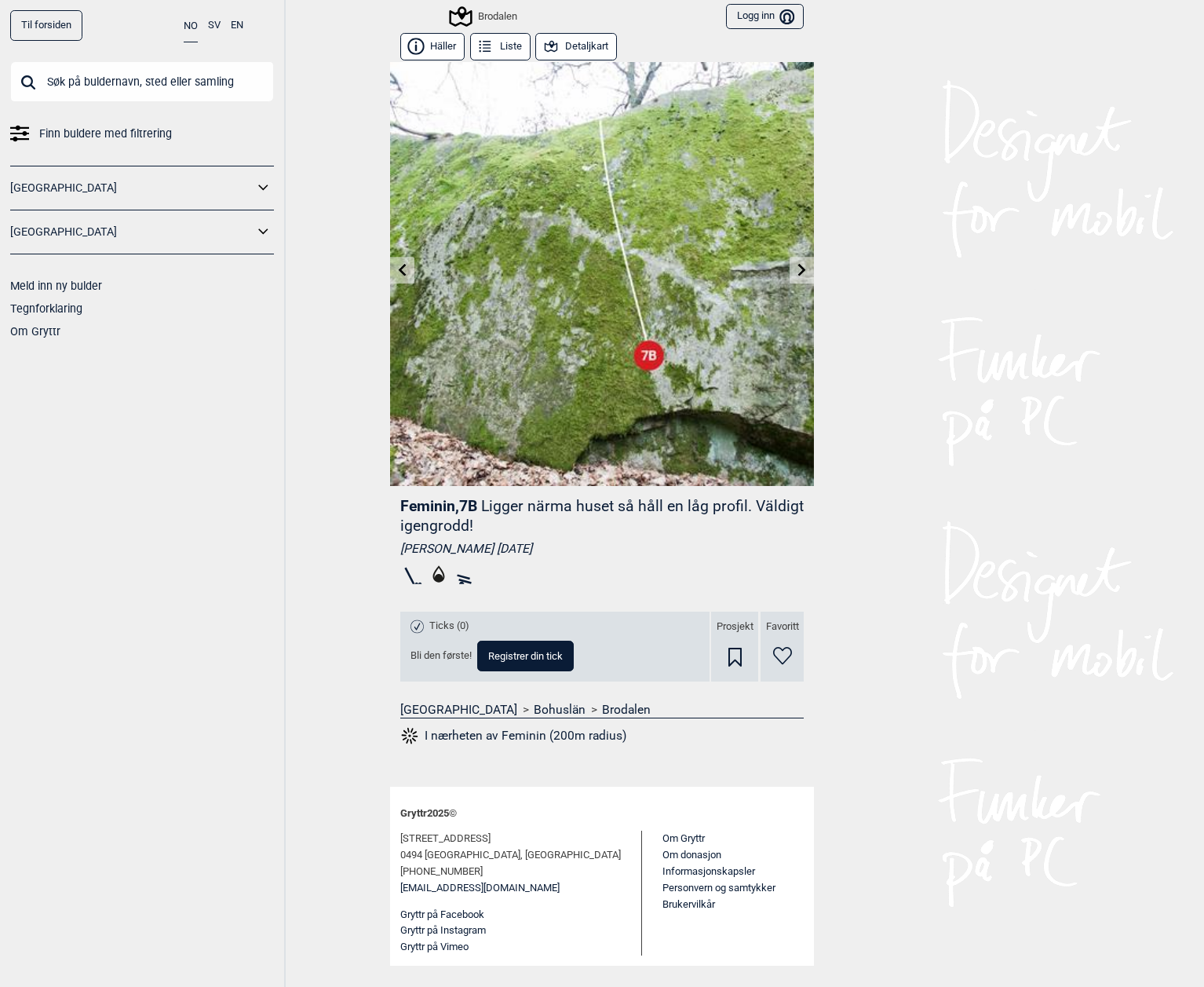 click at bounding box center [402, 270] 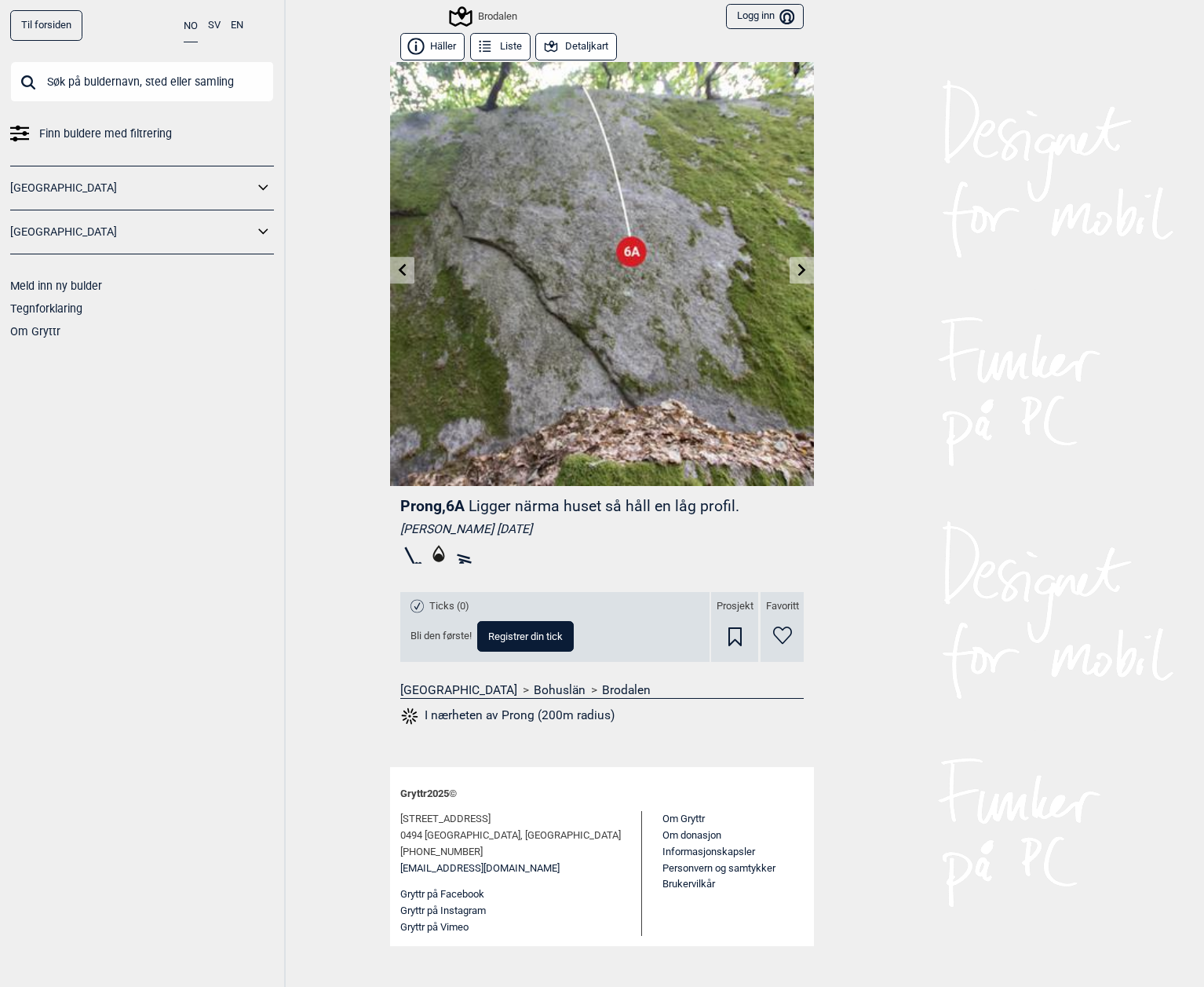 click 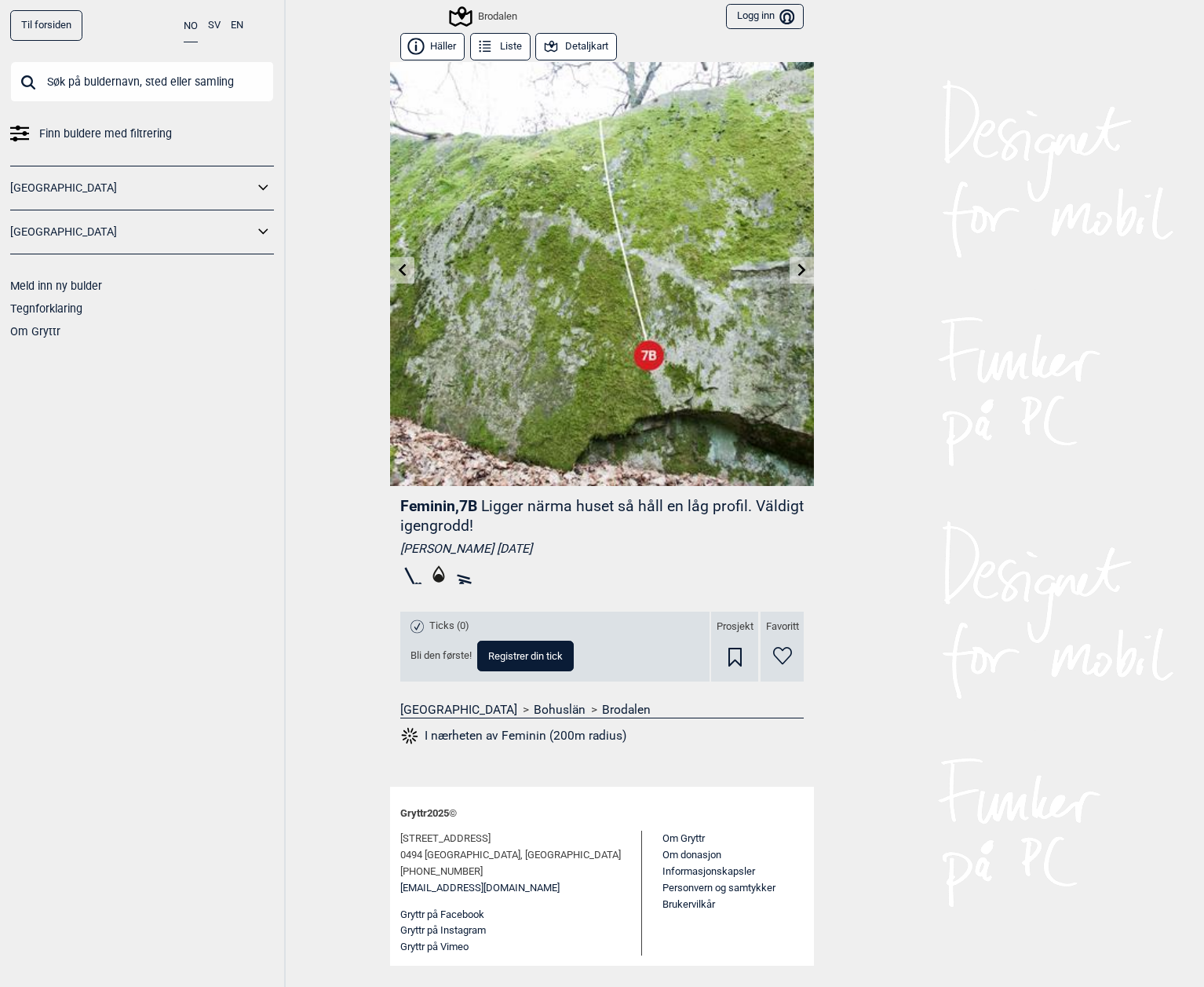 click 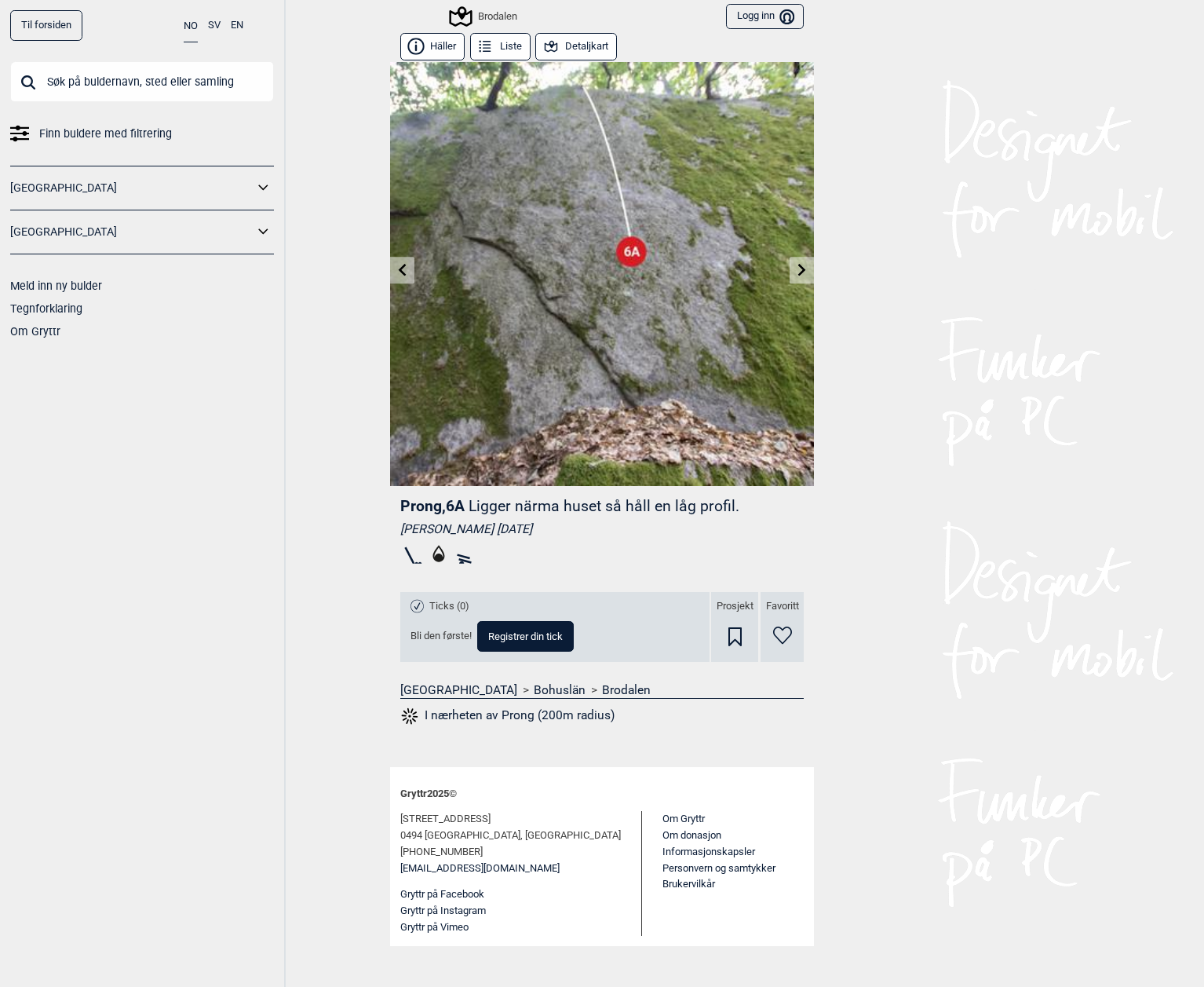 click 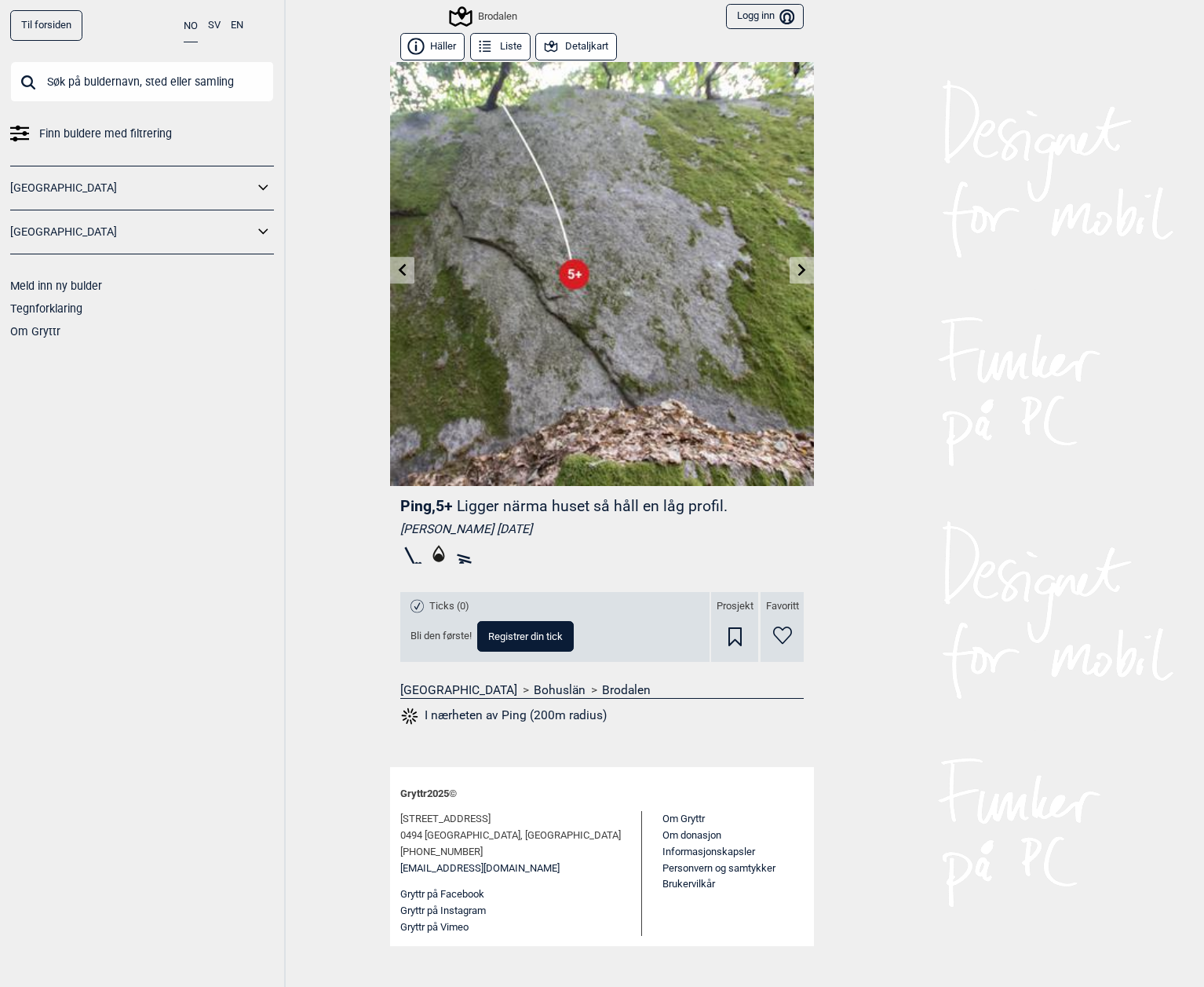 click 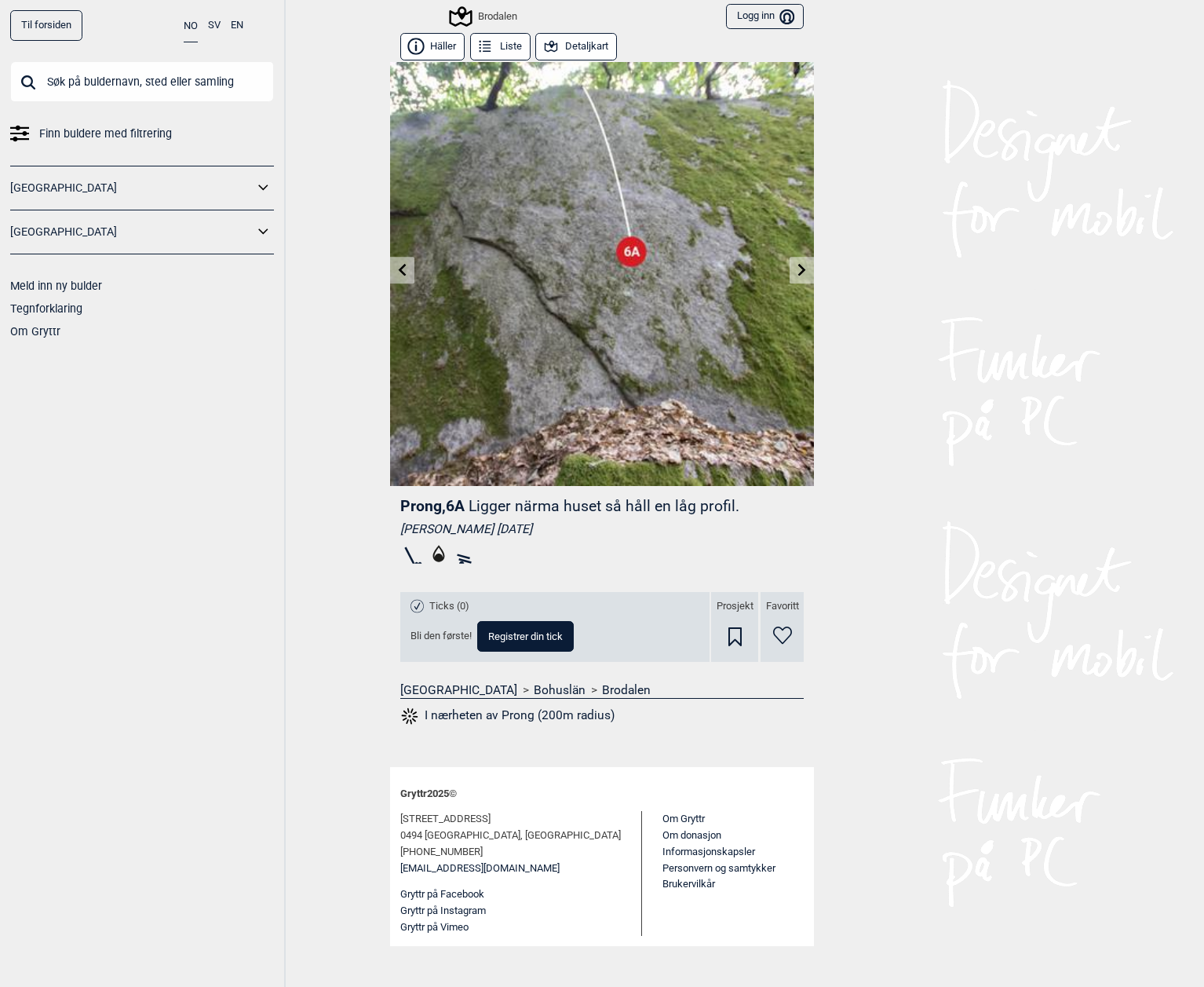 click 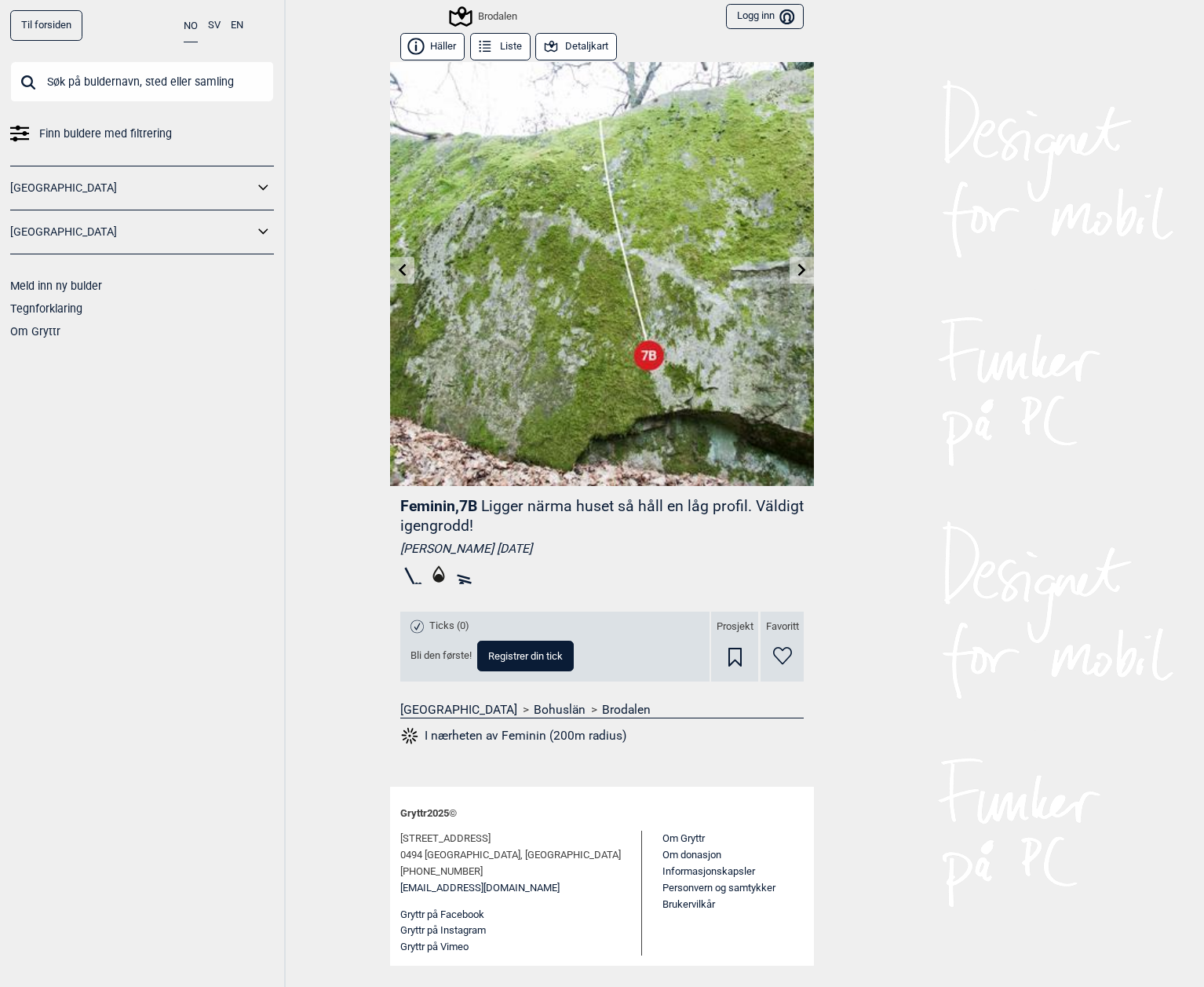 click 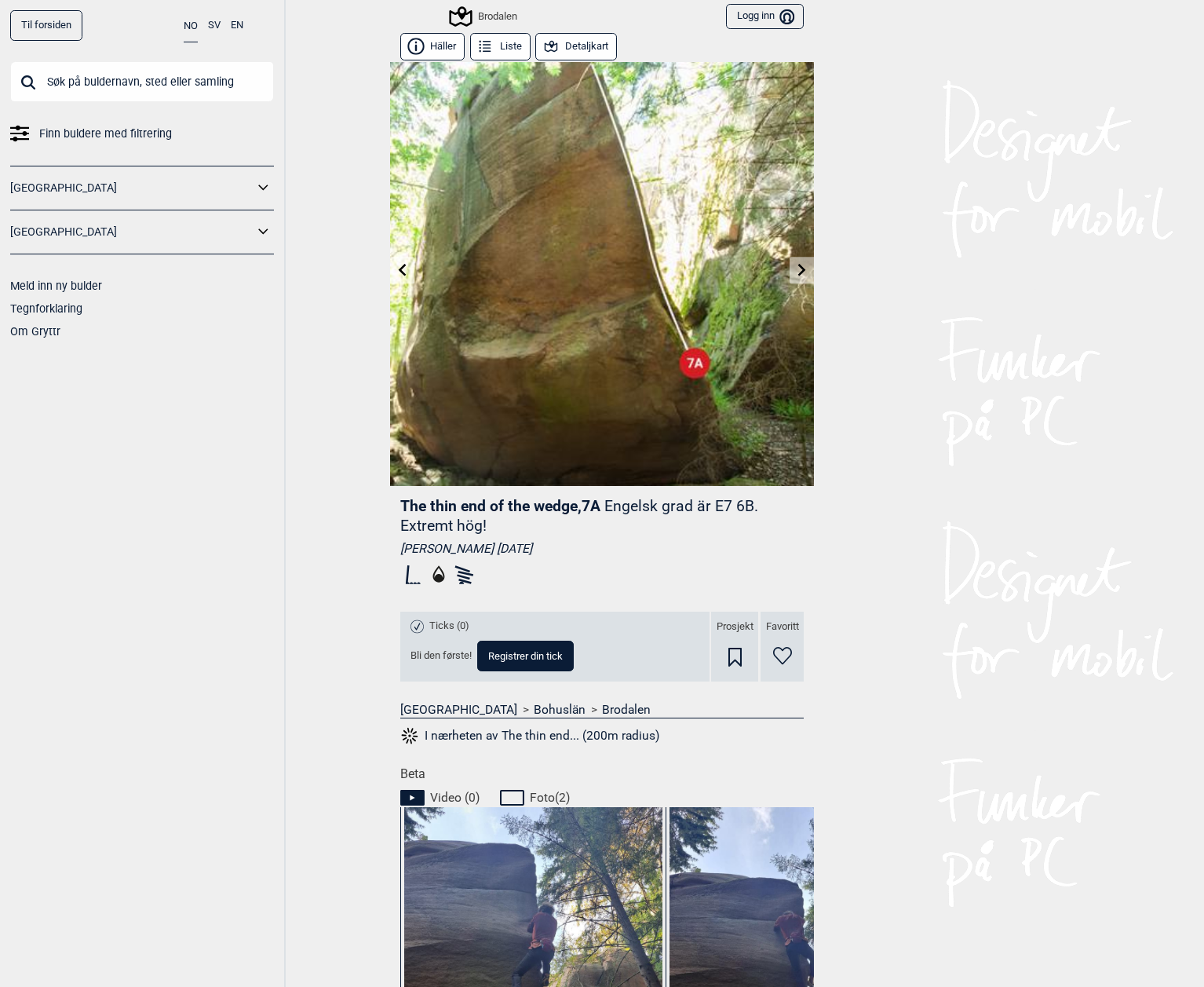 click at bounding box center (402, 270) 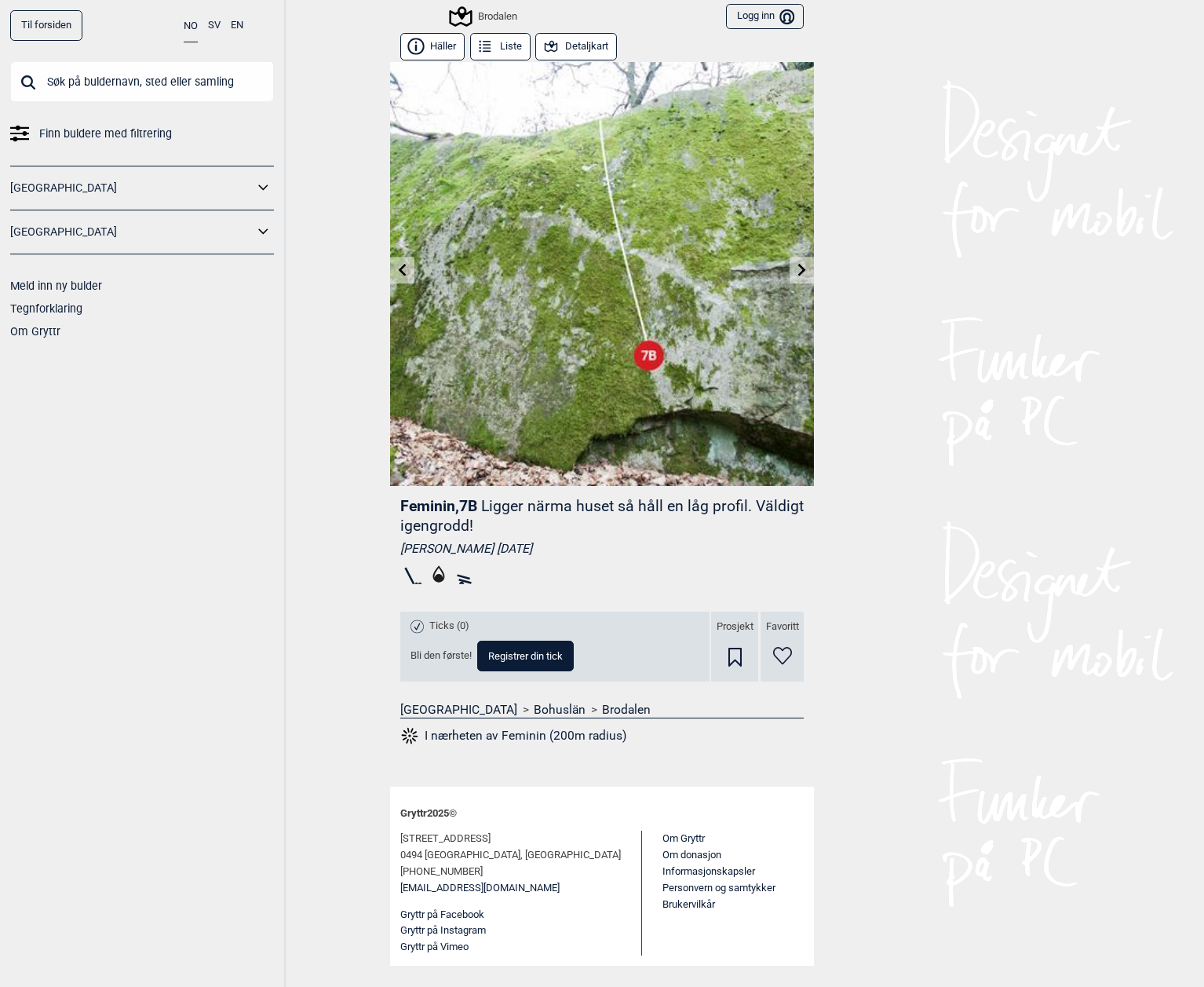 click 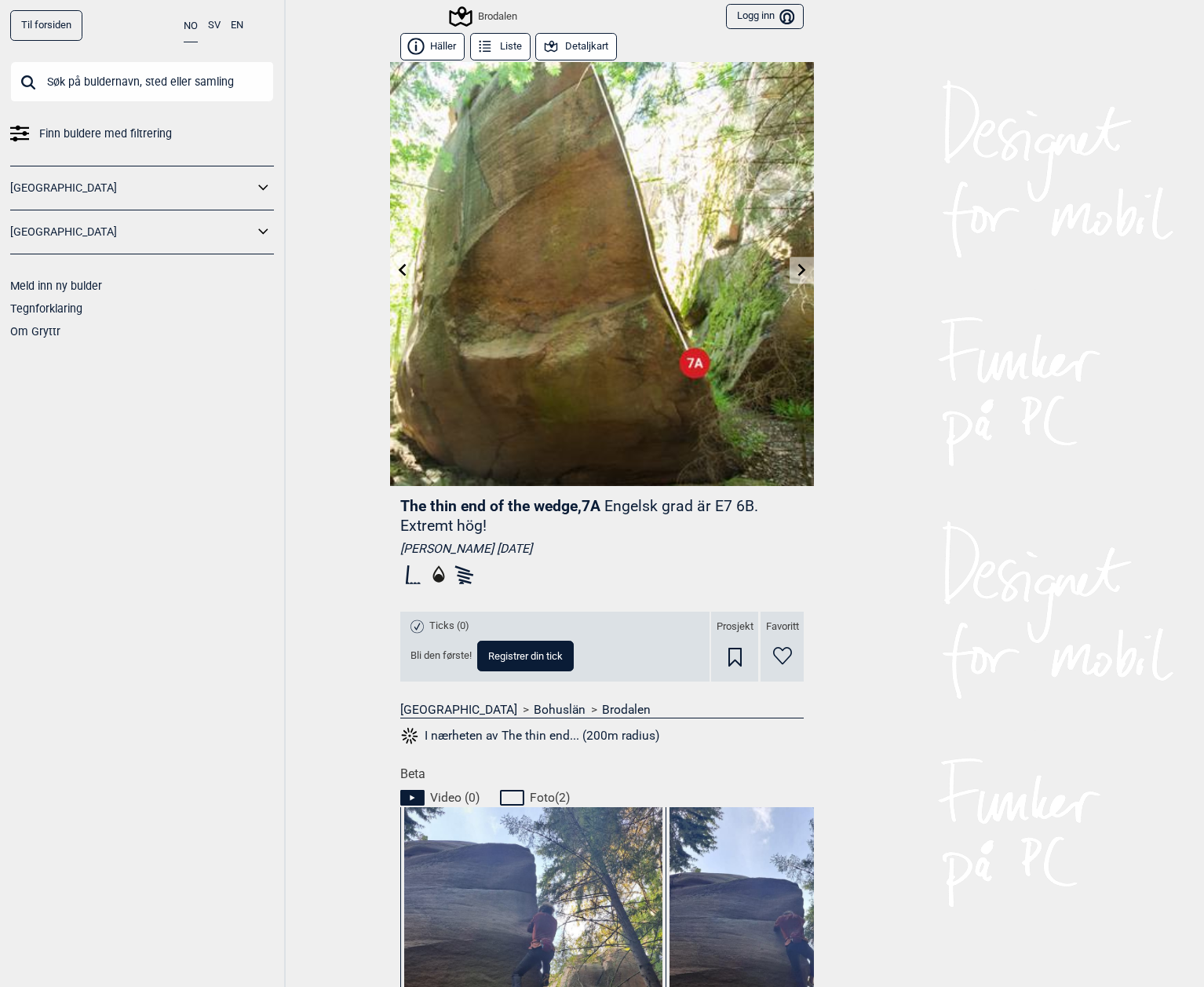 click at bounding box center [801, 270] 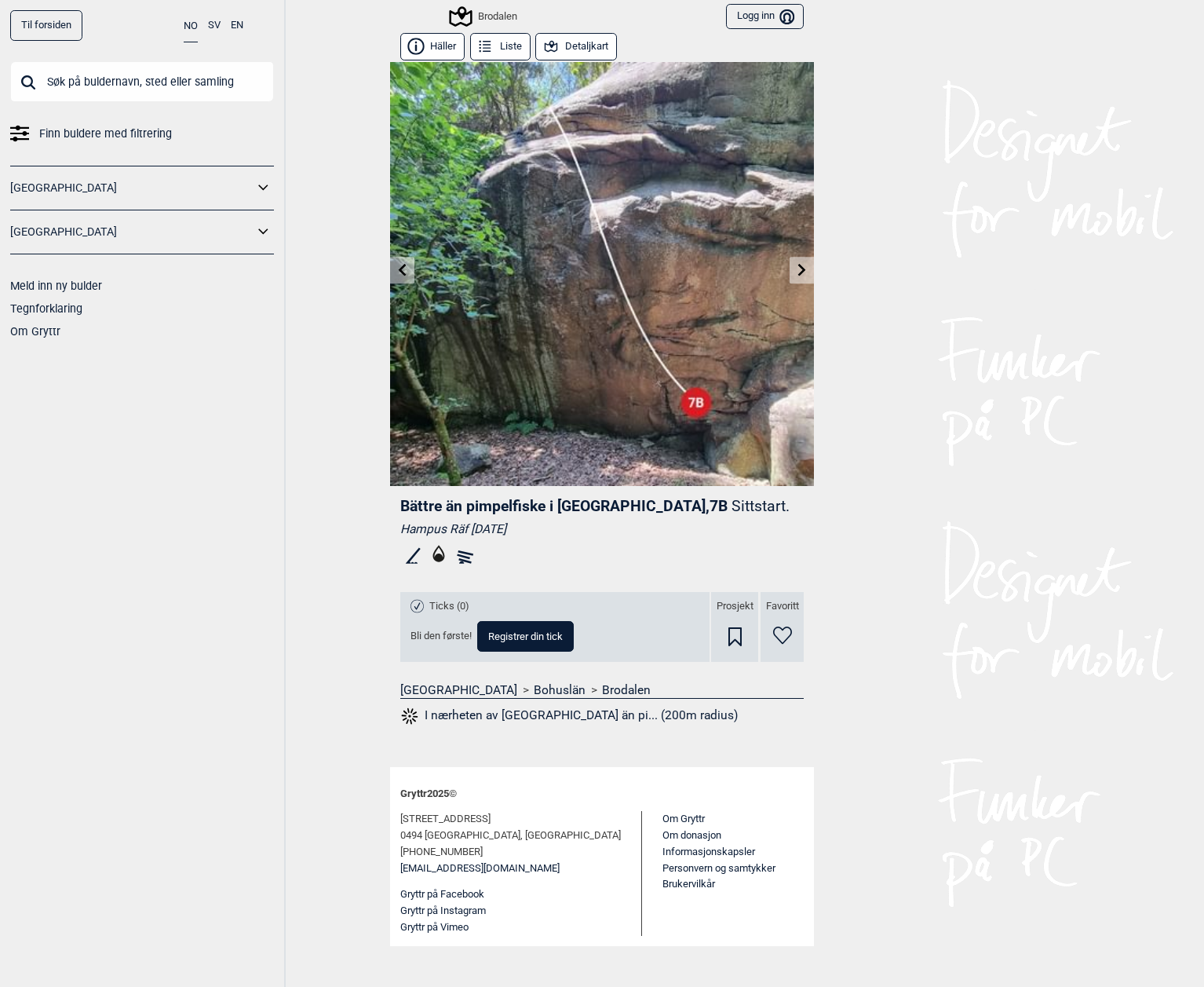 click 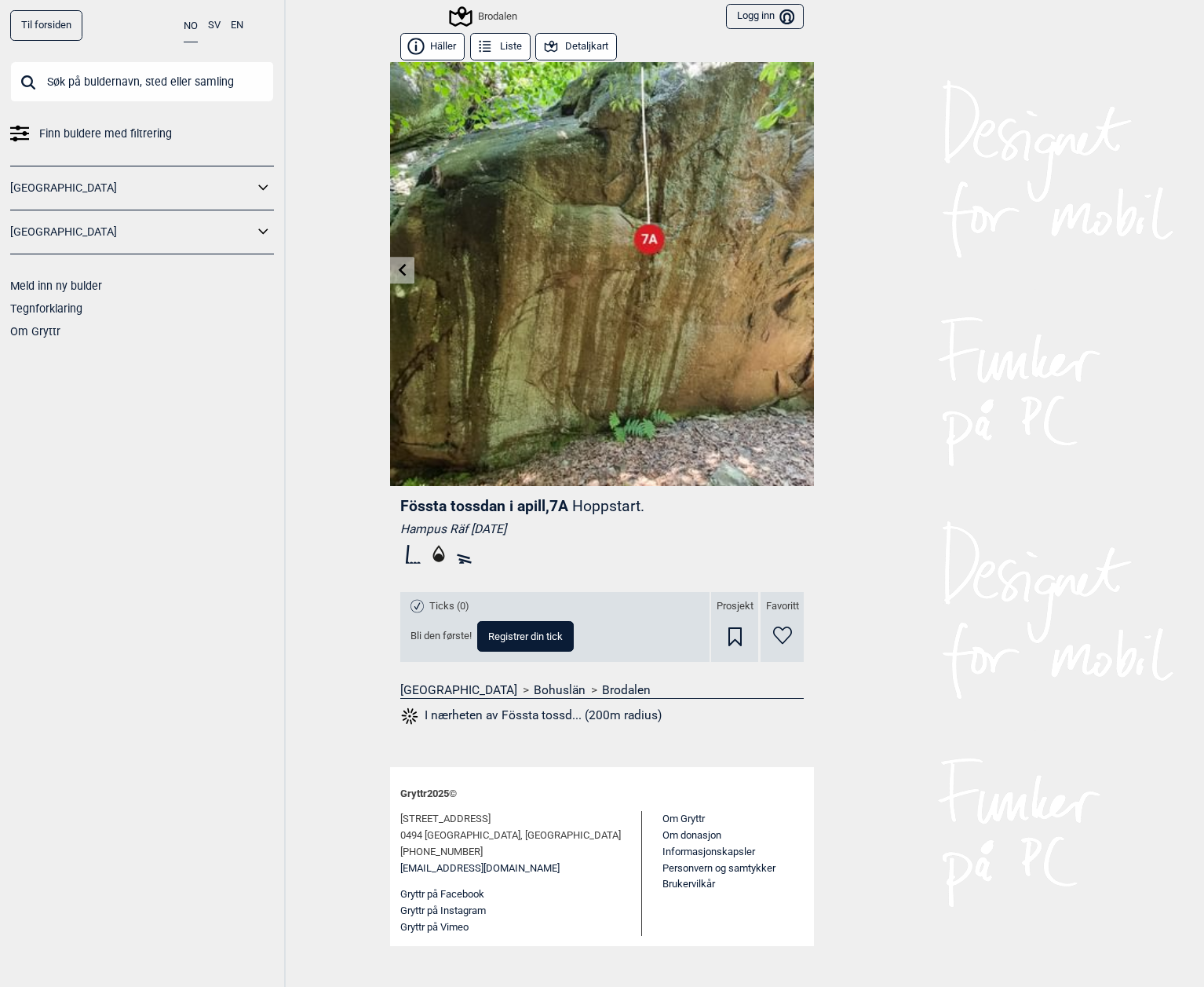 click at bounding box center [402, 270] 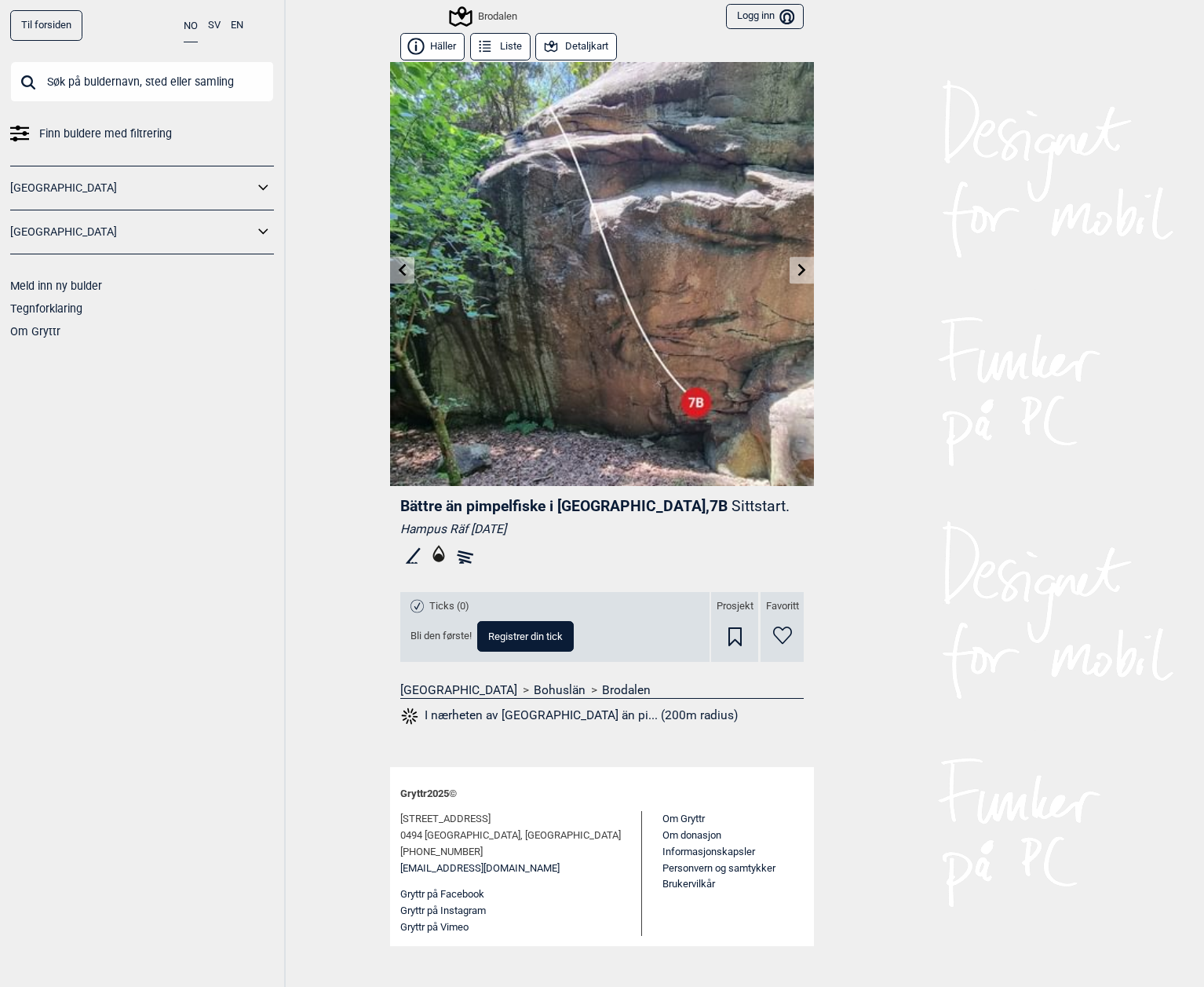click 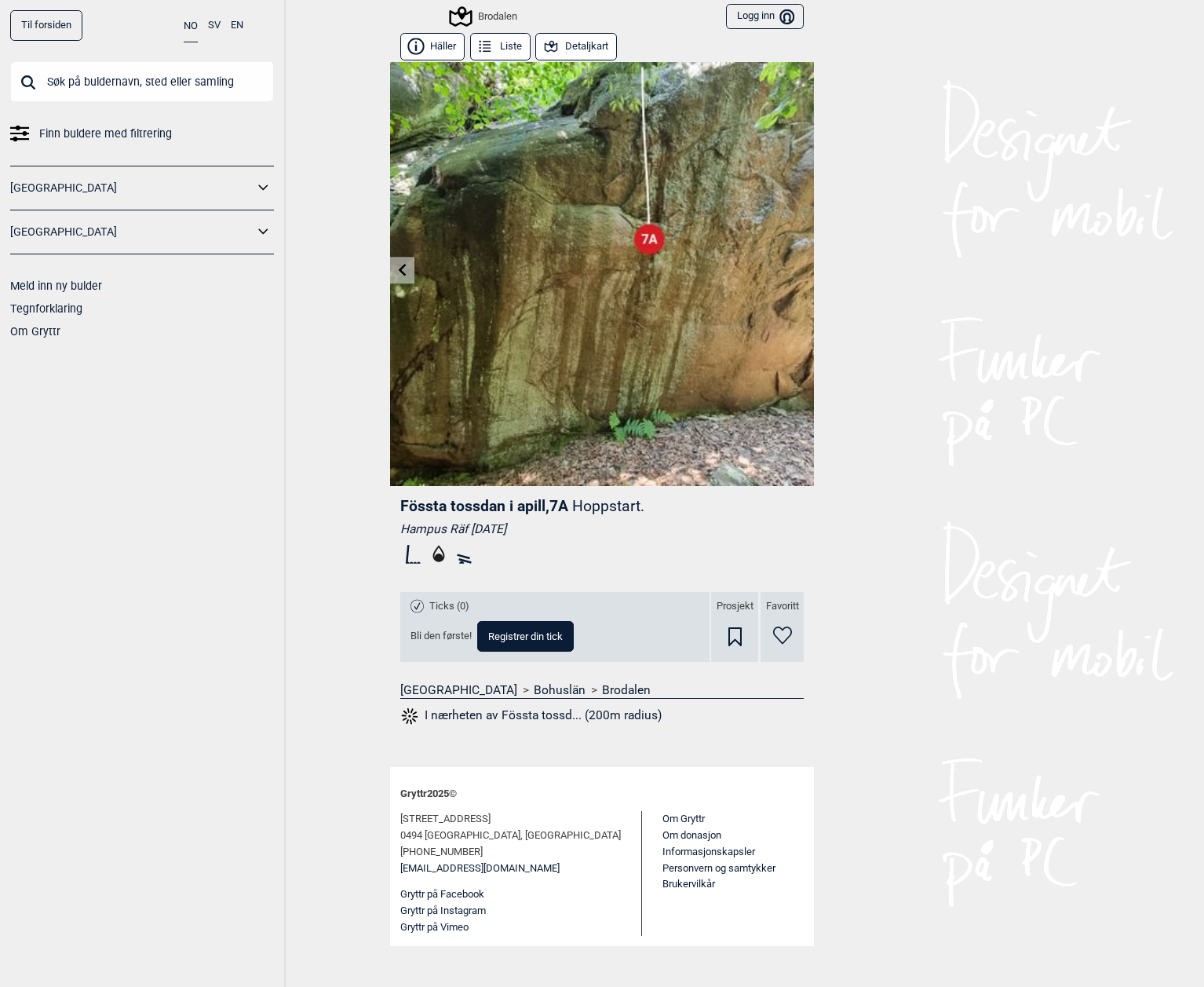 click at bounding box center (402, 270) 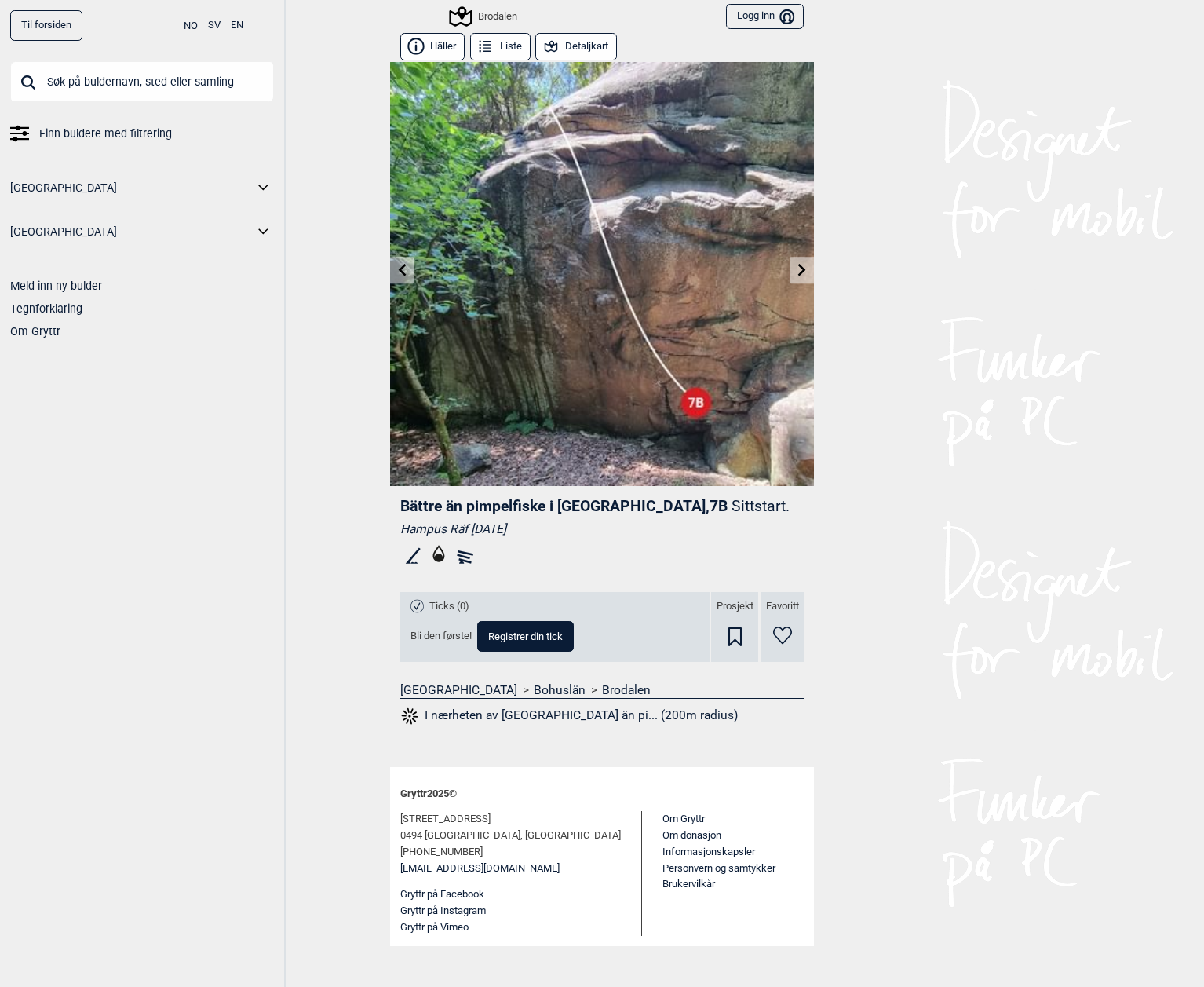 click 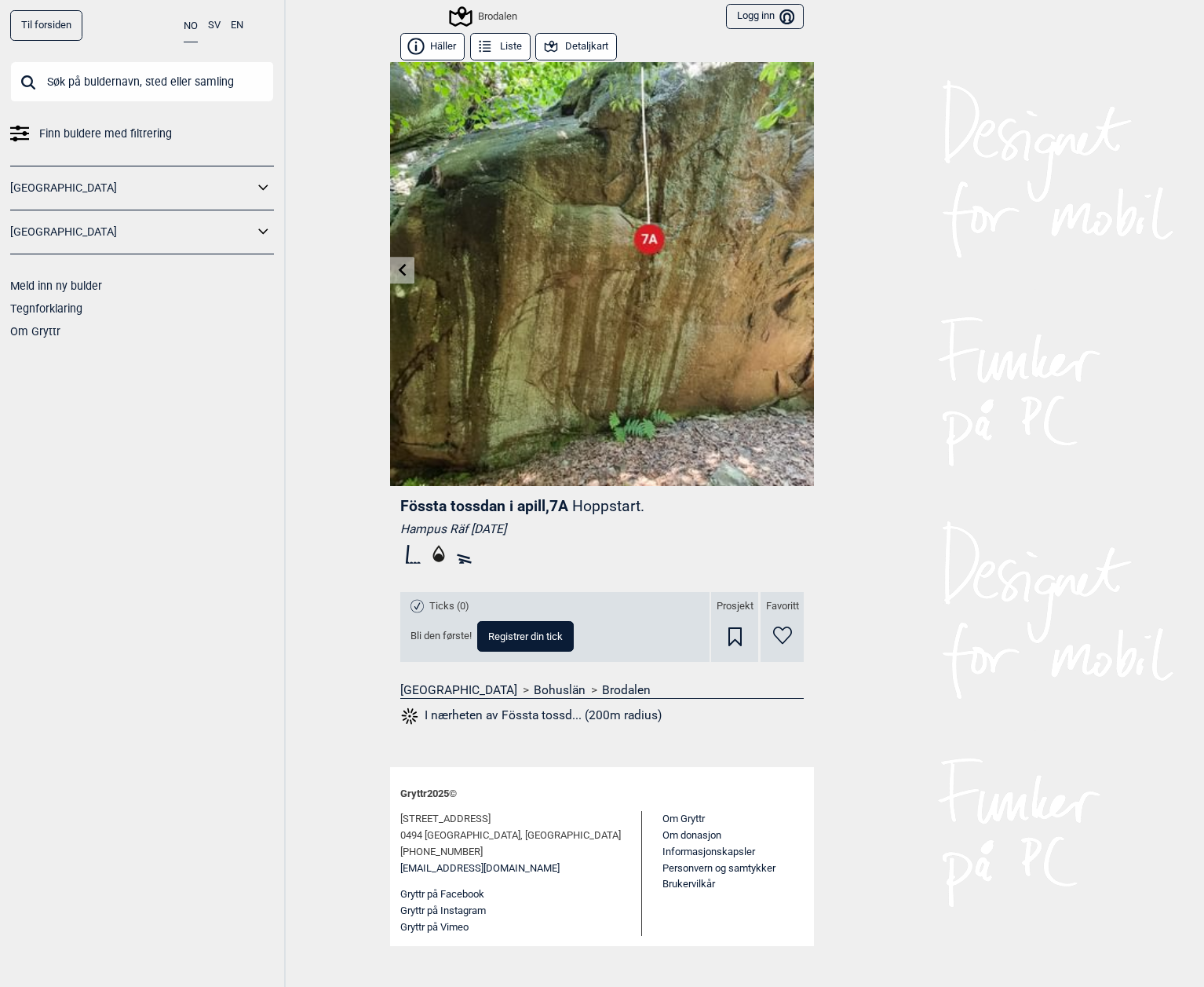 click on "Til forsiden NO SV EN Finn buldere med filtrering Norge Sverige Meld inn ny bulder Tegnforklaring Om Gryttr   Brodalen Logg inn Bruker Häller   Liste   Detaljkart Fössta tossdan i apill ,  7A   Hoppstart. Hampus Räf   2022.04.07 Ticks (0) Bli den første! Registrer din tick Prosjekt Favoritt Sverige > Bohuslän > Brodalen I nærheten av Fössta tossd... (200m radius) Gryttr  2025  © Myrerveien 45d 0494 Oslo, Norway +47 905 45 346 info@gryttr.com Gryttr på Facebook Gryttr på Instagram Gryttr på Vimeo Om Gryttr Om donasjon Informasjonskapsler Personvern og samtykker Brukervilkår" at bounding box center (602, 493) 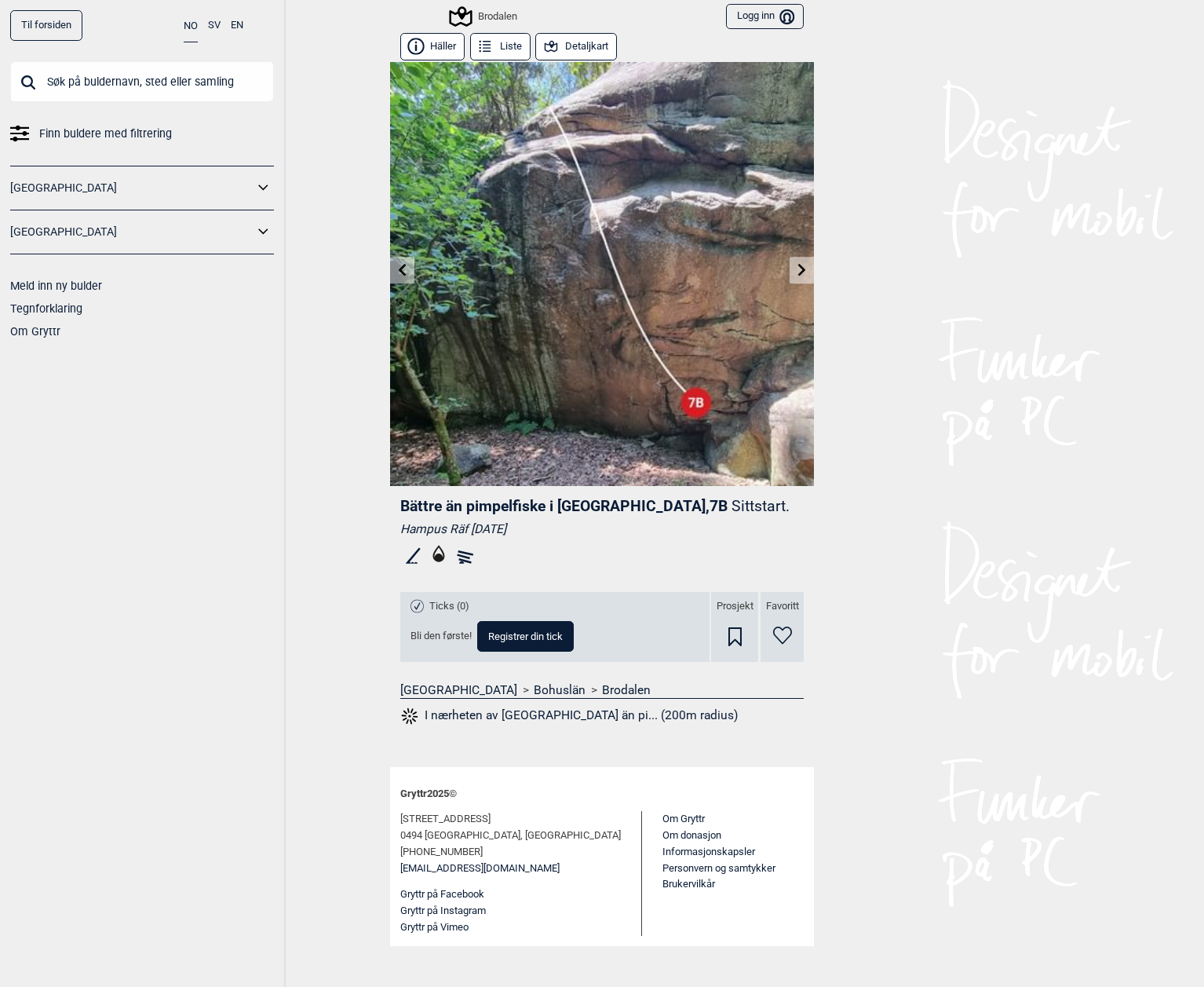 click on "Detaljkart" at bounding box center [576, 46] 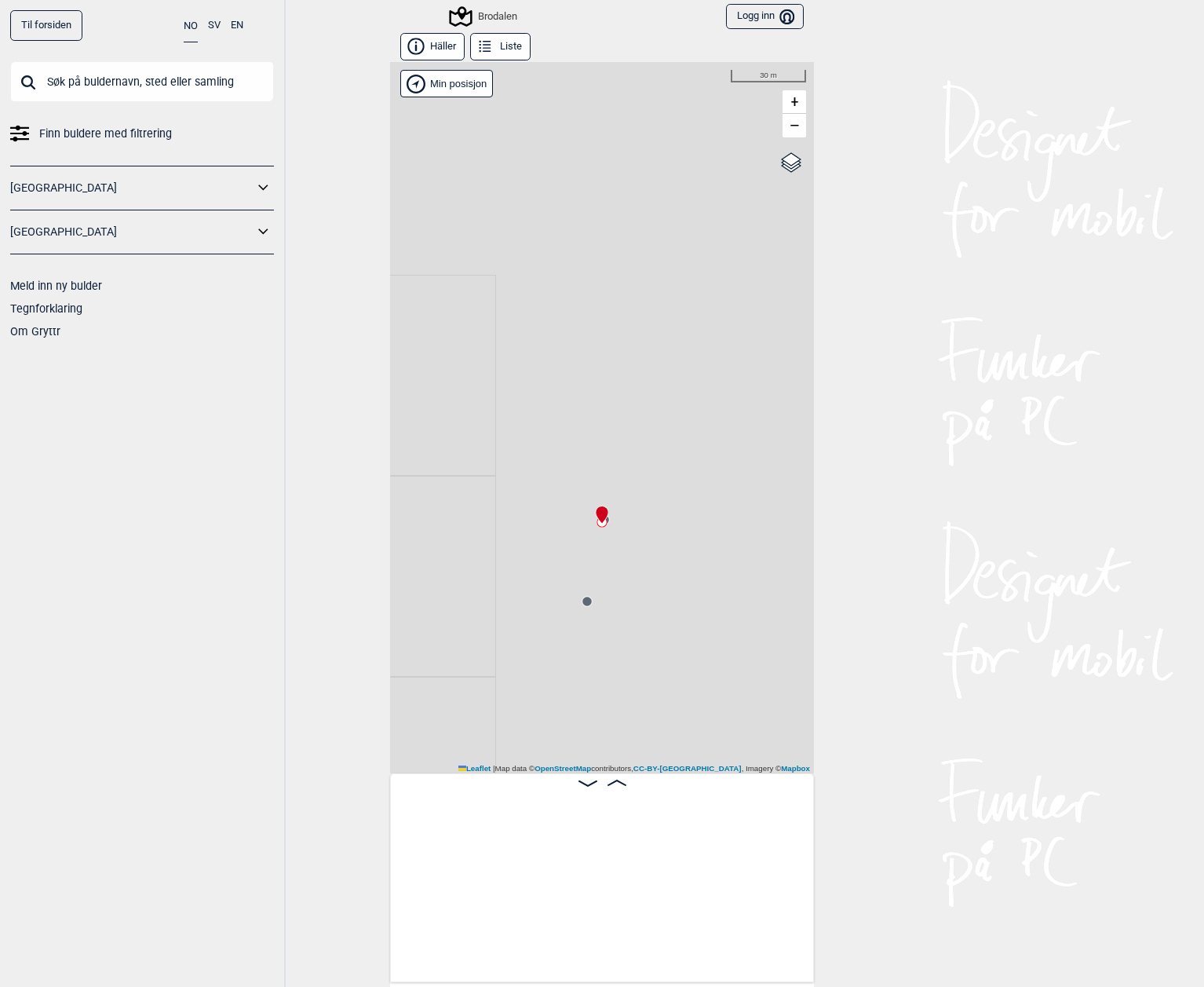 scroll, scrollTop: 0, scrollLeft: 17376, axis: horizontal 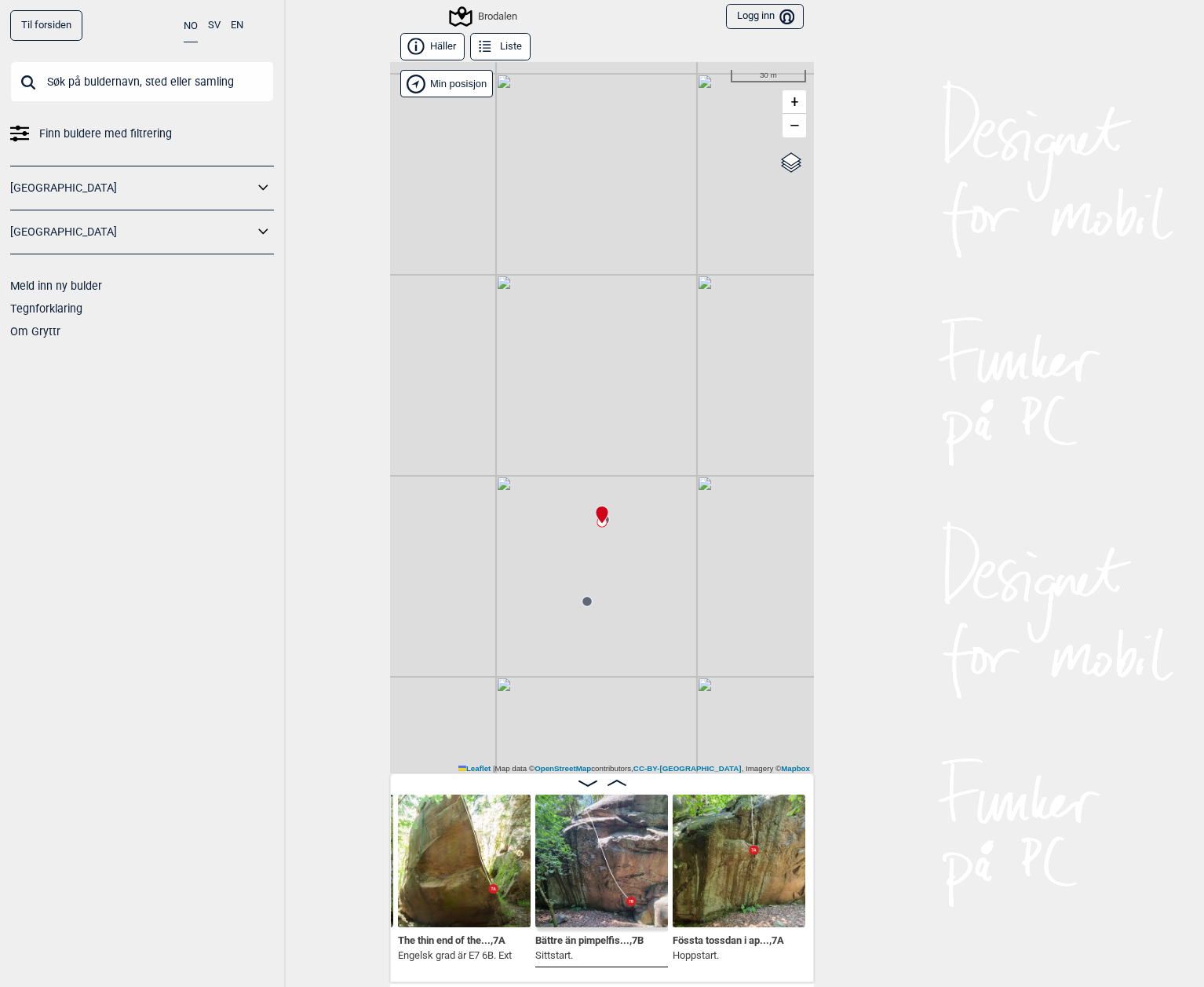 click 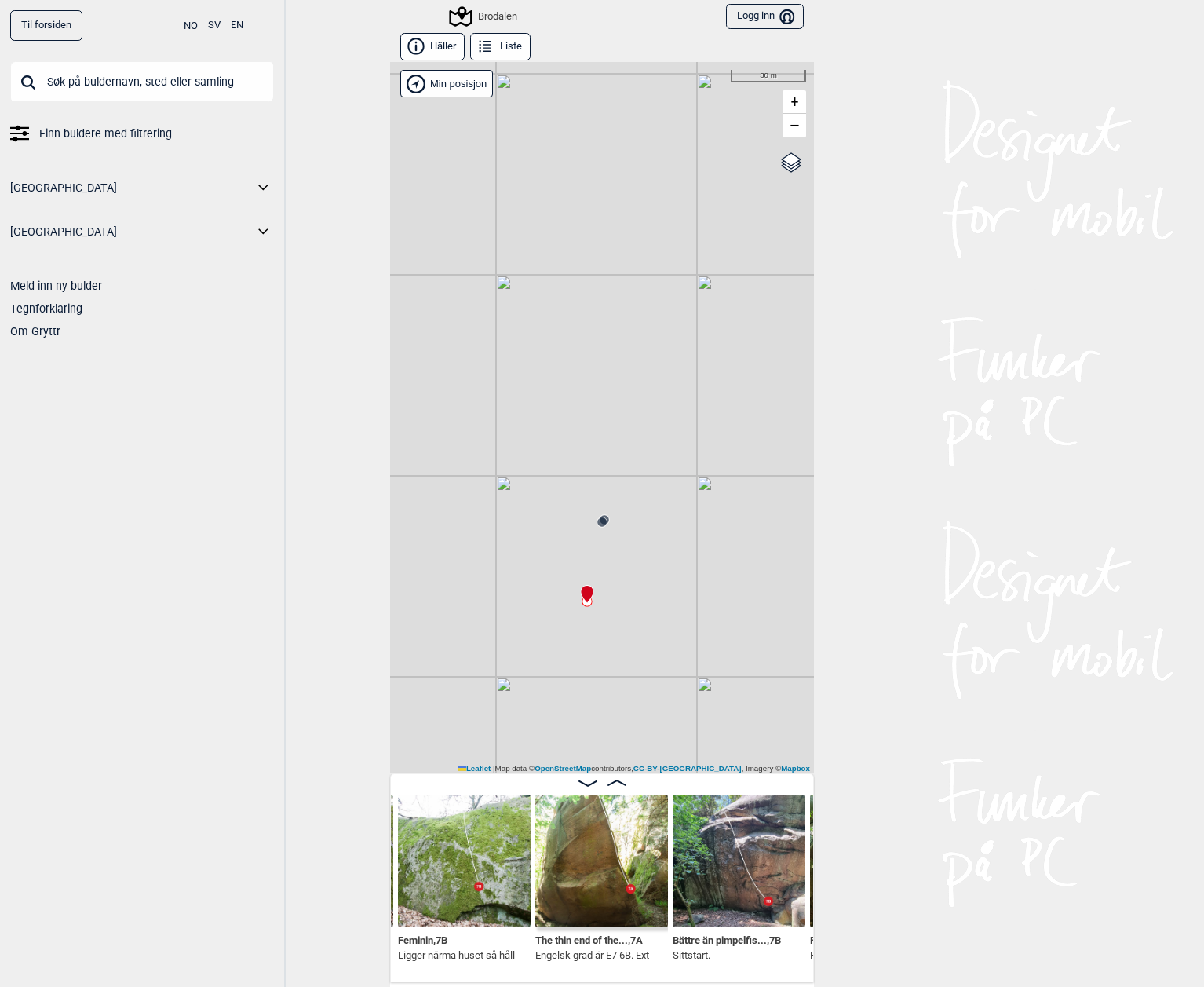 click 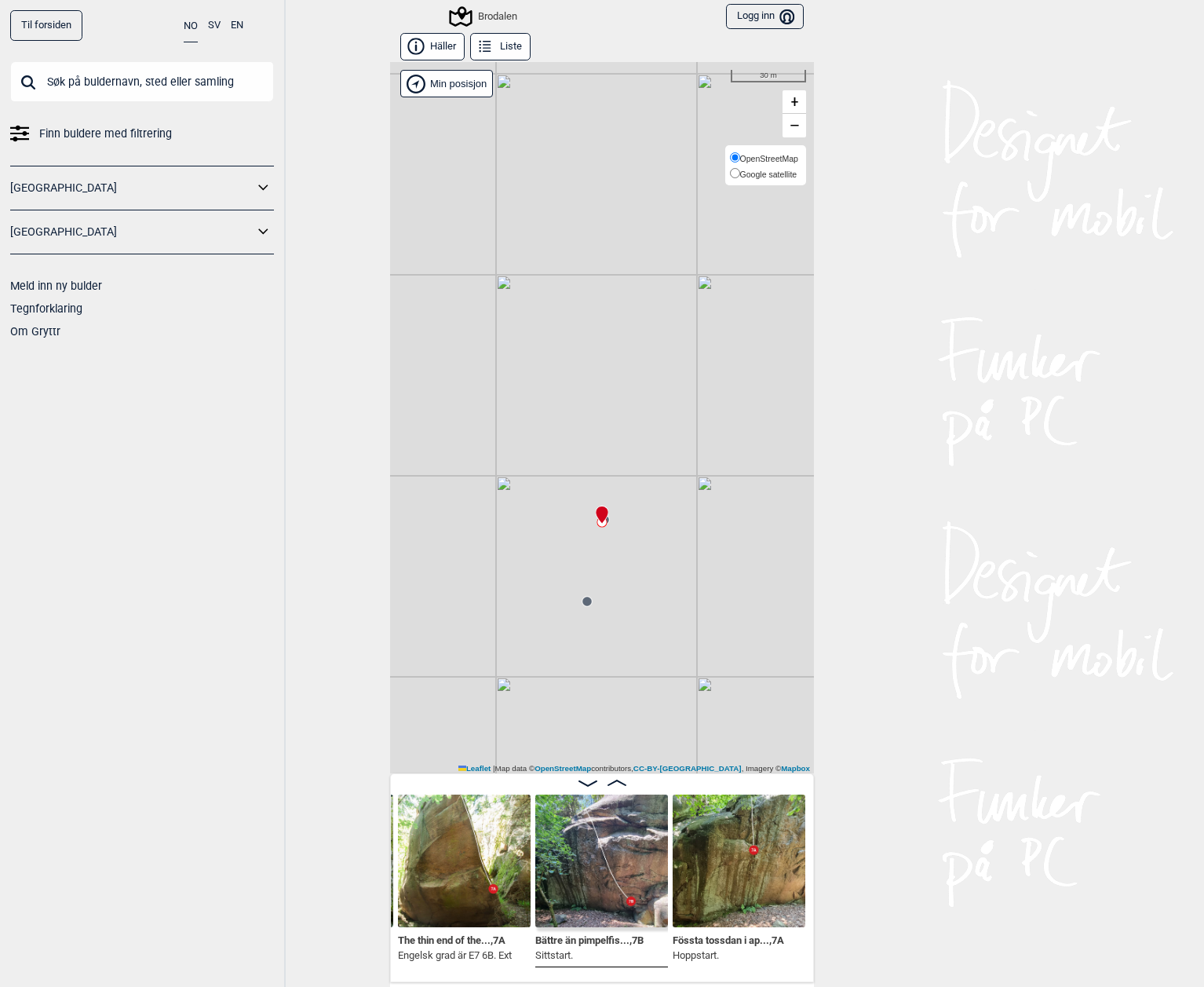 click on "Google satellite" at bounding box center (764, 174) 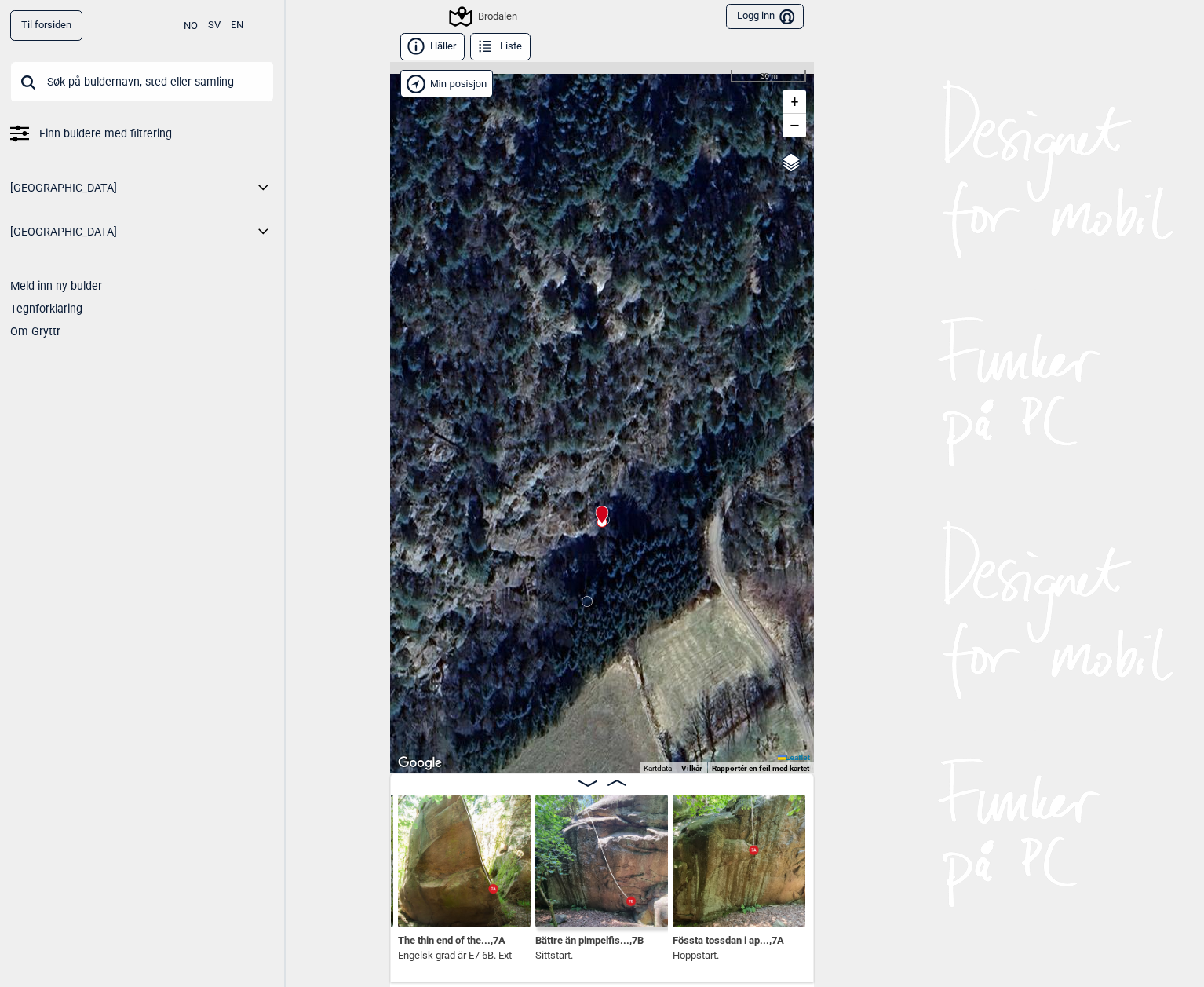 click at bounding box center [601, 861] 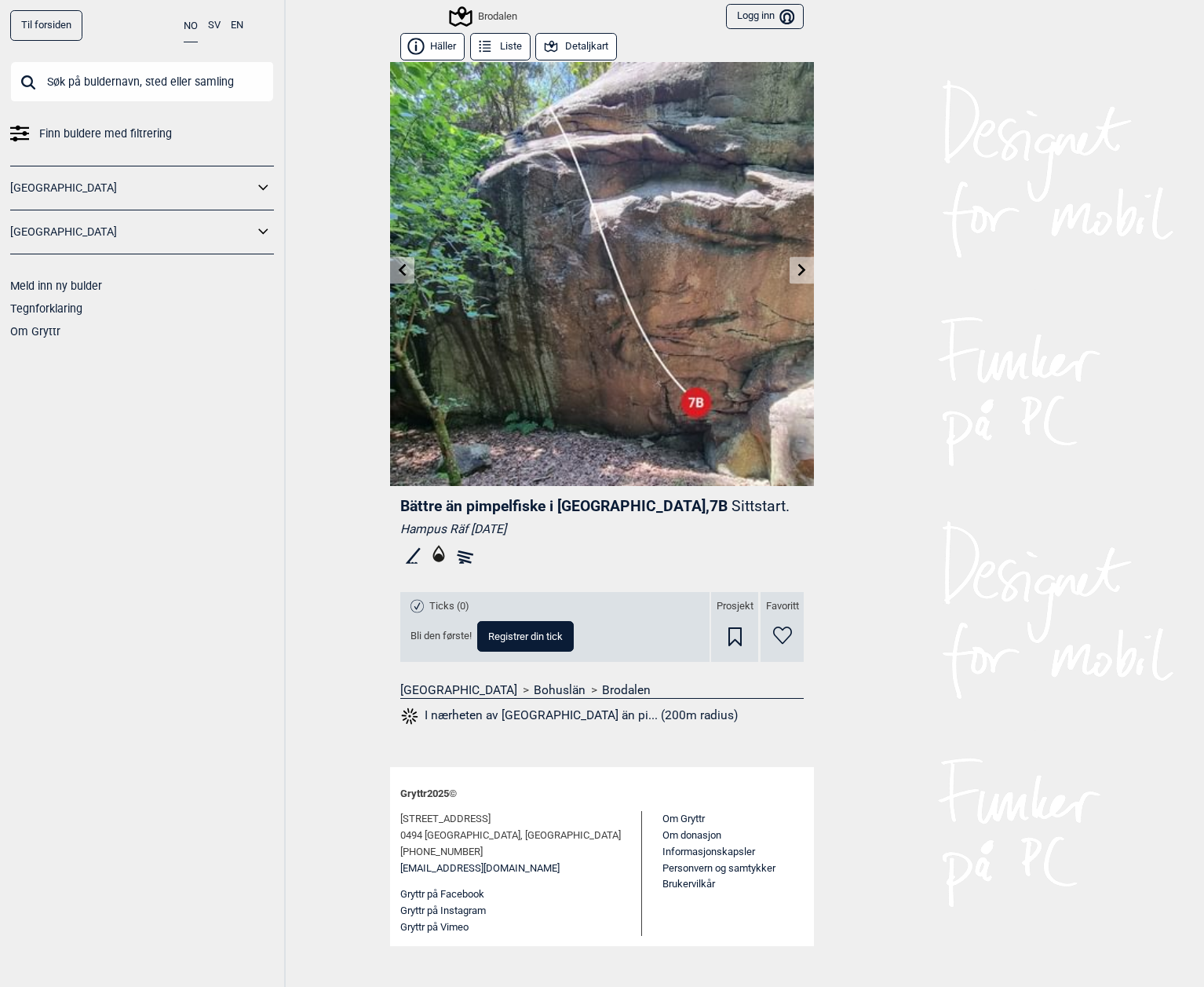 click 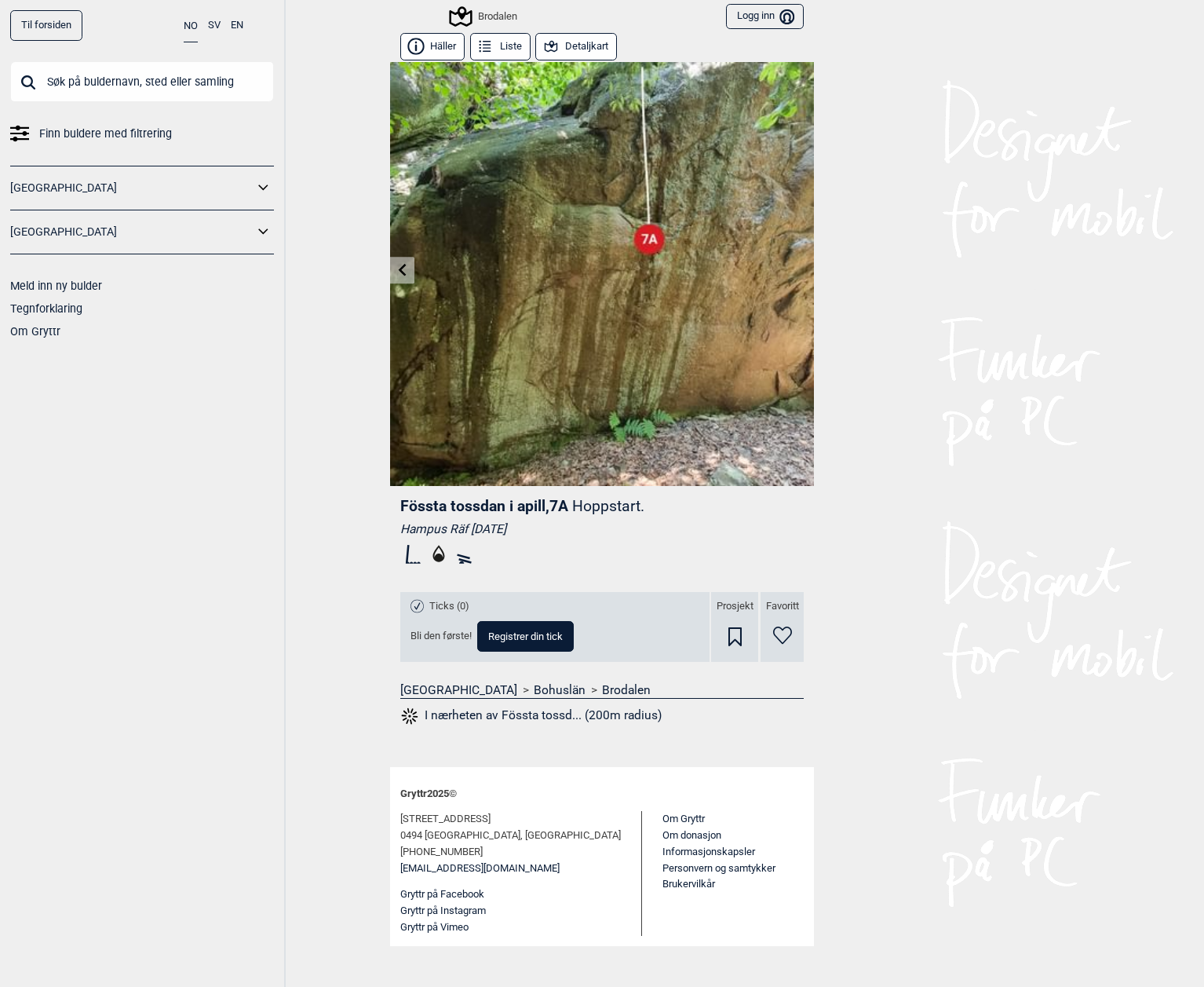 click 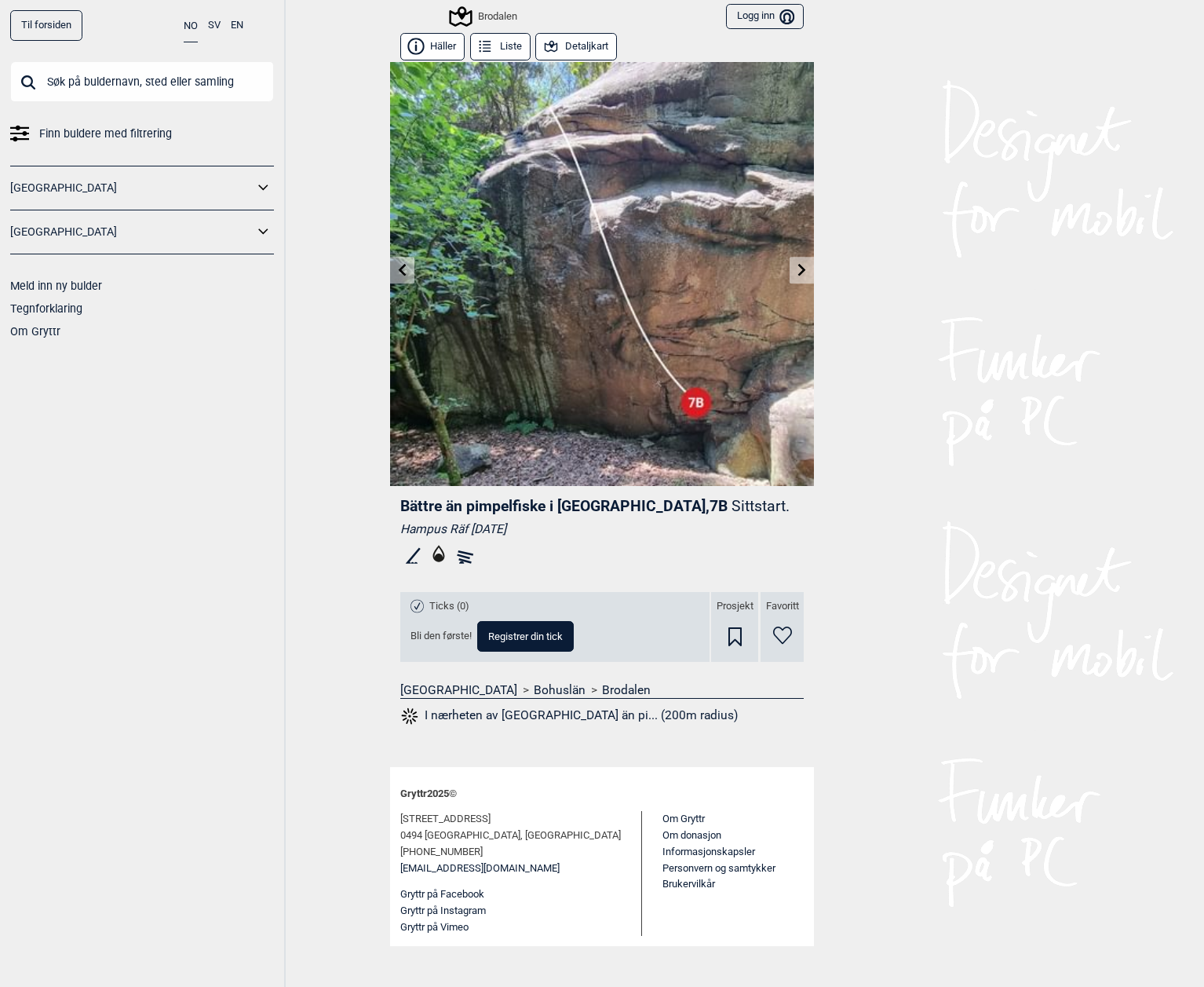 click 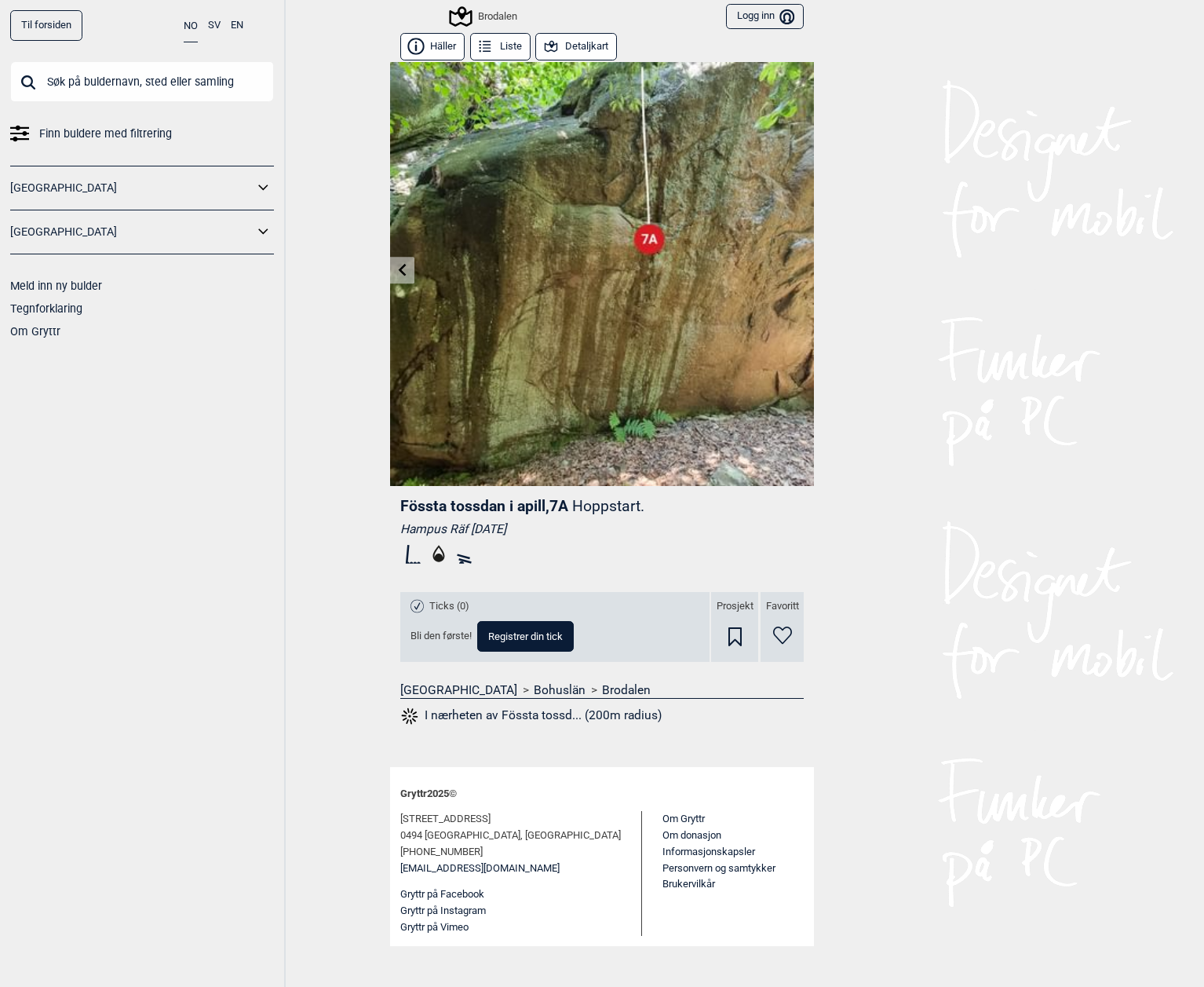 click 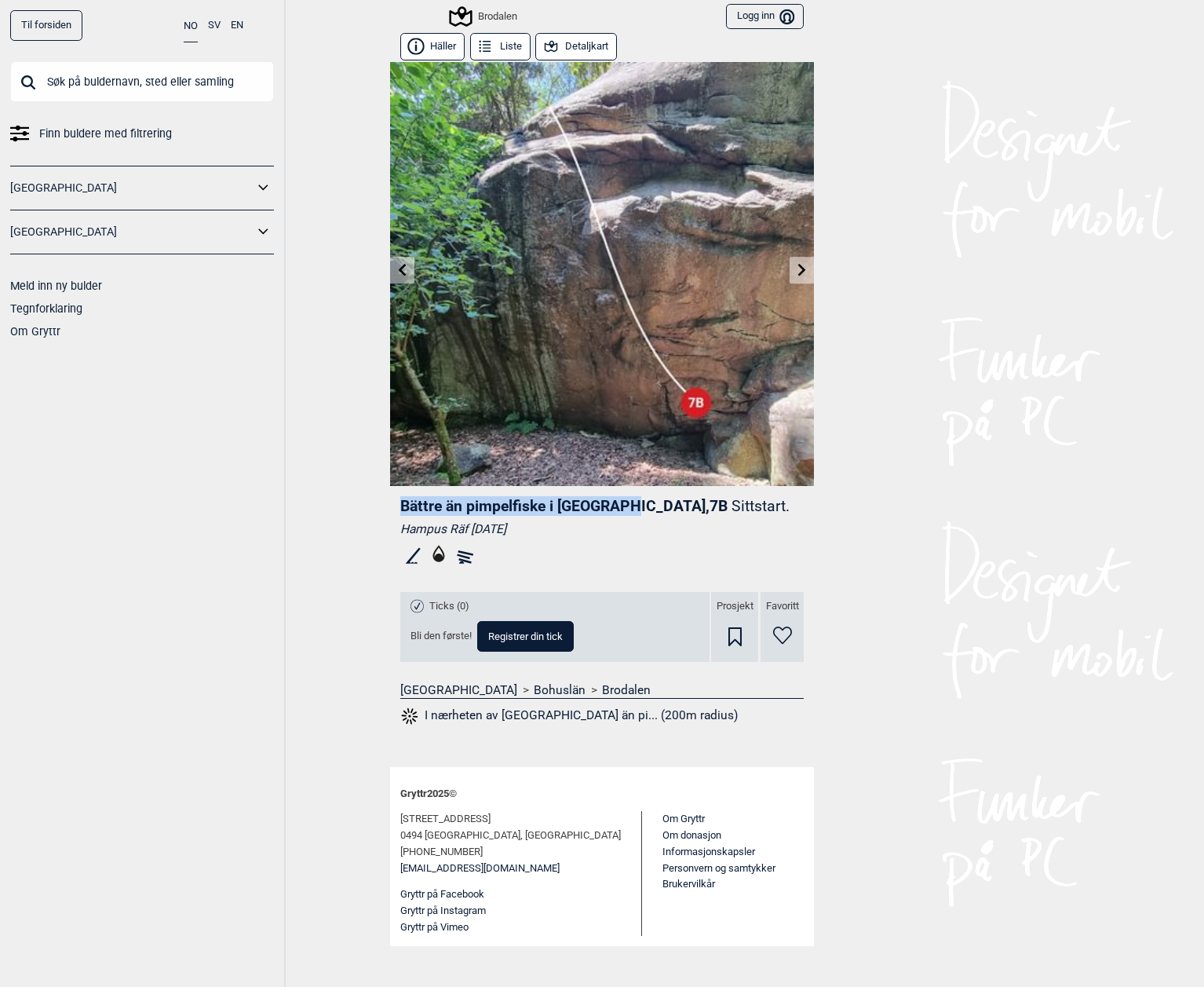 drag, startPoint x: 400, startPoint y: 508, endPoint x: 623, endPoint y: 512, distance: 223.036 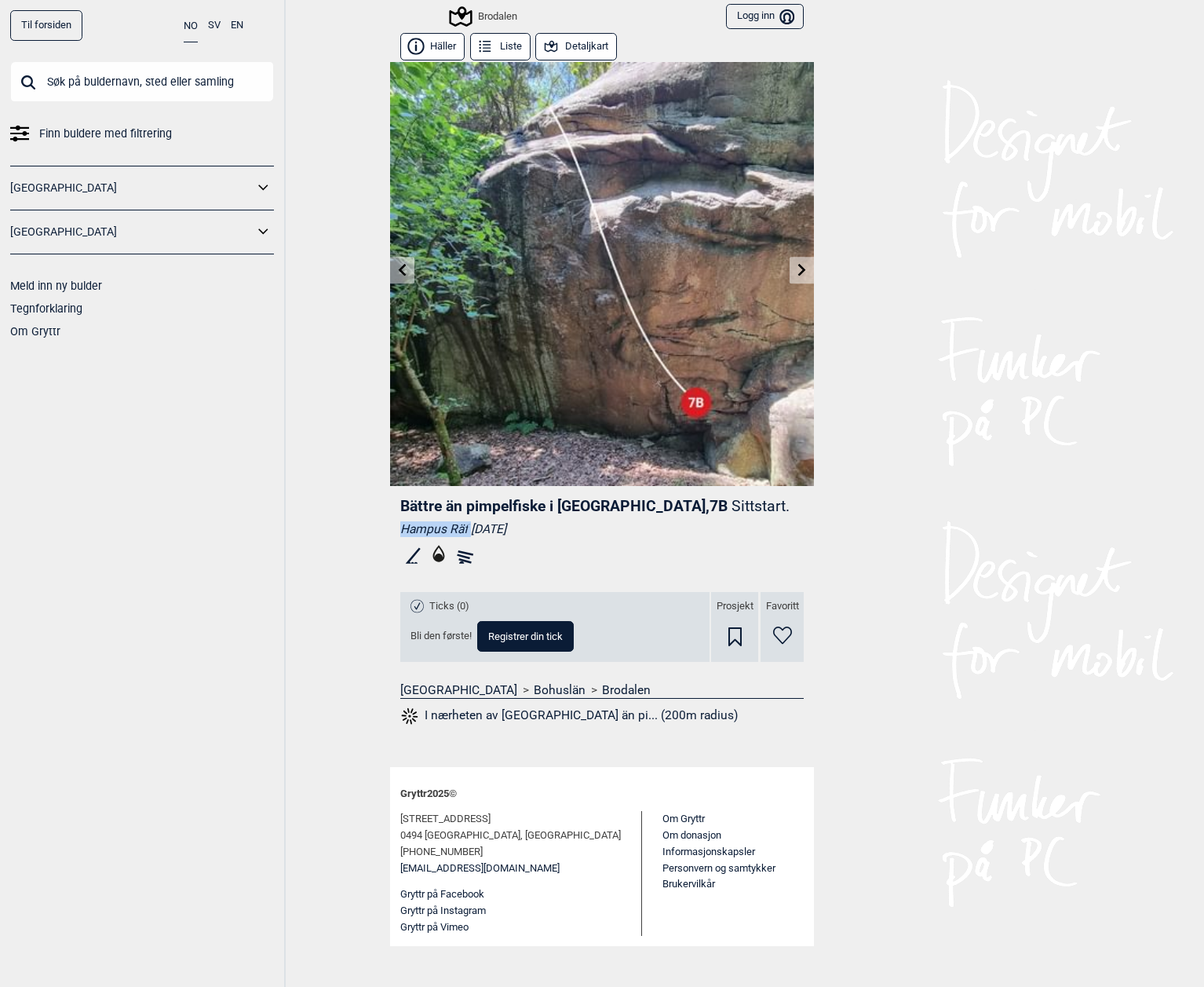 drag, startPoint x: 403, startPoint y: 529, endPoint x: 469, endPoint y: 529, distance: 66 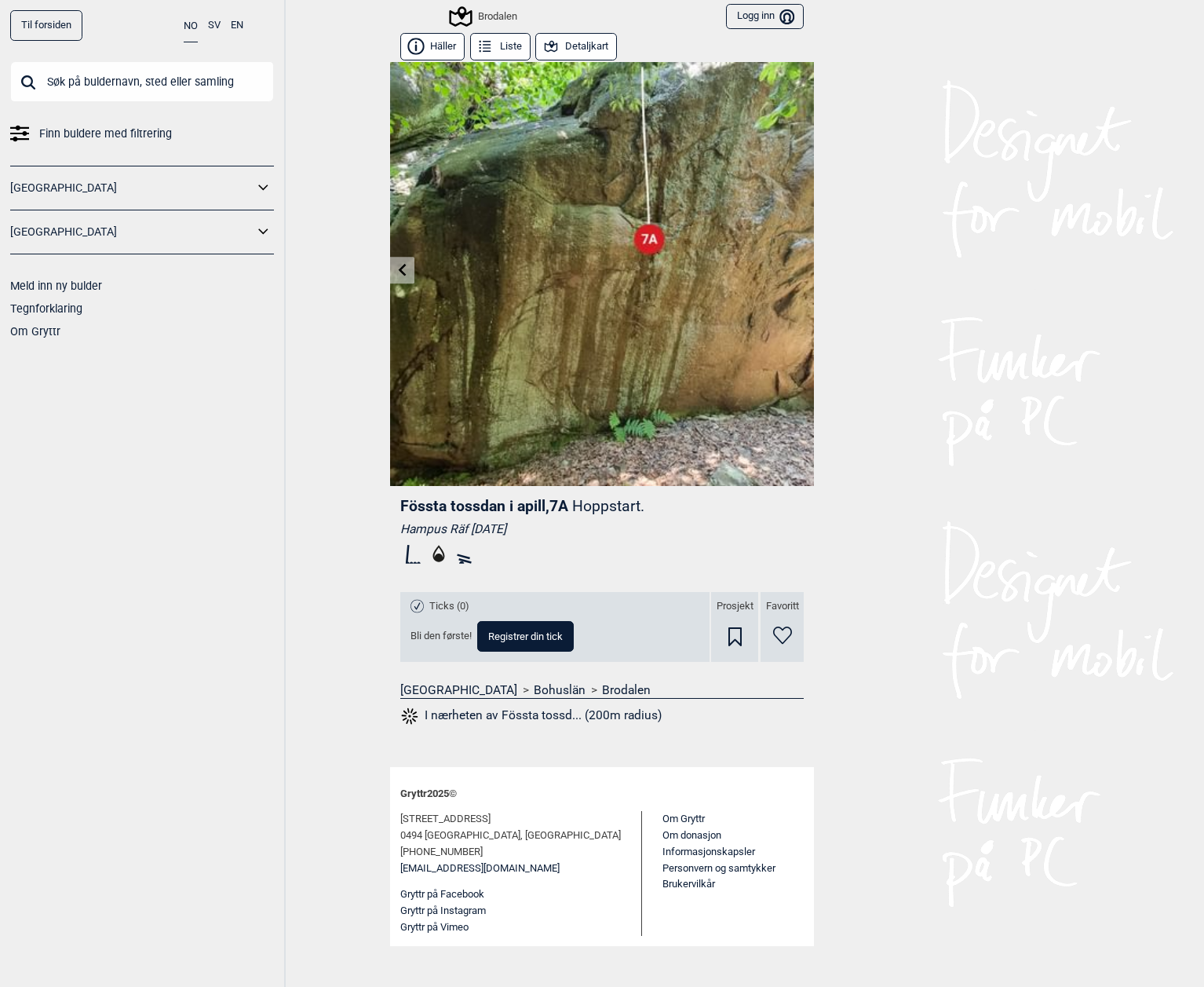 click on "Til forsiden NO SV EN Finn buldere med filtrering Norge Sverige Meld inn ny bulder Tegnforklaring Om Gryttr   Brodalen Logg inn Bruker Häller   Liste   Detaljkart Fössta tossdan i apill ,  7A   Hoppstart. Hampus Räf   2022.04.07 Ticks (0) Bli den første! Registrer din tick Prosjekt Favoritt Sverige > Bohuslän > Brodalen I nærheten av Fössta tossd... (200m radius) Gryttr  2025  © Myrerveien 45d 0494 Oslo, Norway +47 905 45 346 info@gryttr.com Gryttr på Facebook Gryttr på Instagram Gryttr på Vimeo Om Gryttr Om donasjon Informasjonskapsler Personvern og samtykker Brukervilkår" at bounding box center (602, 493) 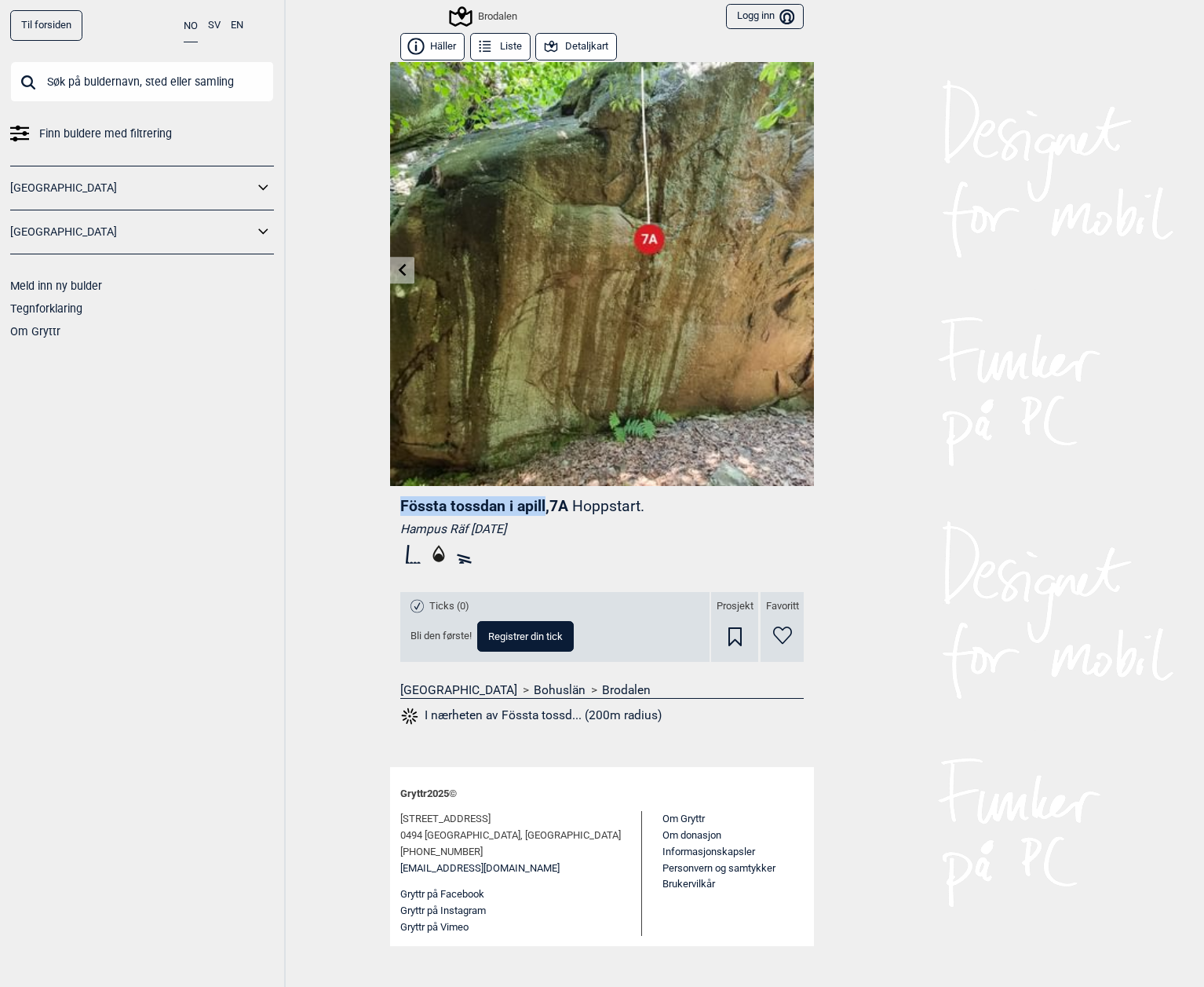 drag, startPoint x: 390, startPoint y: 510, endPoint x: 545, endPoint y: 513, distance: 155.02903 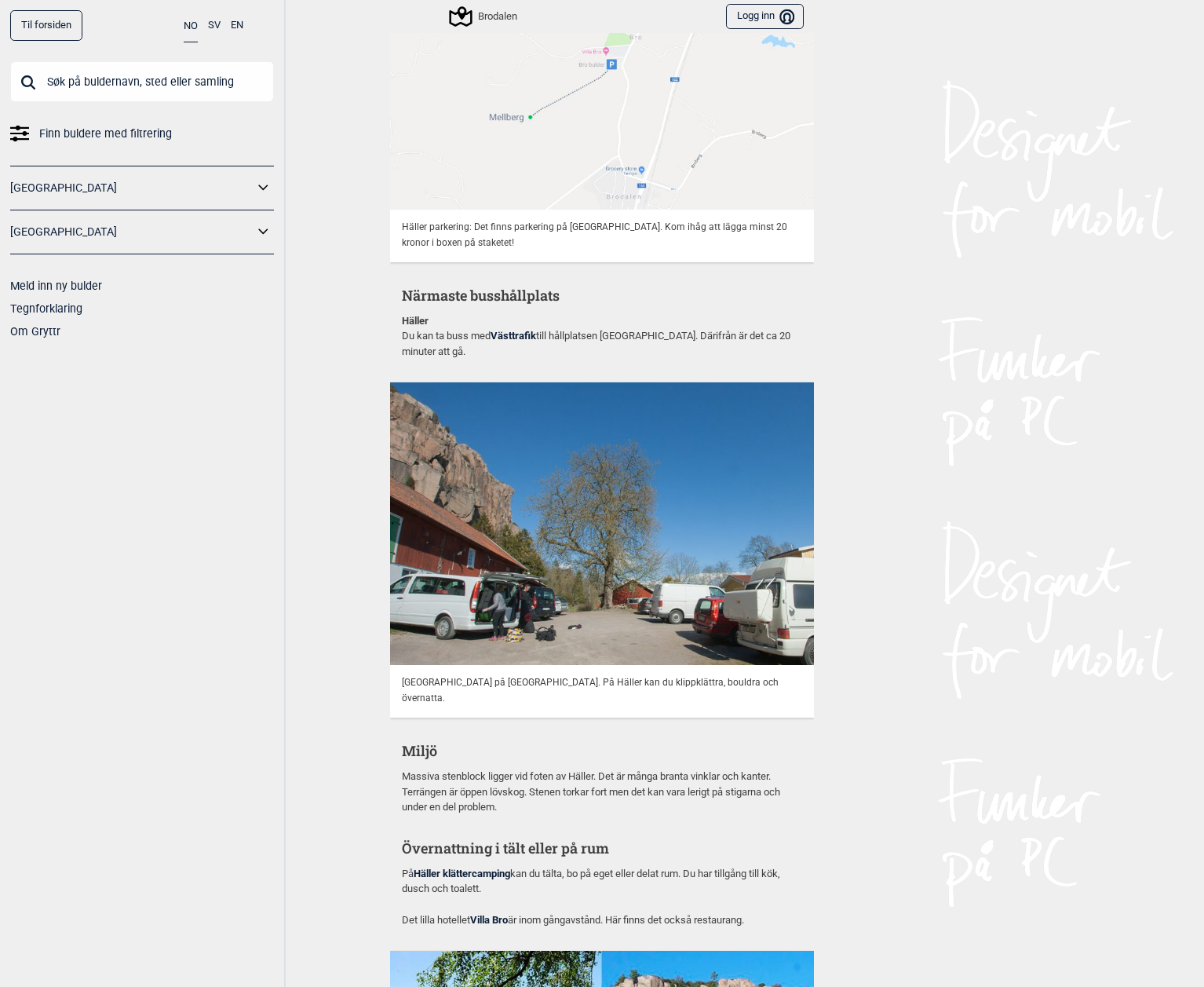 scroll, scrollTop: 2005, scrollLeft: 0, axis: vertical 